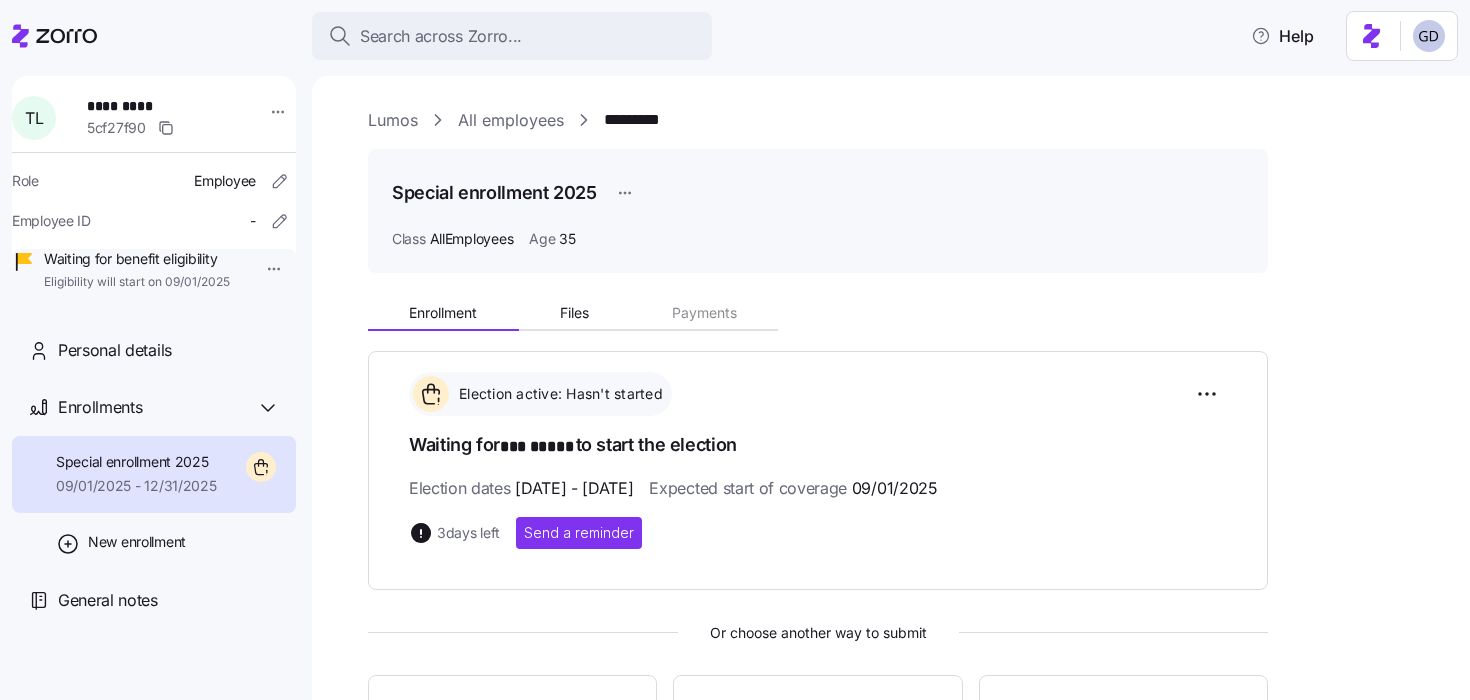 scroll, scrollTop: 0, scrollLeft: 0, axis: both 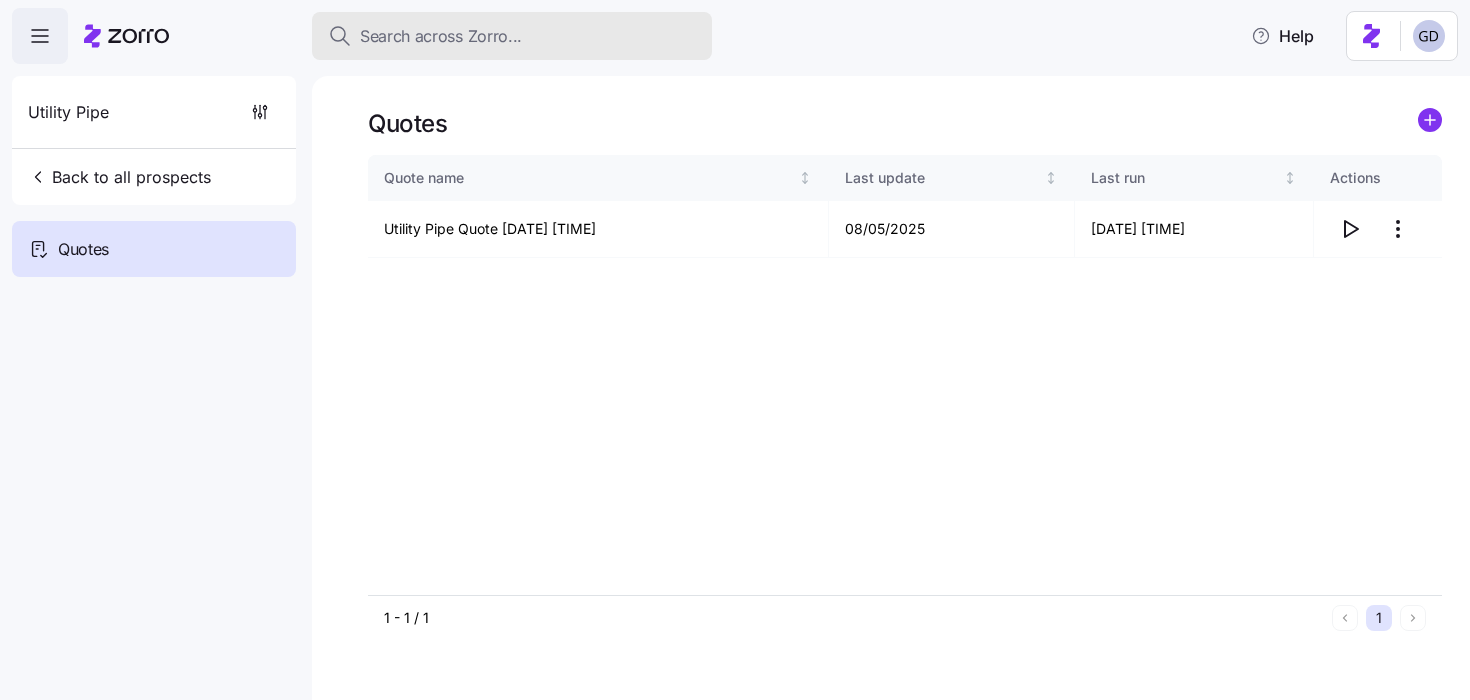 click on "Search across Zorro..." at bounding box center [512, 36] 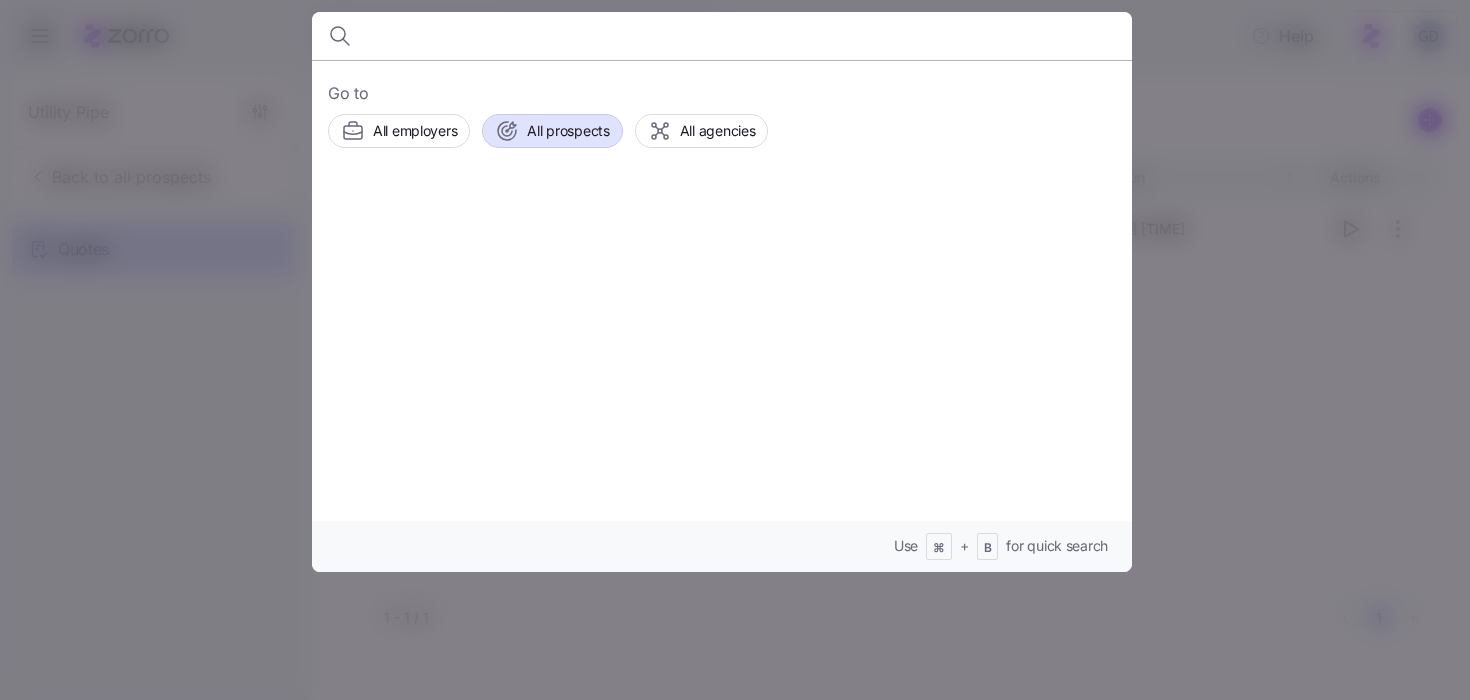 click on "All prospects" at bounding box center [552, 131] 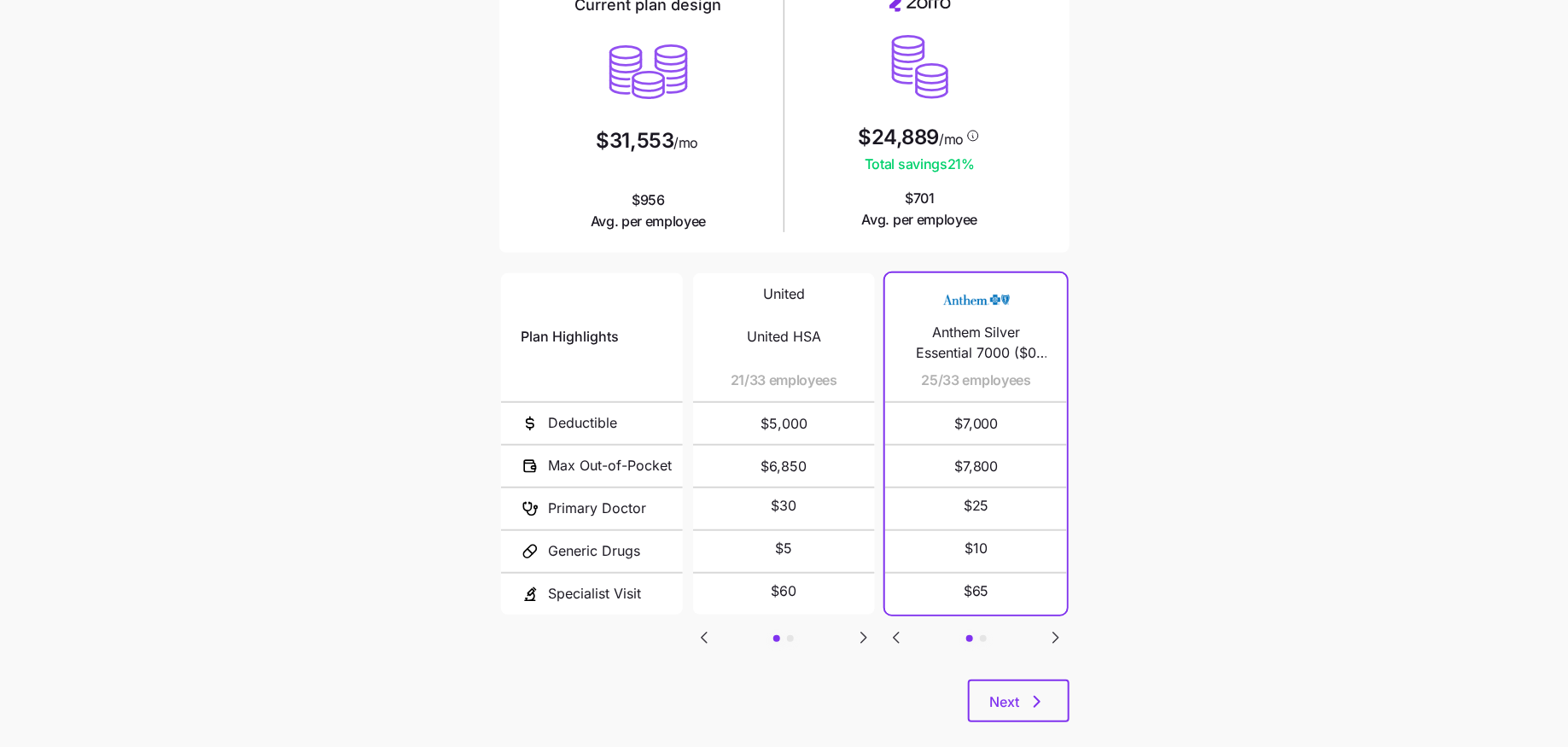 scroll, scrollTop: 160, scrollLeft: 0, axis: vertical 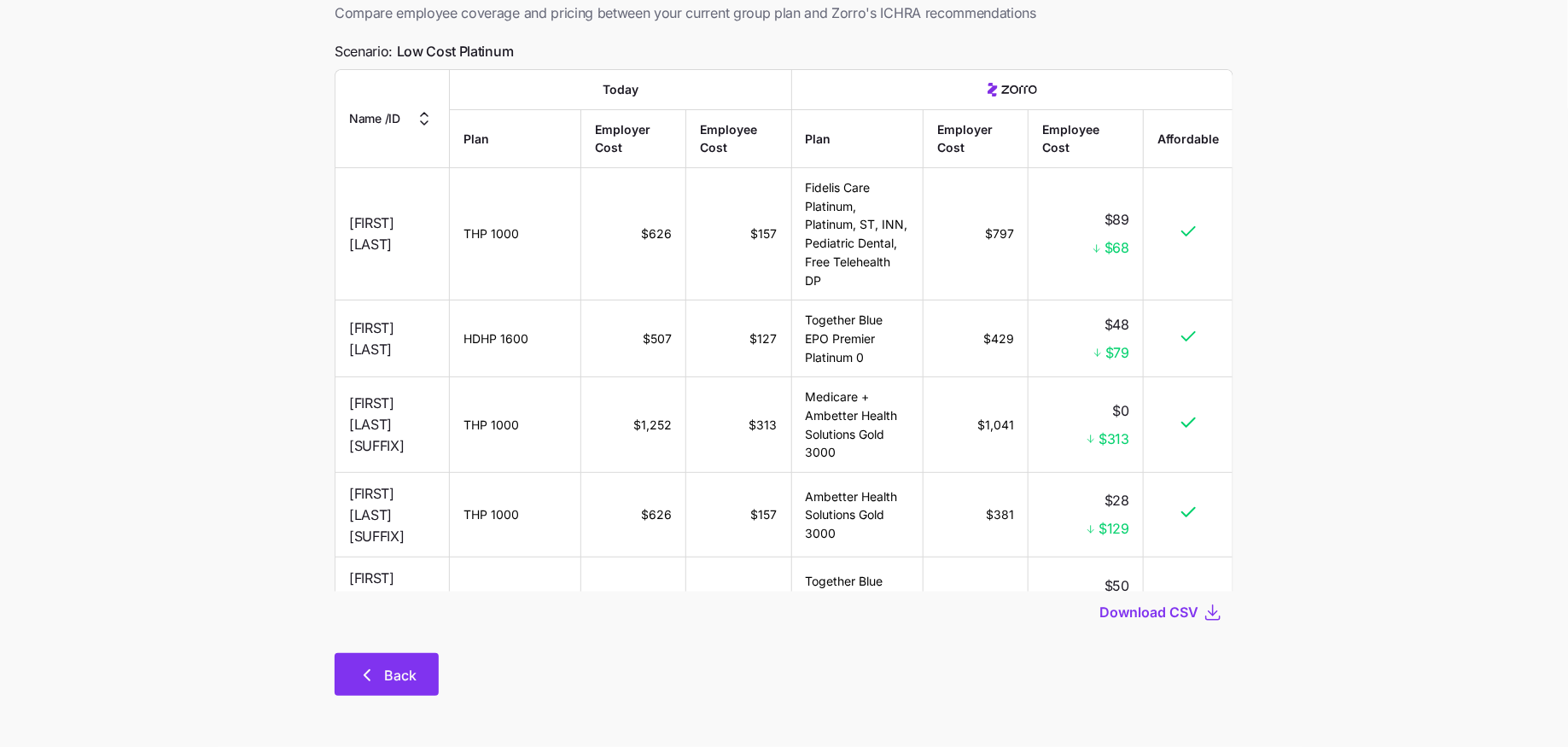click on "Back" at bounding box center [400, 675] 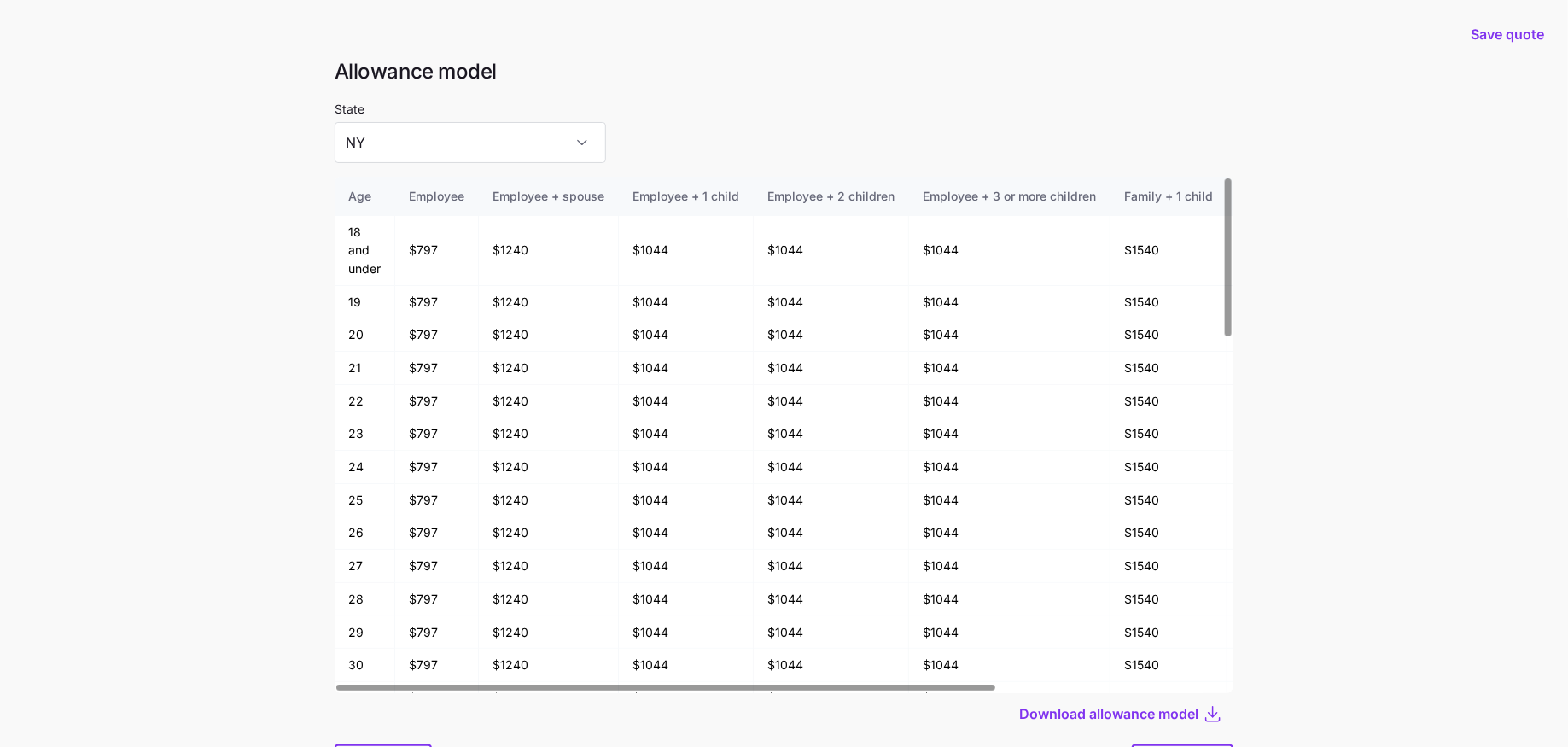 scroll, scrollTop: 91, scrollLeft: 0, axis: vertical 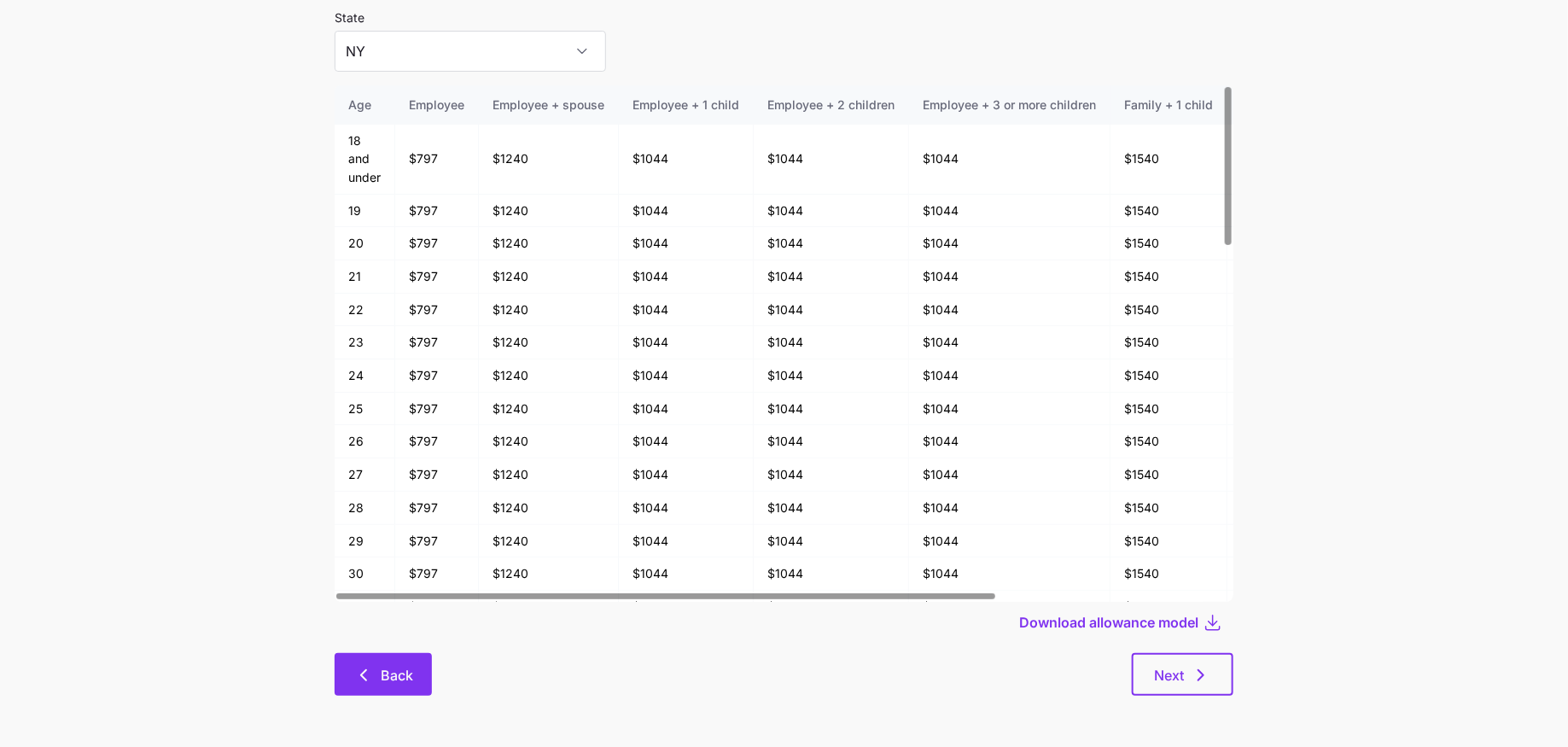 click on "Back" at bounding box center [383, 674] 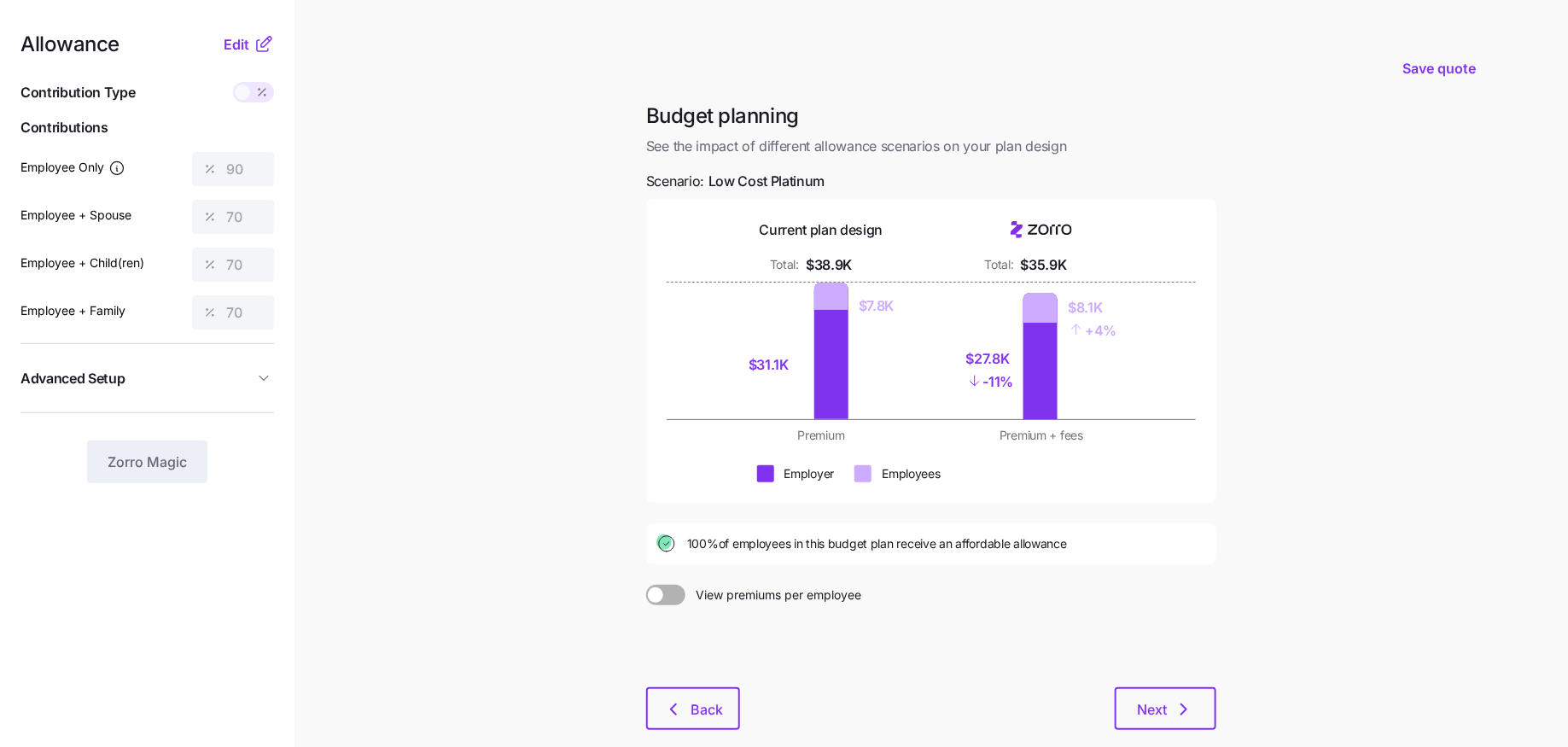 scroll, scrollTop: 90, scrollLeft: 0, axis: vertical 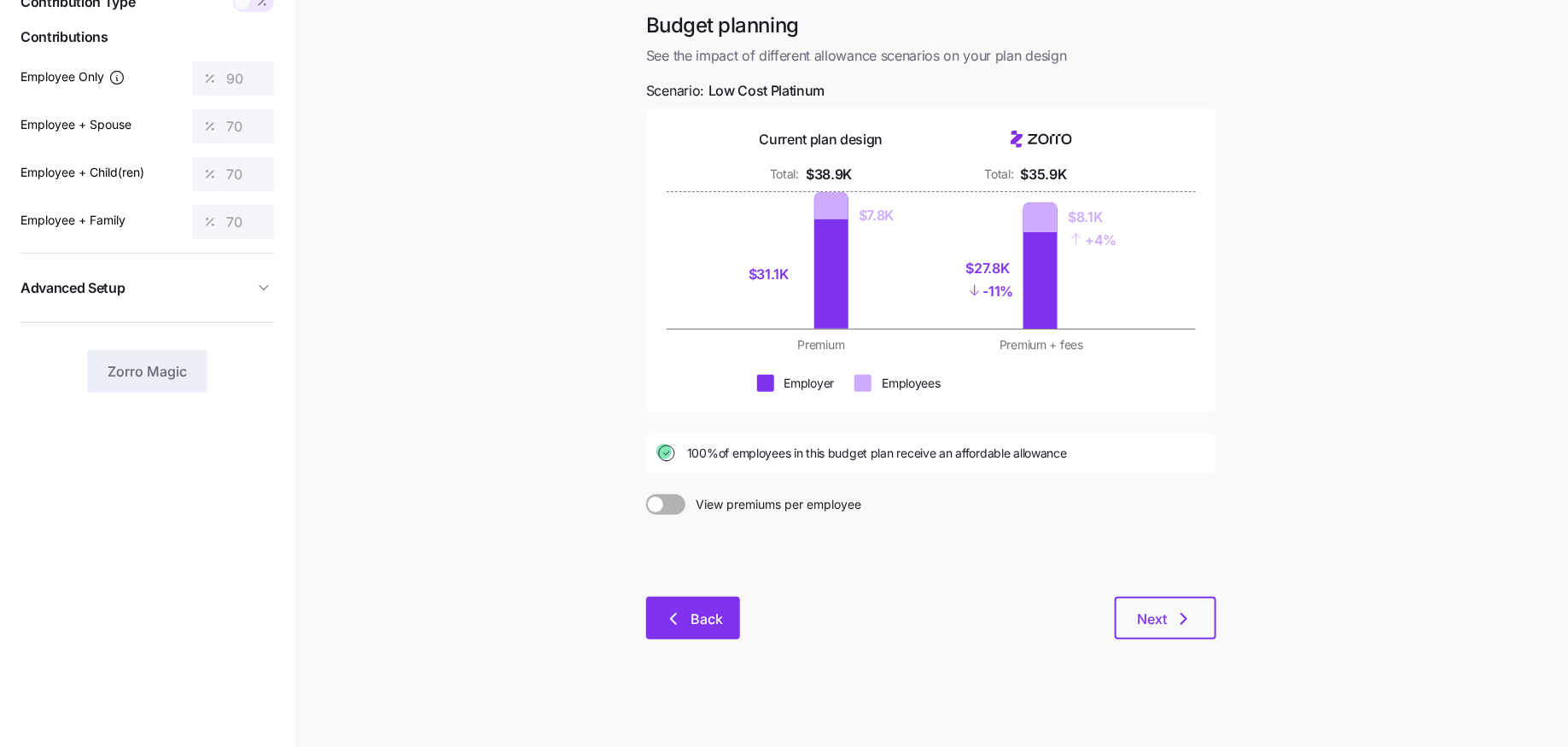 click on "Back" at bounding box center (693, 619) 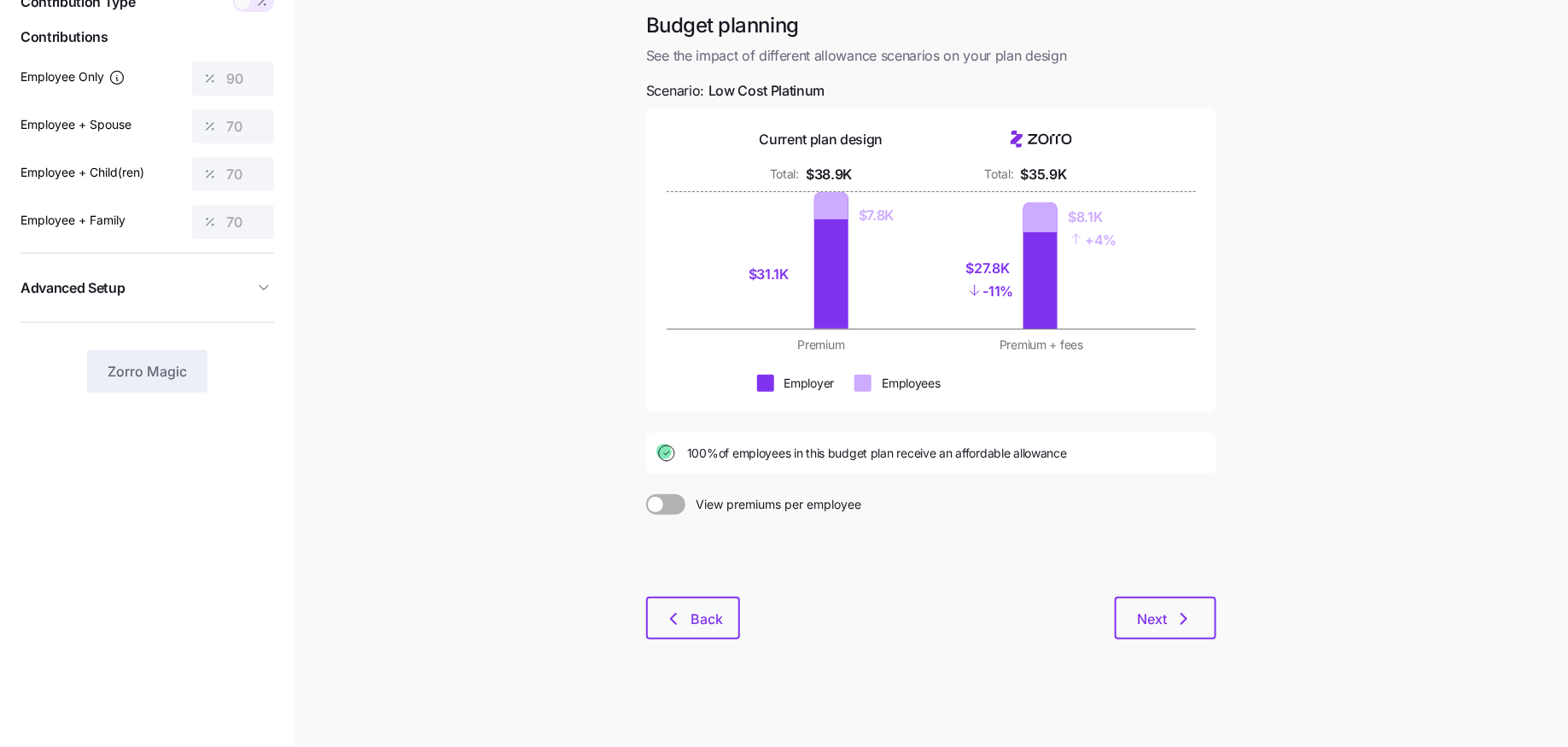 scroll, scrollTop: 0, scrollLeft: 0, axis: both 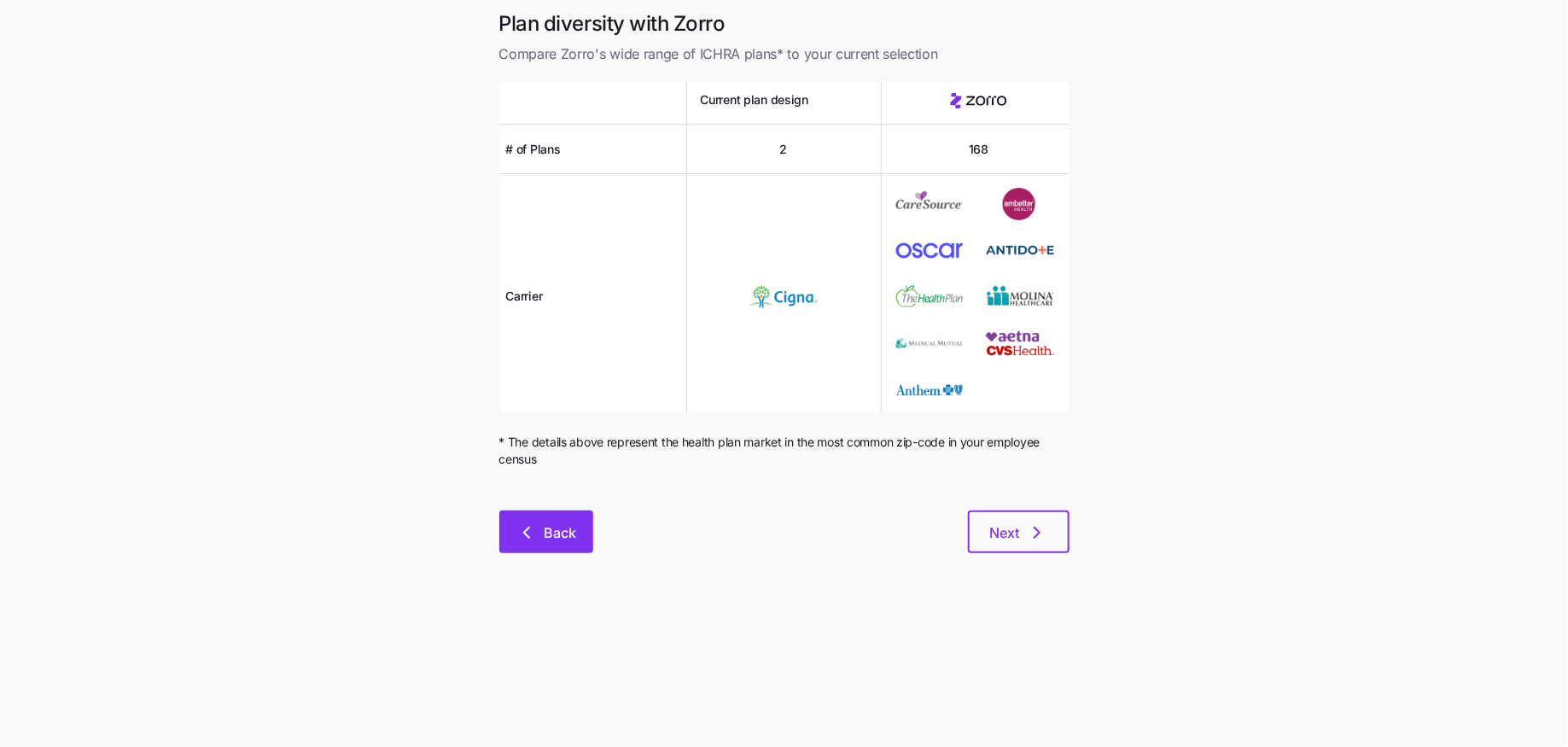 click on "Back" at bounding box center [560, 533] 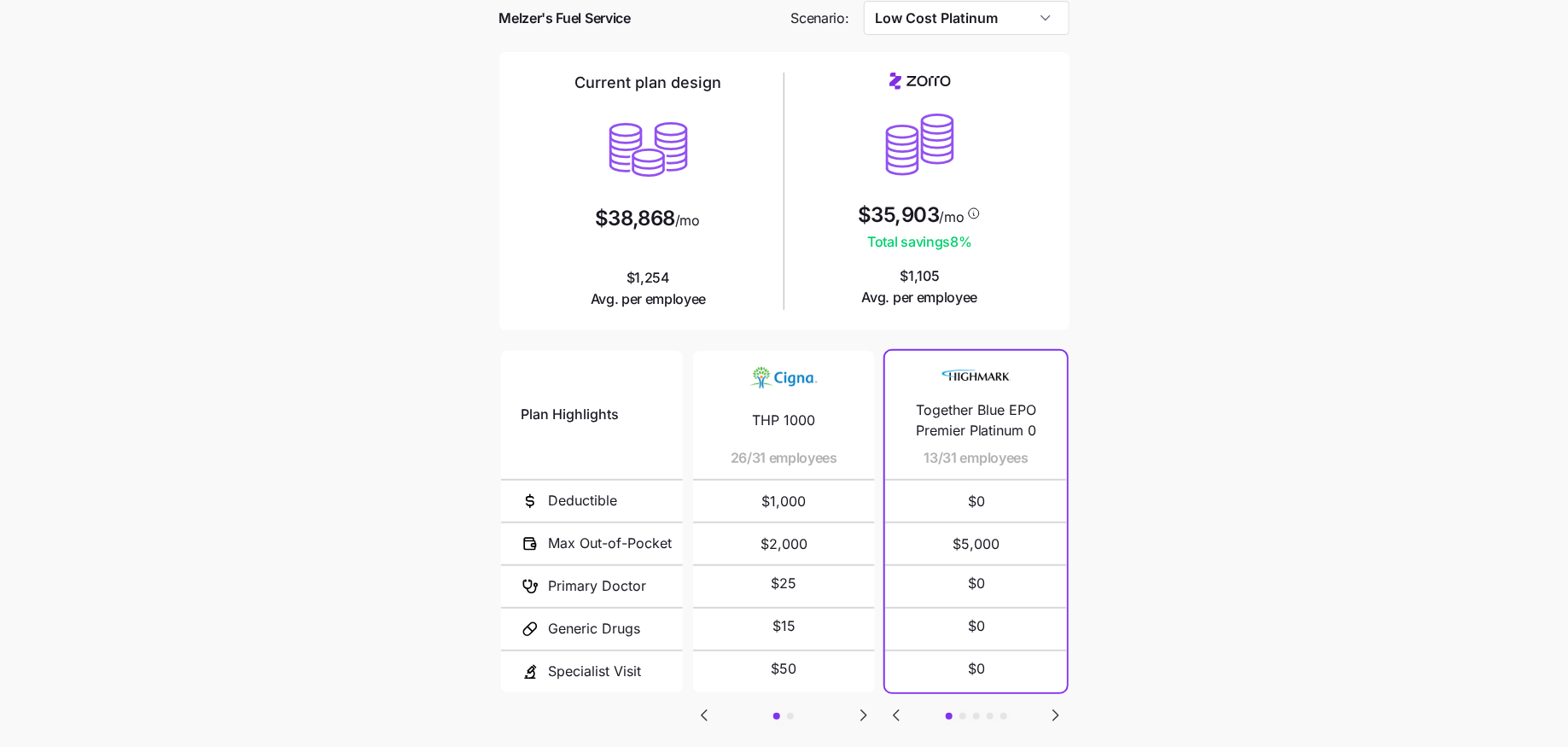 scroll, scrollTop: 0, scrollLeft: 0, axis: both 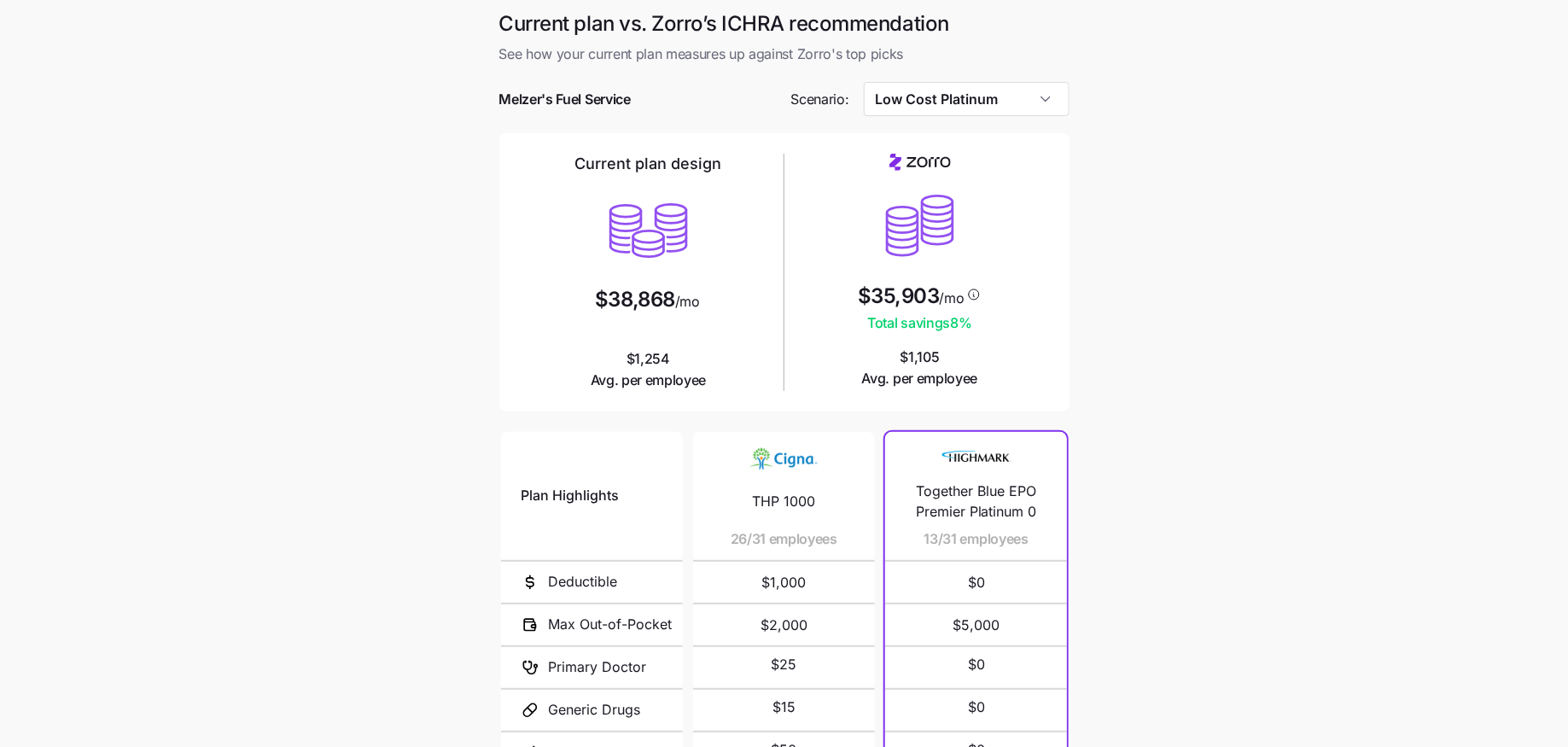 click on "Current plan vs. Zorro’s ICHRA recommendation" at bounding box center (784, 23) 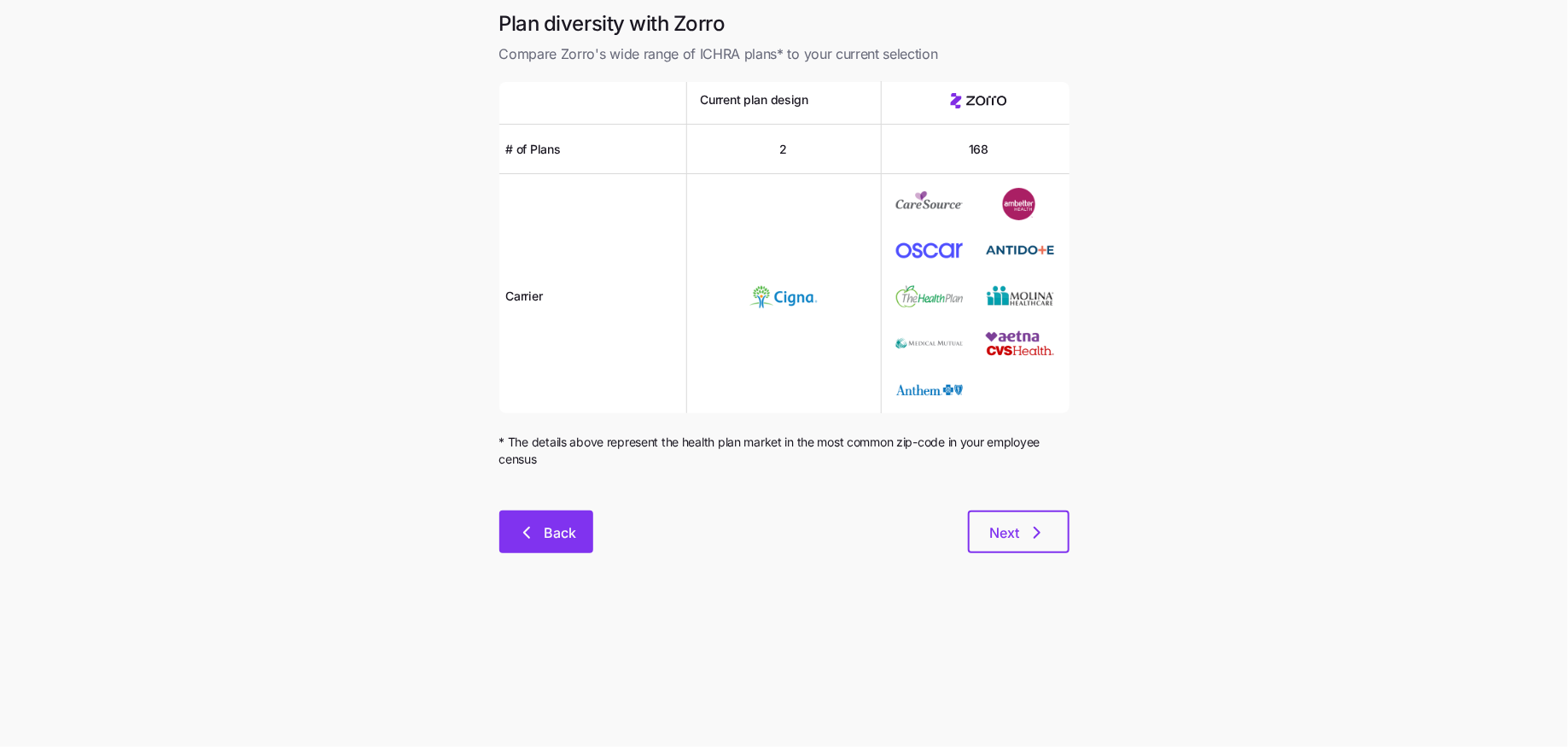 click on "Back" at bounding box center [560, 533] 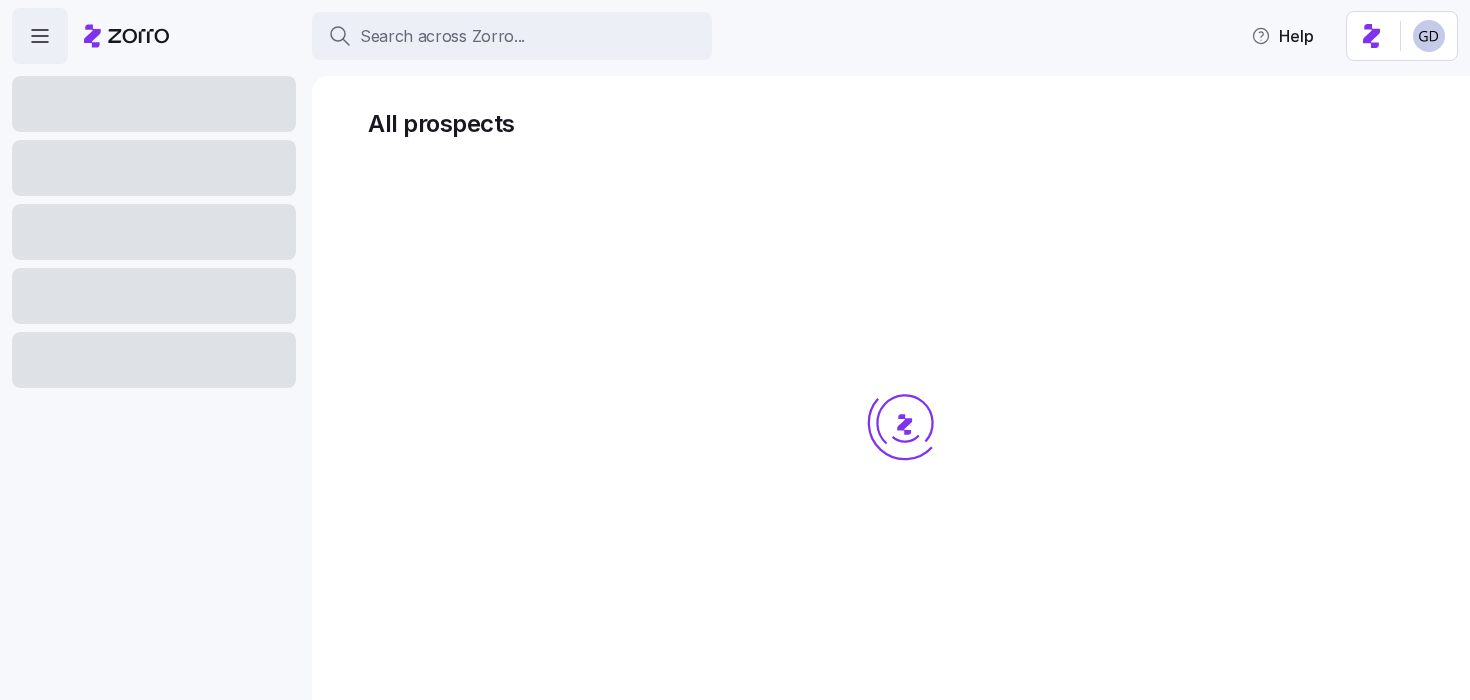 scroll, scrollTop: 0, scrollLeft: 0, axis: both 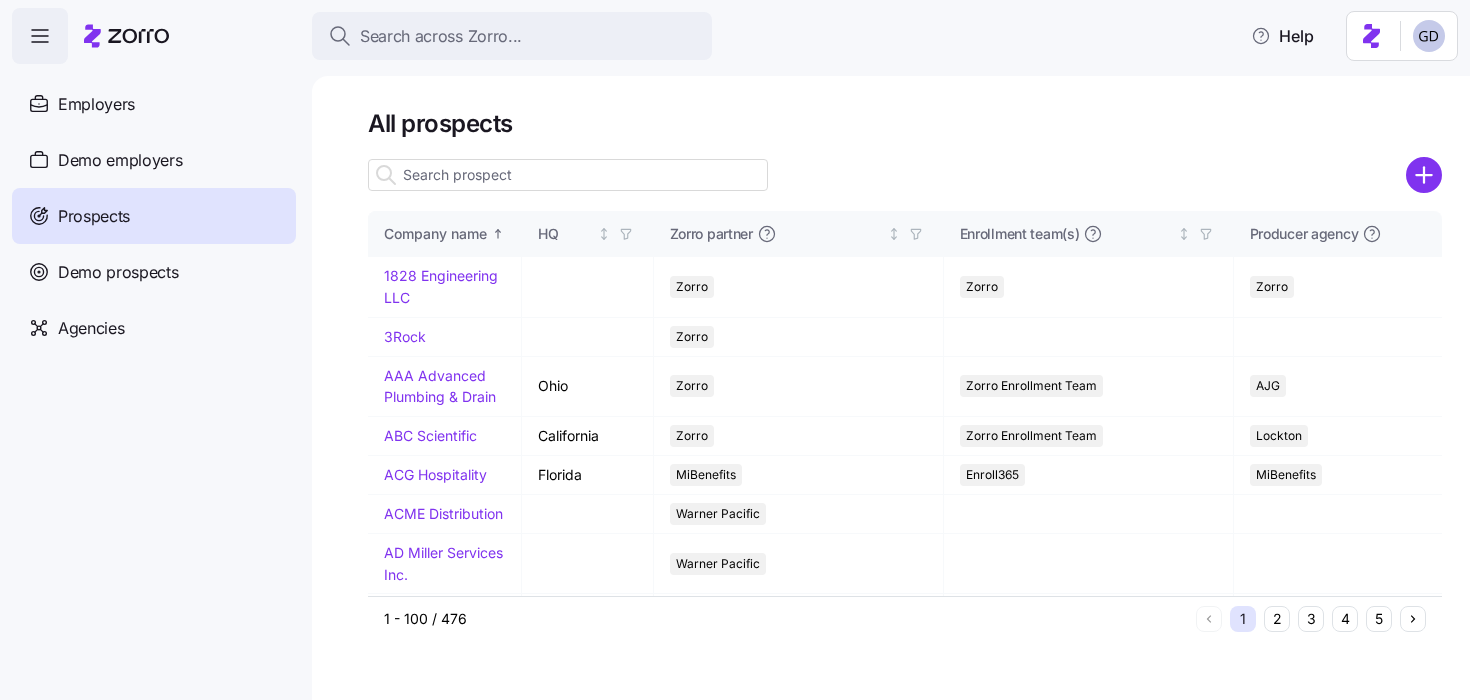 click at bounding box center [568, 175] 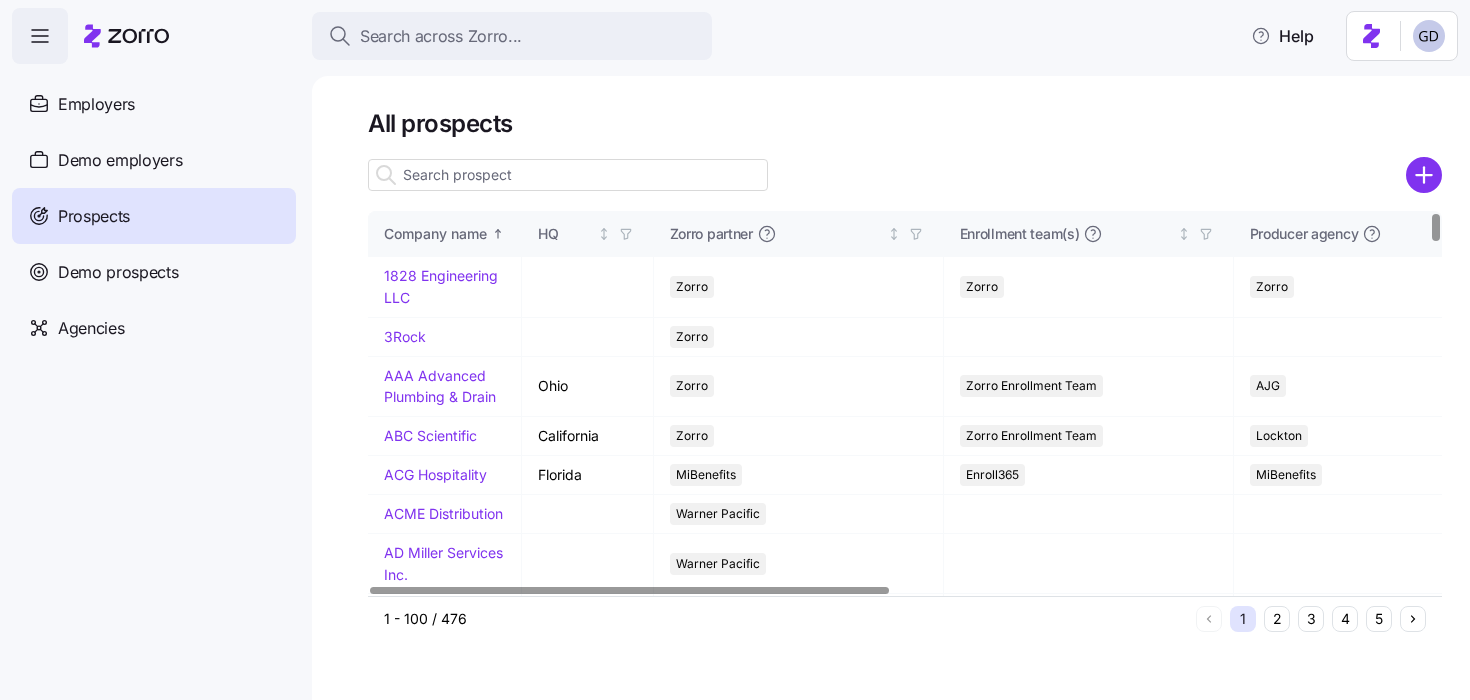 click on "Prospects" at bounding box center [154, 216] 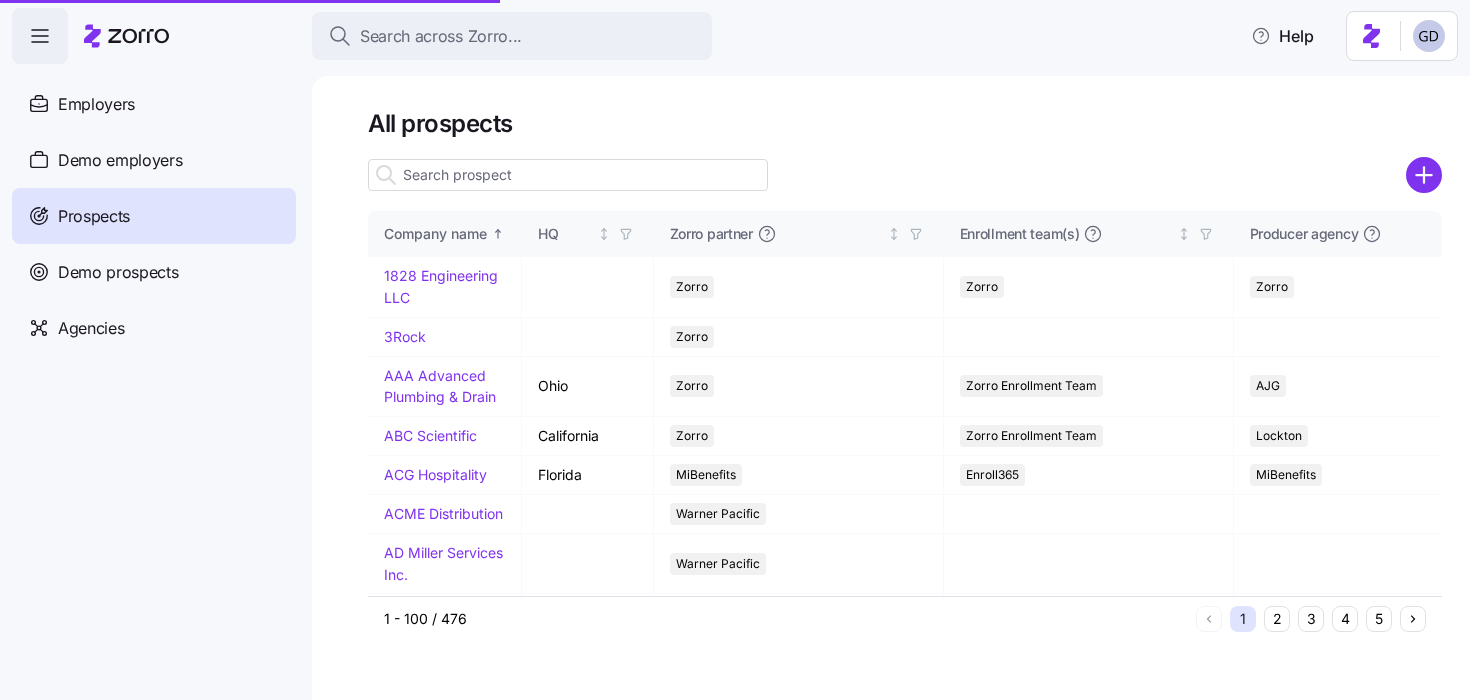 click at bounding box center [568, 175] 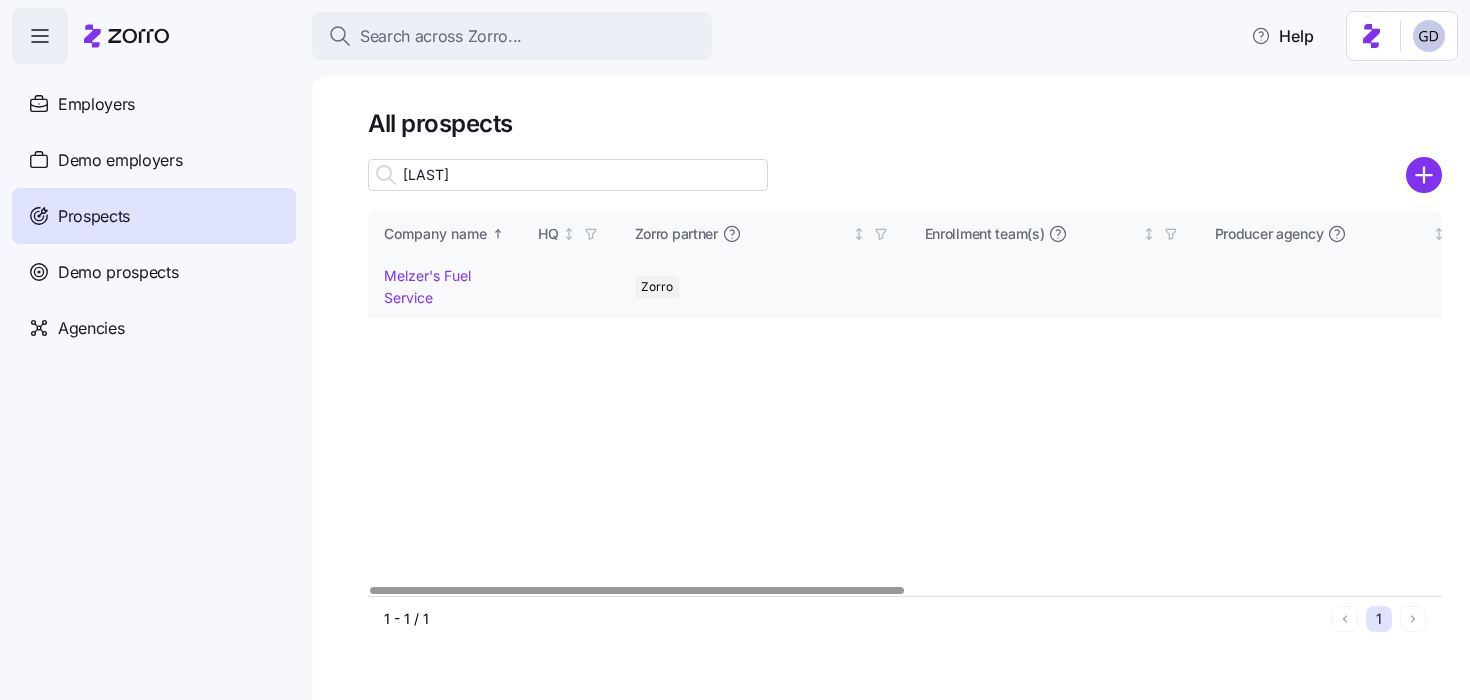 type on "[LAST]" 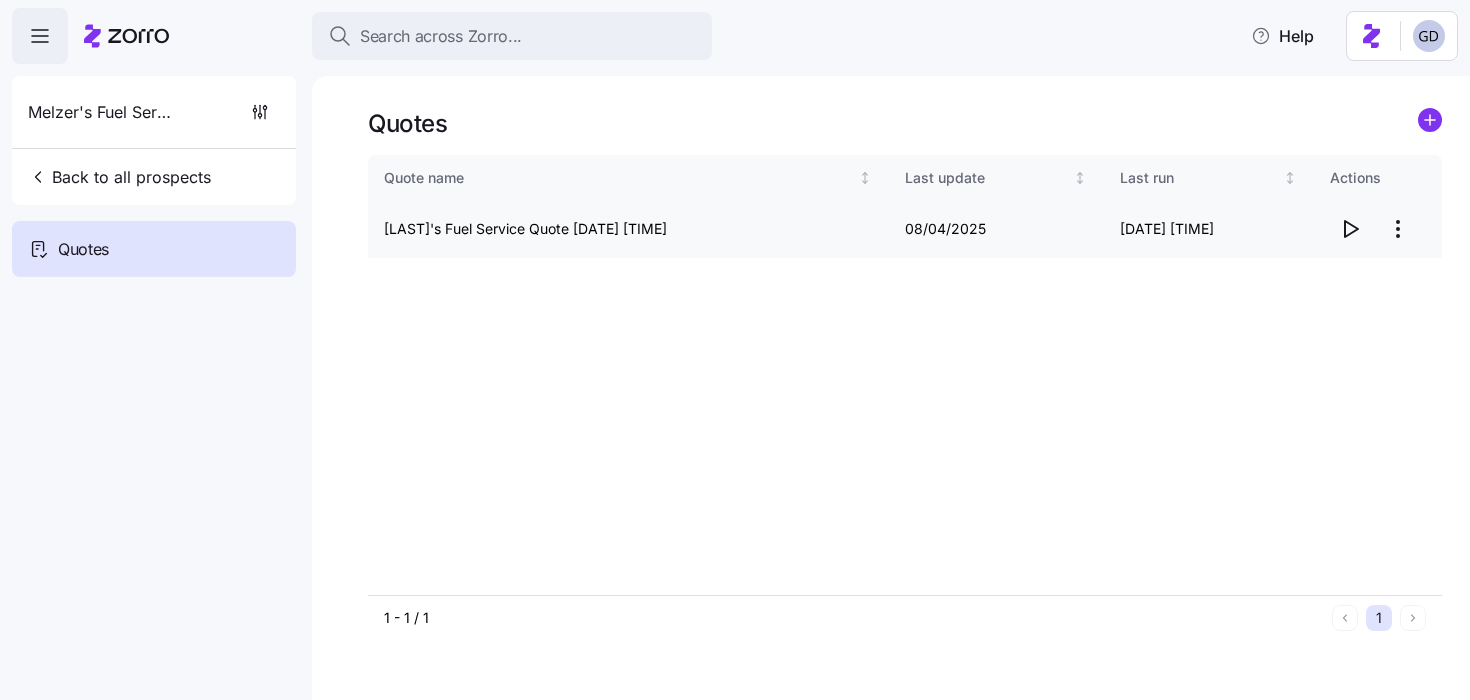 click on "Search across Zorro... Help [LAST]'s Fuel Service Back to all prospects Quotes Quotes Quote name Last update Last run Actions [LAST]'s Fuel Service Quote [DATE] [TIME] [DATE] [DATE] [TIME] 1 - 1 / 1 1 Quotes" at bounding box center (735, 344) 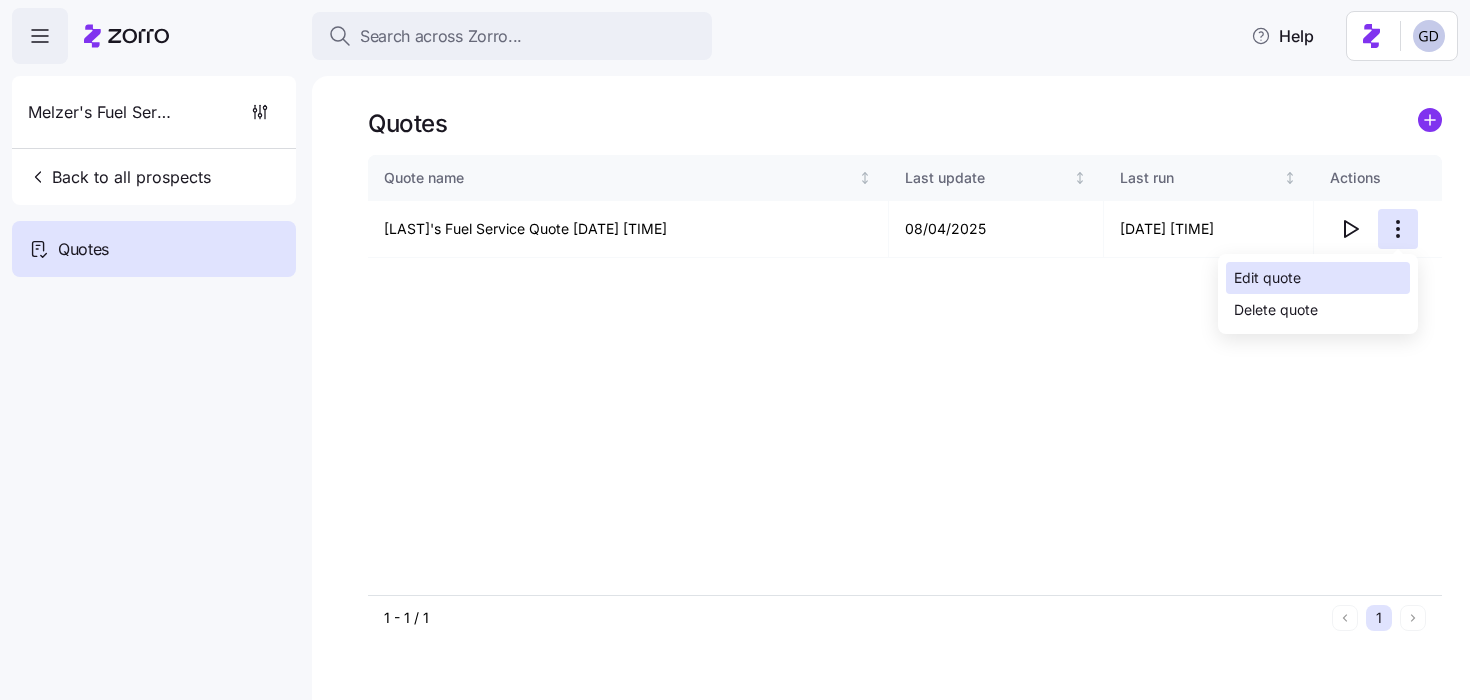 click on "Edit quote" at bounding box center (1267, 278) 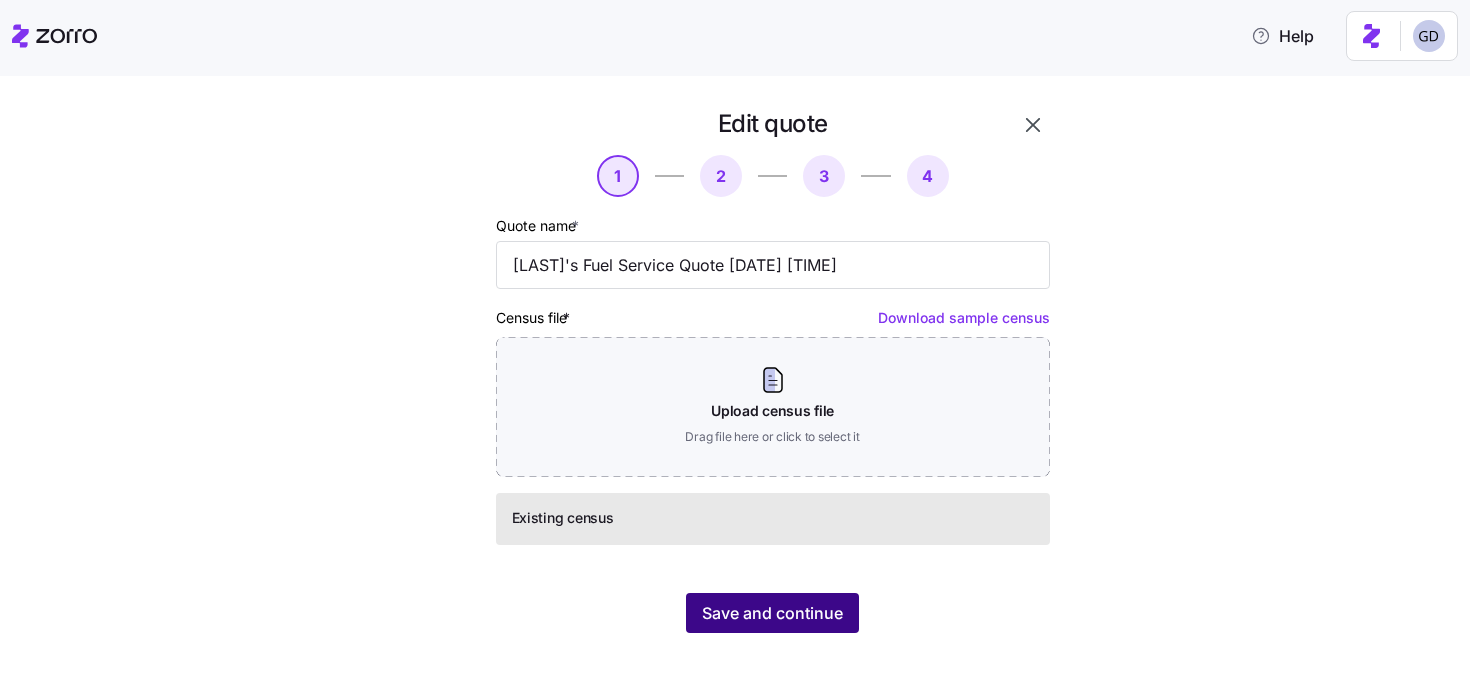 click on "Save and continue" at bounding box center (772, 613) 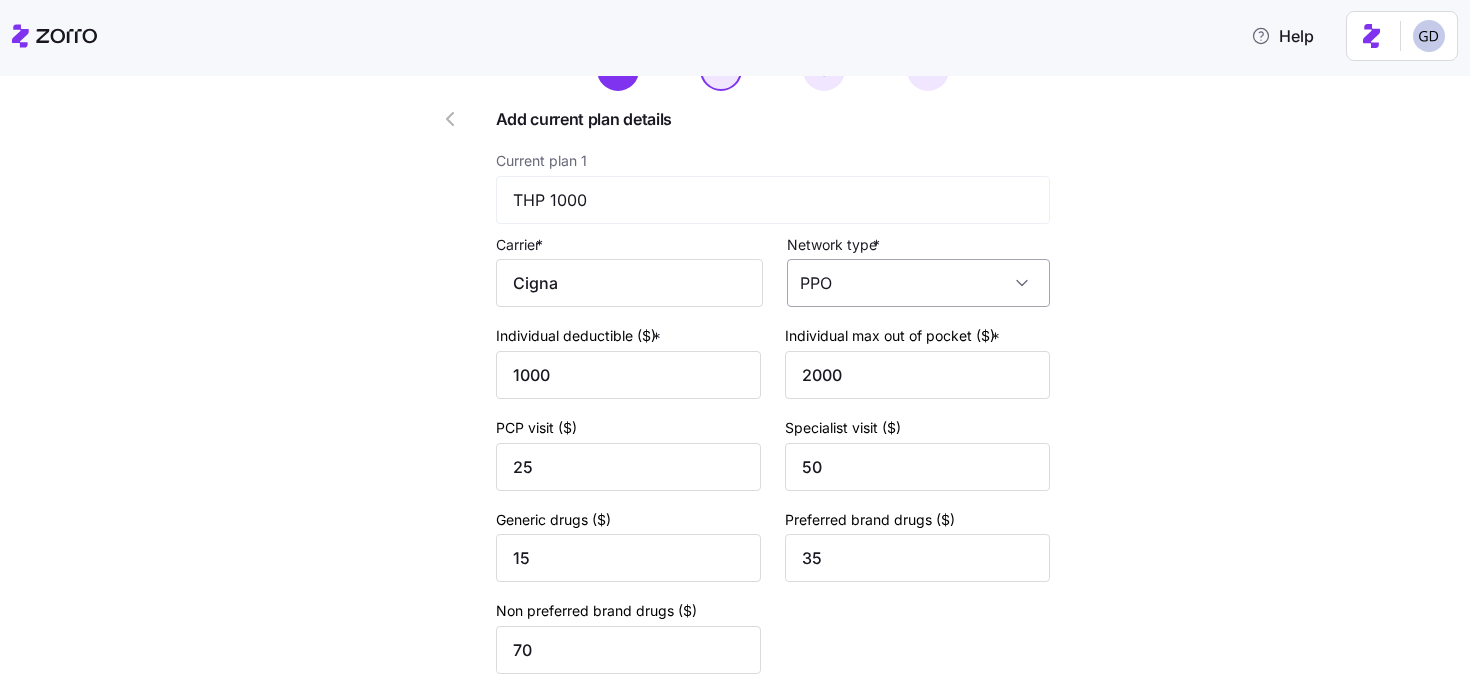 scroll, scrollTop: 125, scrollLeft: 0, axis: vertical 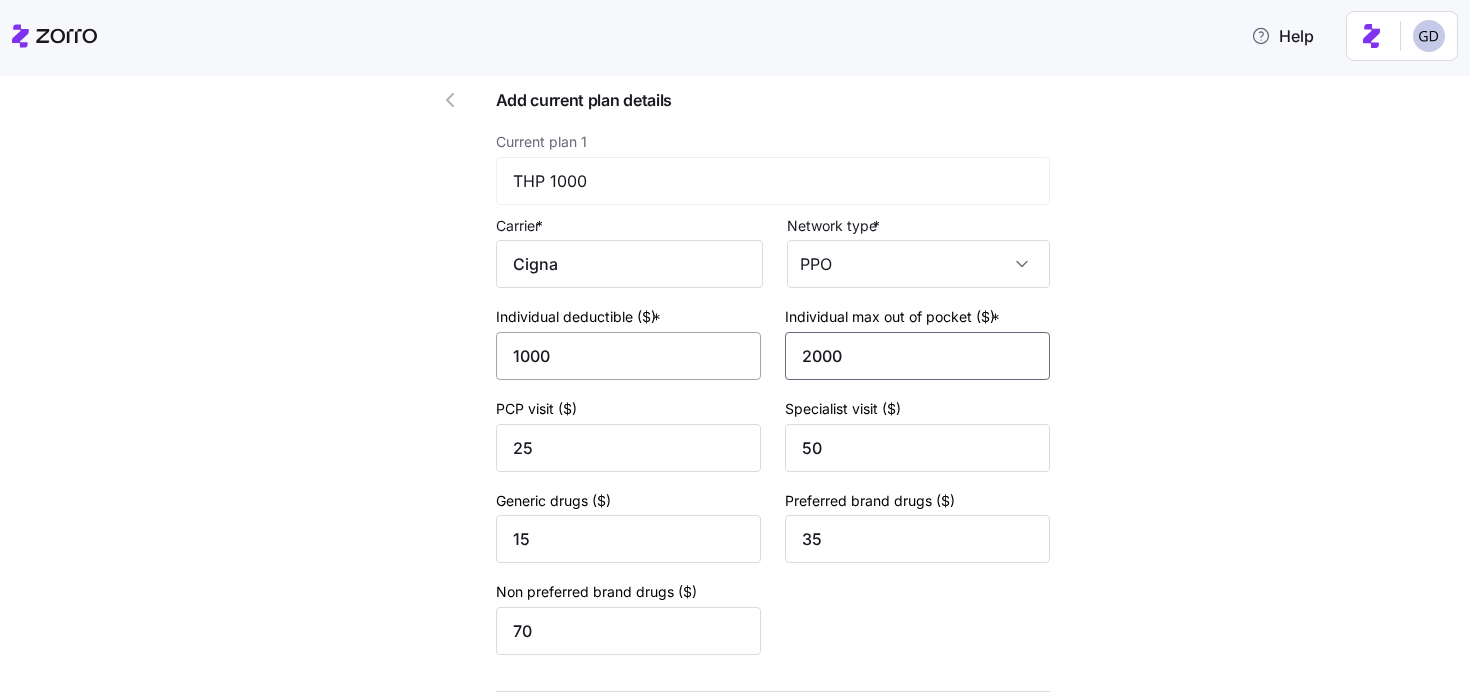drag, startPoint x: 844, startPoint y: 358, endPoint x: 746, endPoint y: 358, distance: 98 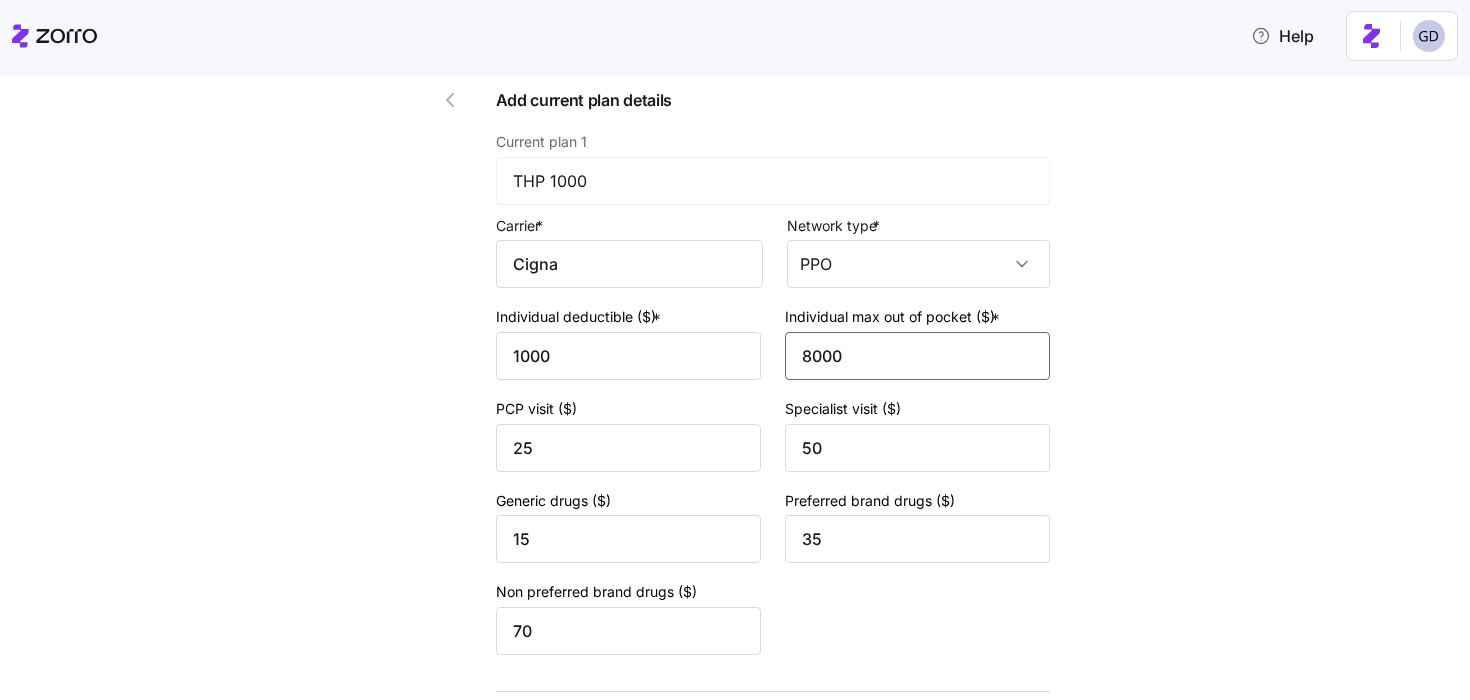 type on "8000" 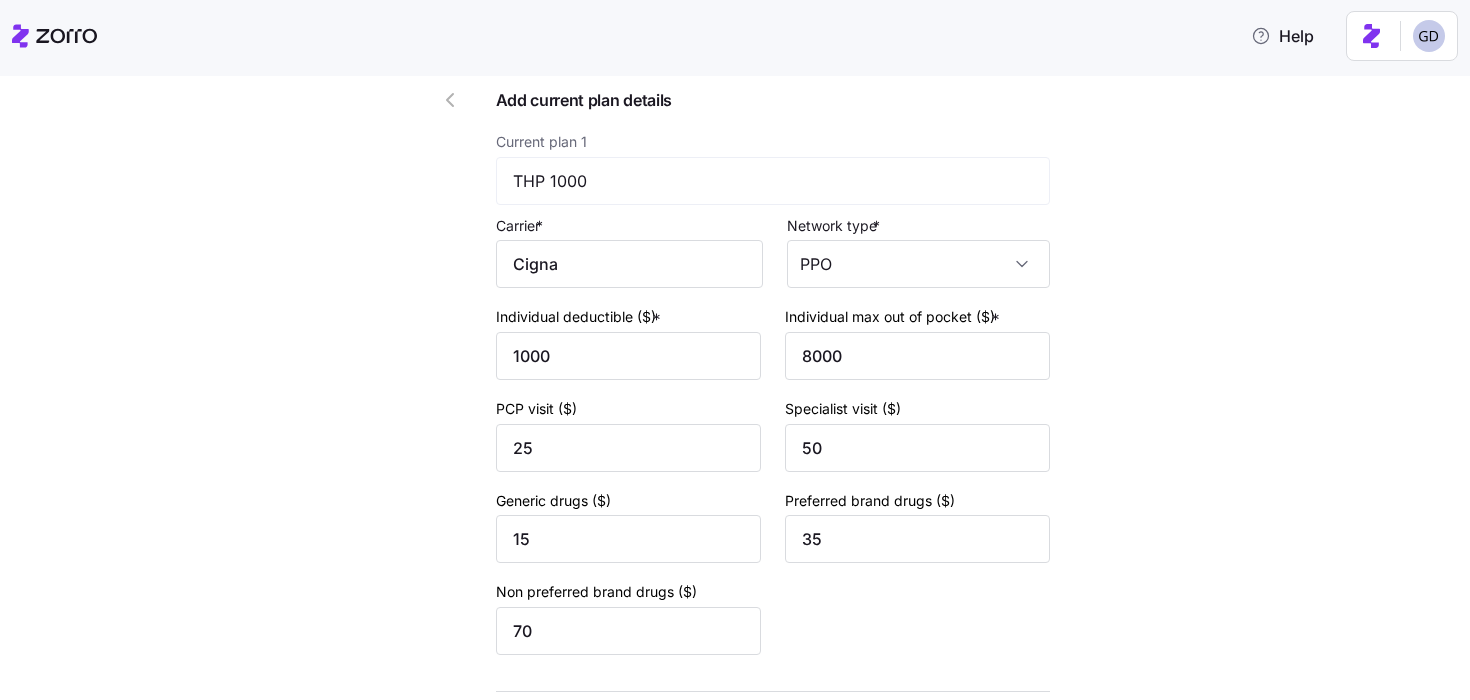 click on "Edit quote 2 3 4 Add current plan details Current plan 1 THP 1000 Carrier  * Cigna Network type  * PPO Individual deductible ($)  * 1000 Individual max out of pocket ($)  * 8000 PCP visit ($) 25 Specialist visit ($) 50 Generic drugs ($) 15 Preferred brand drugs ($) 35 Non preferred brand drugs ($) 70 Current plan 2 HDHP 1600 Carrier  * Cigna Network type  * PPO Individual deductible ($)  * 1600 Individual max out of pocket ($)  * 3000 PCP visit ($) Specialist visit ($) Generic drugs ($) Preferred brand drugs ($) Non preferred brand drugs ($) Save and continue" at bounding box center (749, 683) 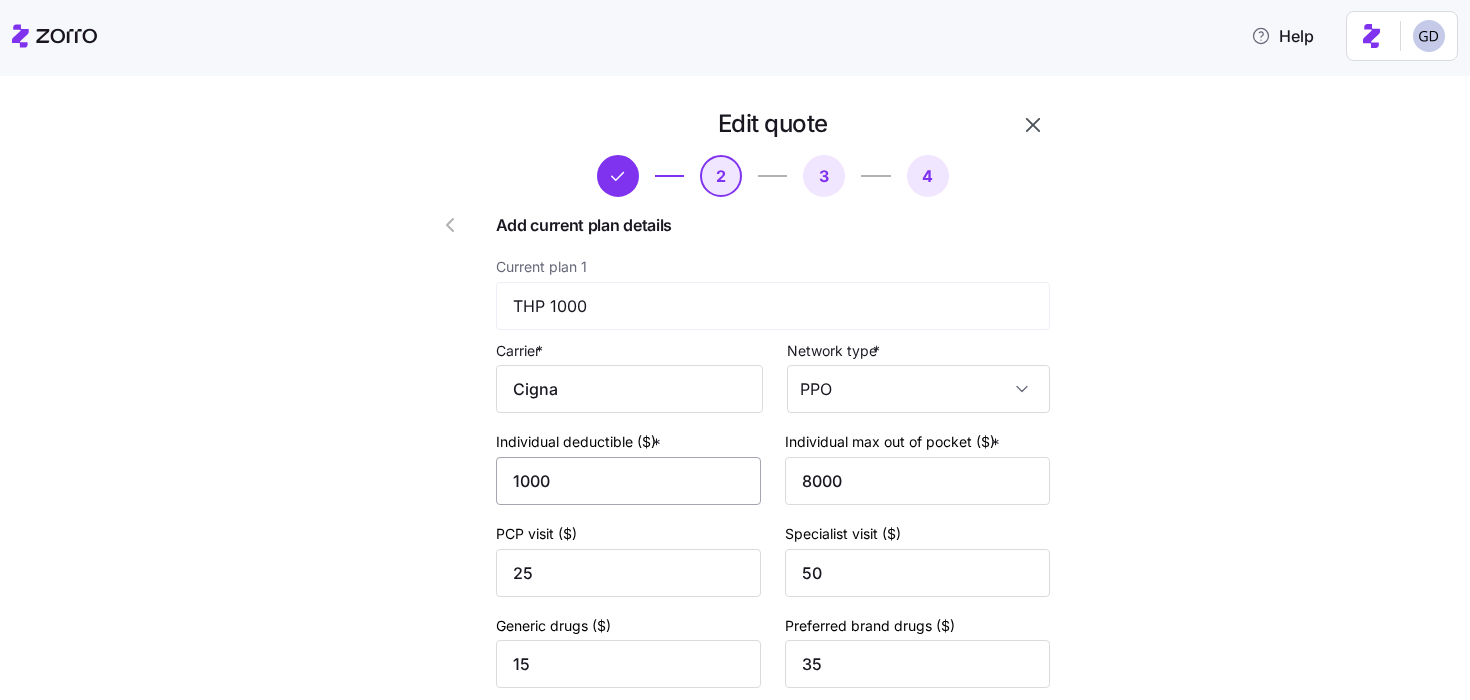 scroll, scrollTop: 99, scrollLeft: 0, axis: vertical 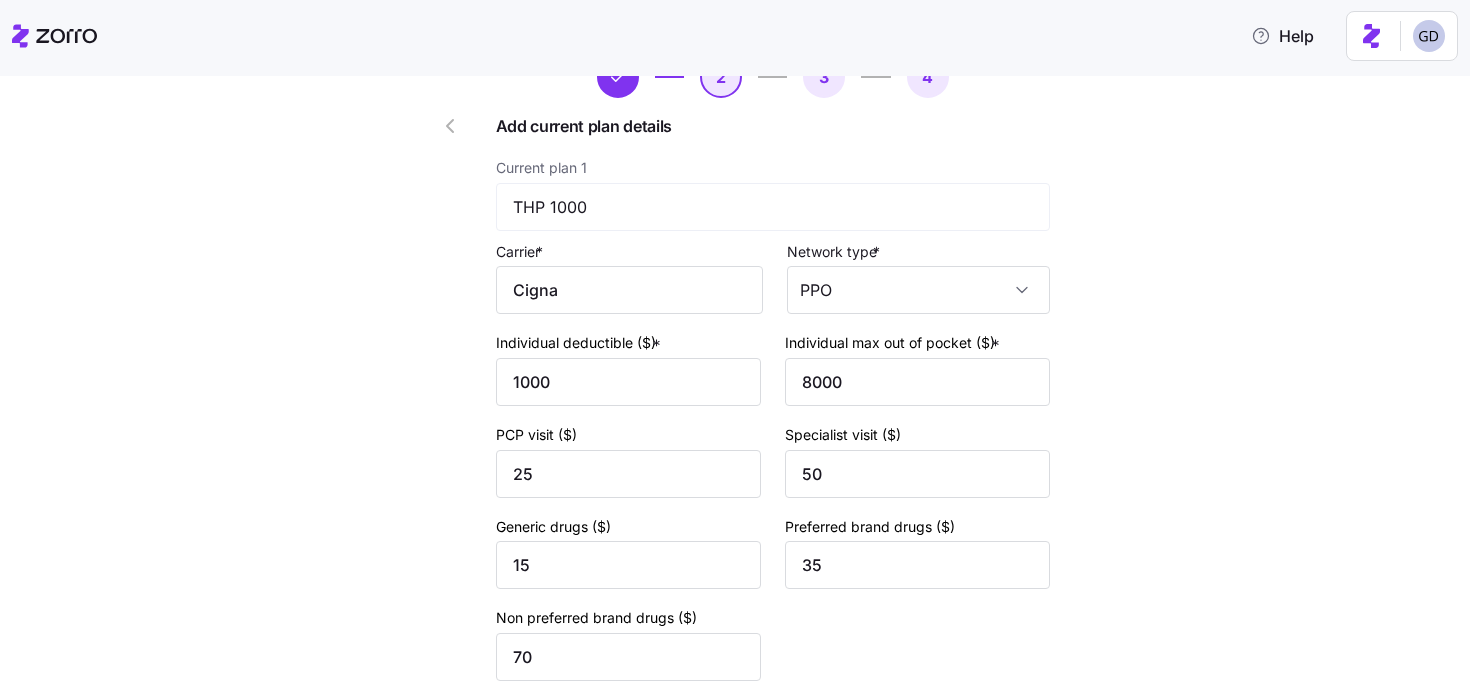 click on "Edit quote 2 3 4 Add current plan details Current plan 1 THP 1000 Carrier  * Cigna Network type  * PPO Individual deductible ($)  * 1000 Individual max out of pocket ($)  * 8000 PCP visit ($) 25 Specialist visit ($) 50 Generic drugs ($) 15 Preferred brand drugs ($) 35 Non preferred brand drugs ($) 70 Current plan 2 HDHP 1600 Carrier  * Cigna Network type  * PPO Individual deductible ($)  * 1600 Individual max out of pocket ($)  * 3000 PCP visit ($) Specialist visit ($) Generic drugs ($) Preferred brand drugs ($) Non preferred brand drugs ($) Save and continue" at bounding box center (749, 709) 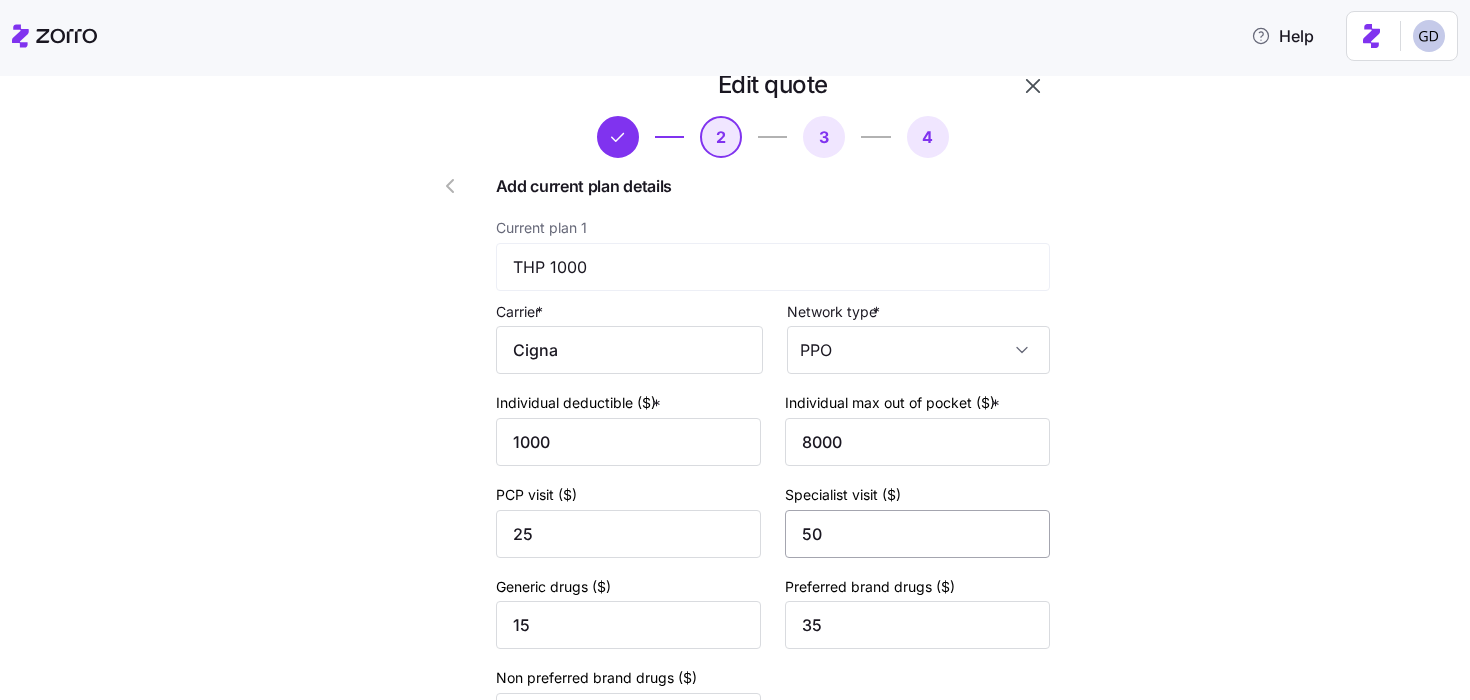 scroll, scrollTop: 38, scrollLeft: 0, axis: vertical 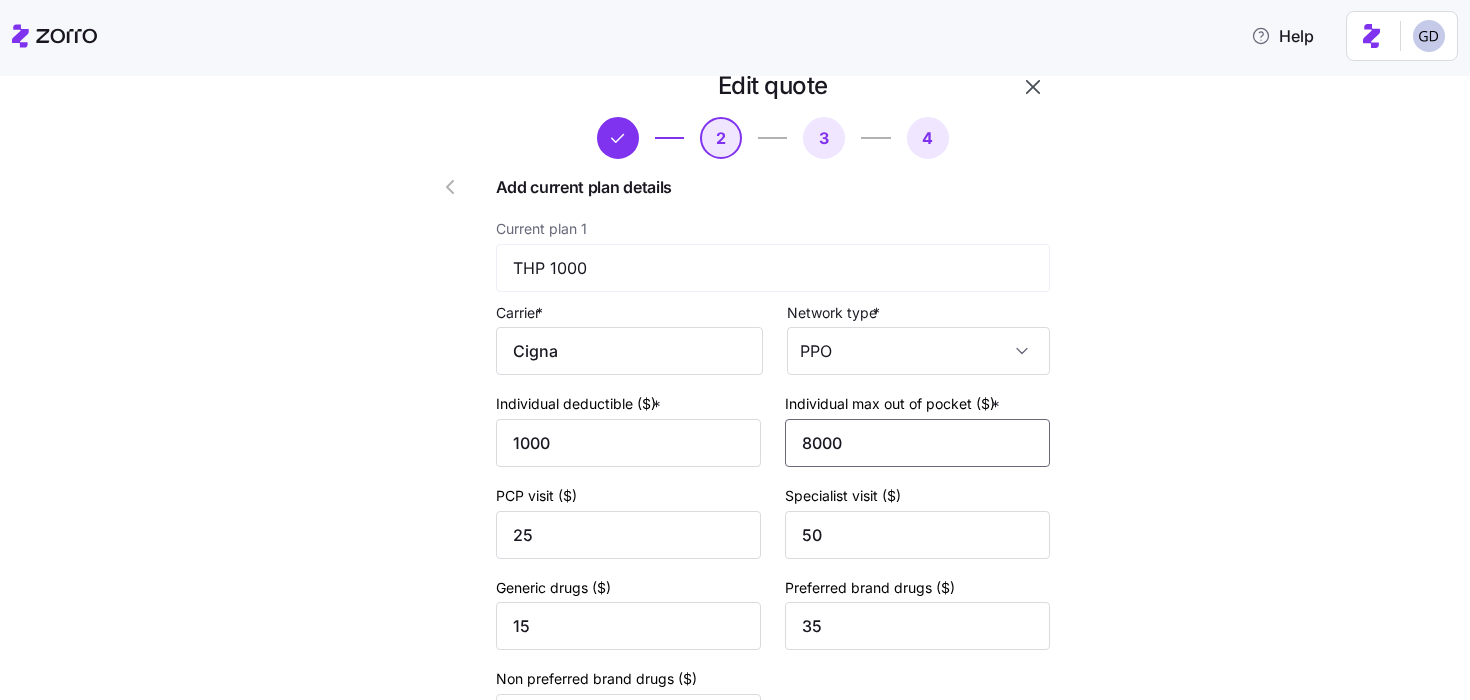 click on "8000" at bounding box center [917, 443] 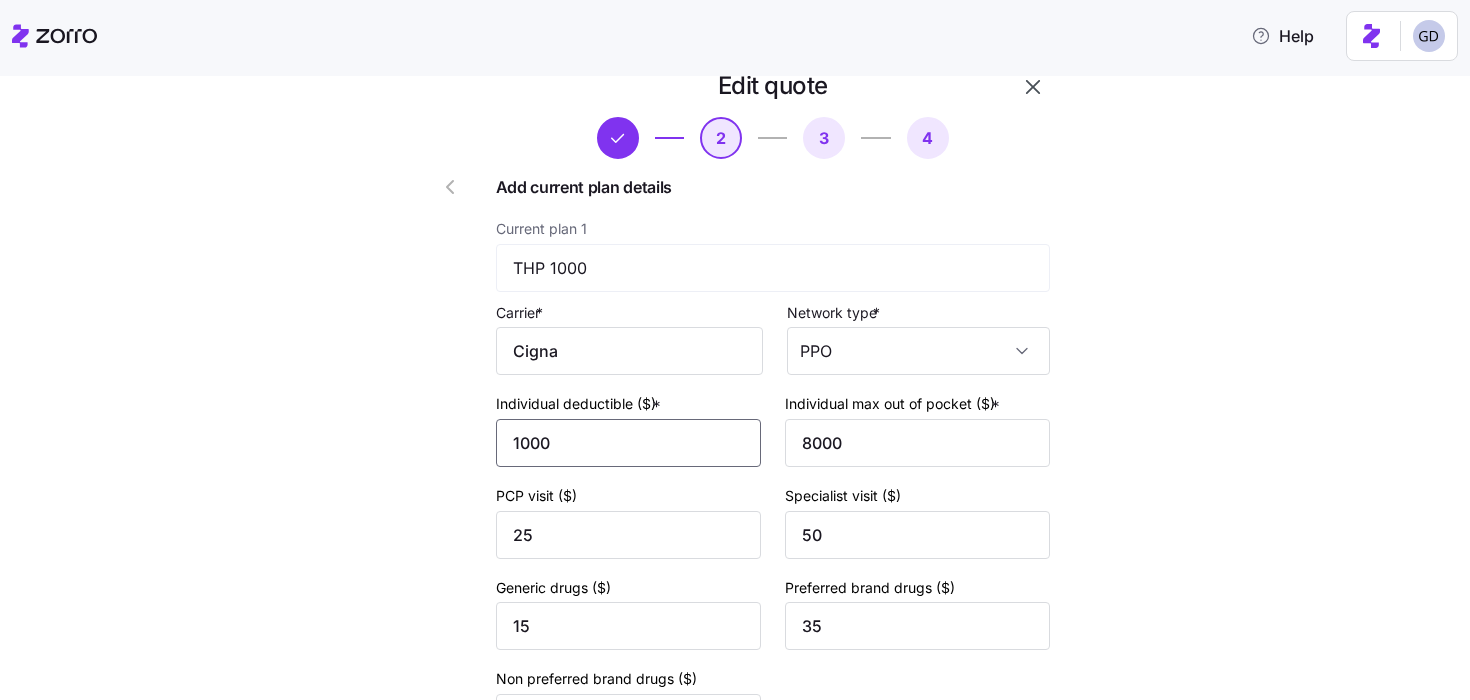 click on "1000" at bounding box center [628, 443] 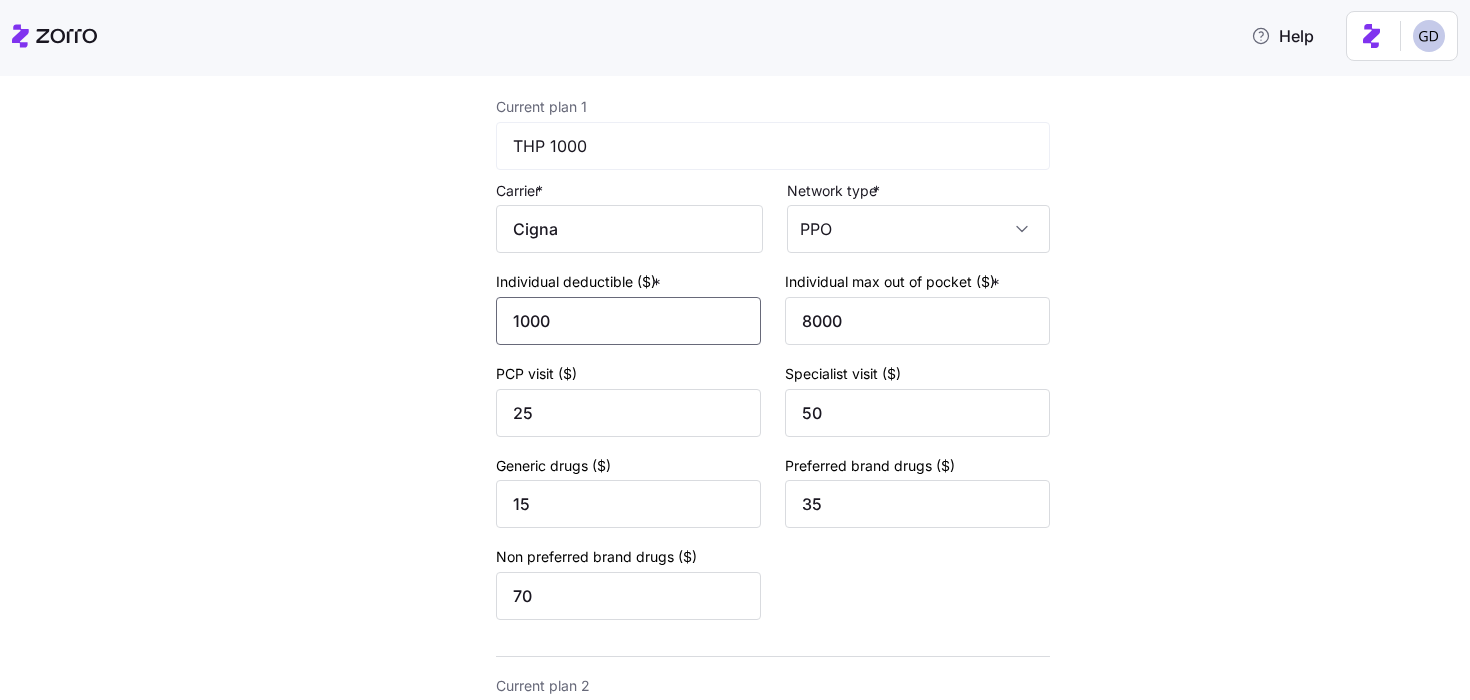 scroll, scrollTop: 168, scrollLeft: 0, axis: vertical 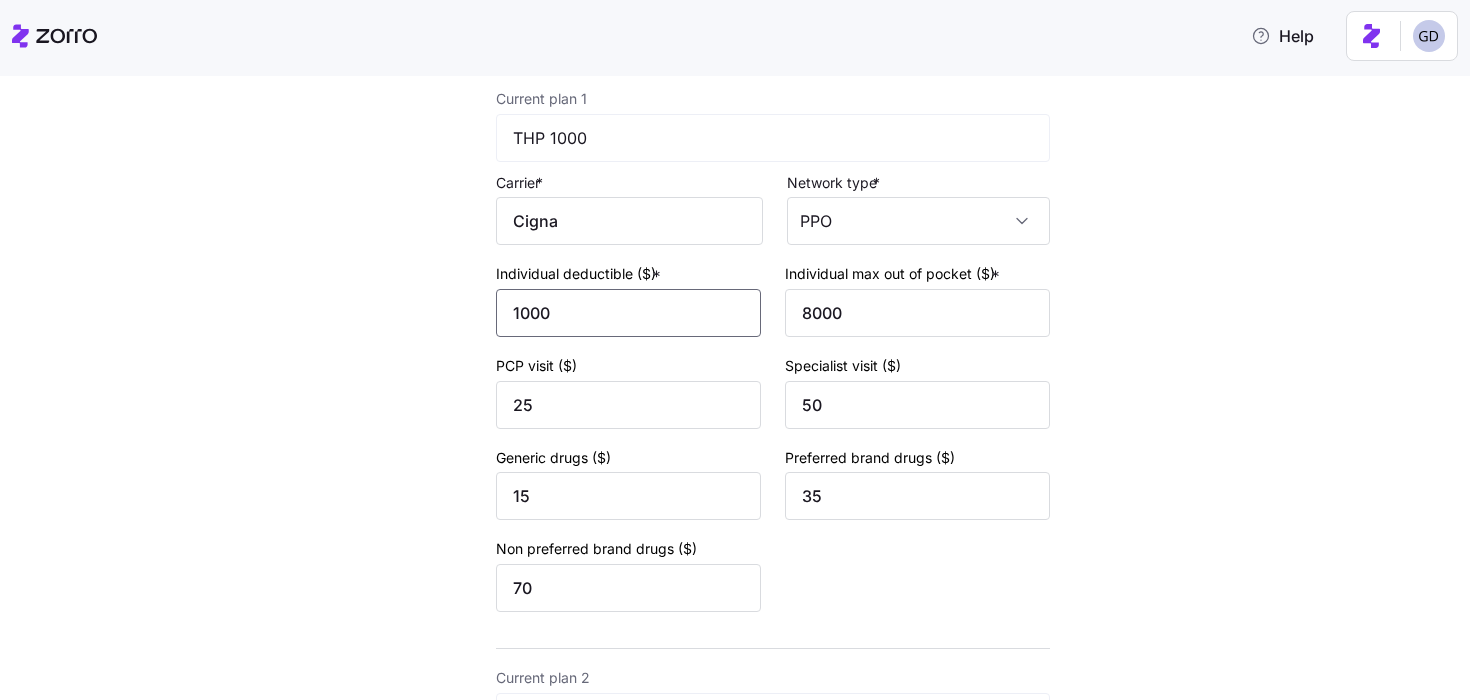 drag, startPoint x: 533, startPoint y: 310, endPoint x: 456, endPoint y: 310, distance: 77 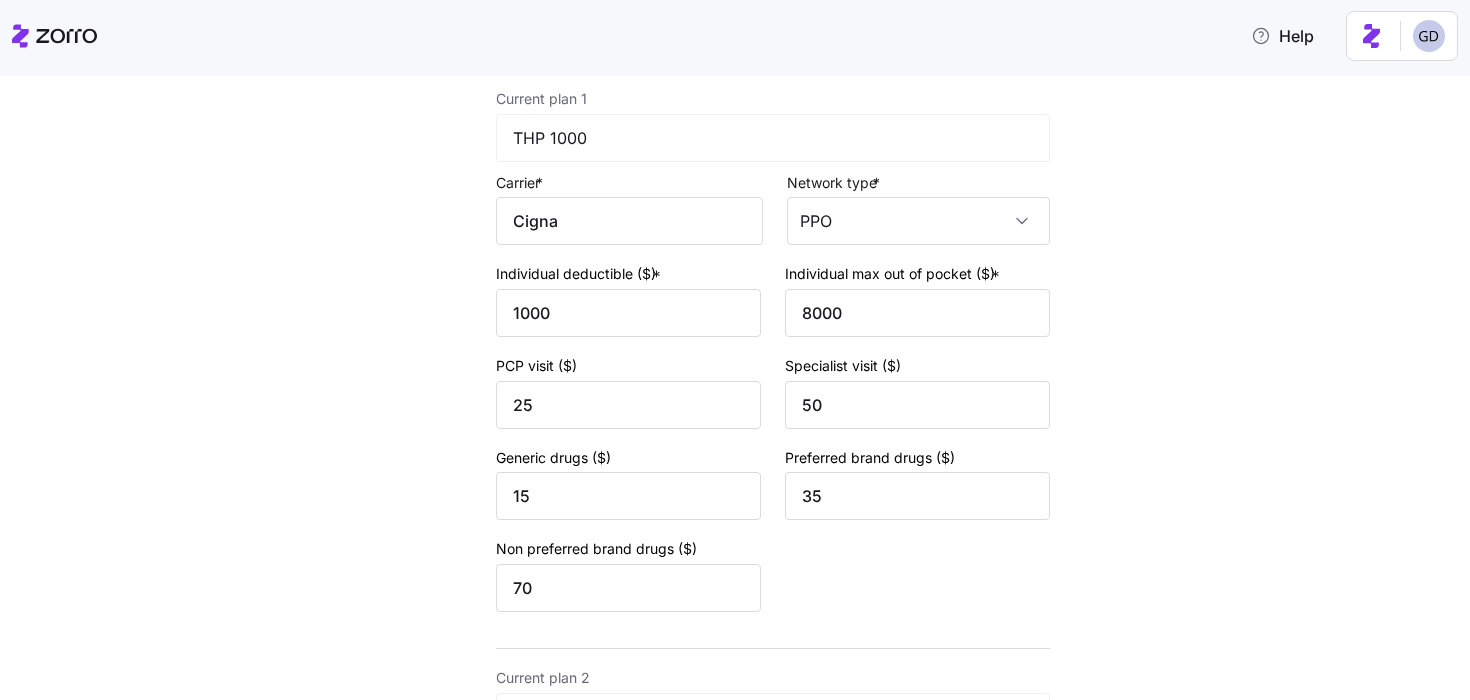 click on "Edit quote 2 3 4 Add current plan details Current plan 1 THP 1000 Carrier  * Cigna Network type  * PPO Individual deductible ($)  * 1000 Individual max out of pocket ($)  * 8000 PCP visit ($) 25 Specialist visit ($) 50 Generic drugs ($) 15 Preferred brand drugs ($) 35 Non preferred brand drugs ($) 70 Current plan 2 HDHP 1600 Carrier  * Cigna Network type  * PPO Individual deductible ($)  * 1600 Individual max out of pocket ($)  * 3000 PCP visit ($) Specialist visit ($) Generic drugs ($) Preferred brand drugs ($) Non preferred brand drugs ($) Save and continue" at bounding box center (749, 640) 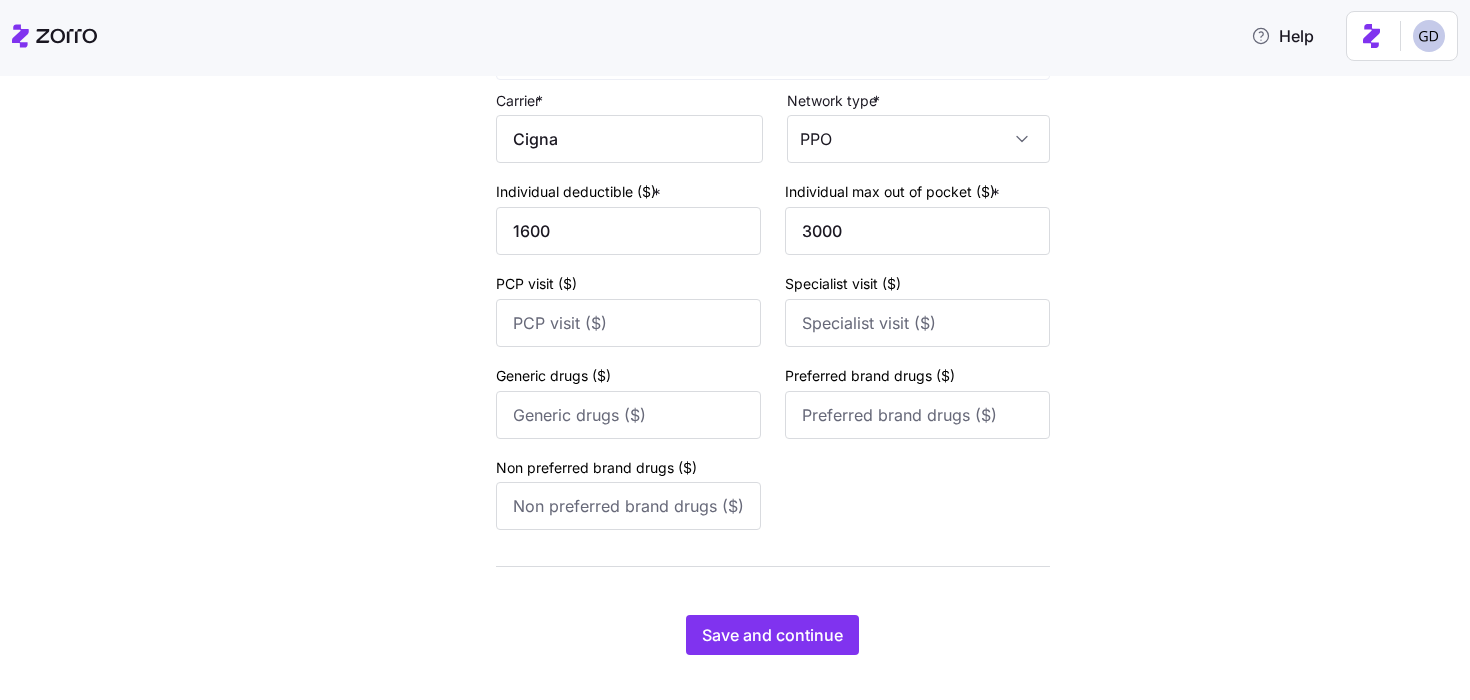 scroll, scrollTop: 862, scrollLeft: 0, axis: vertical 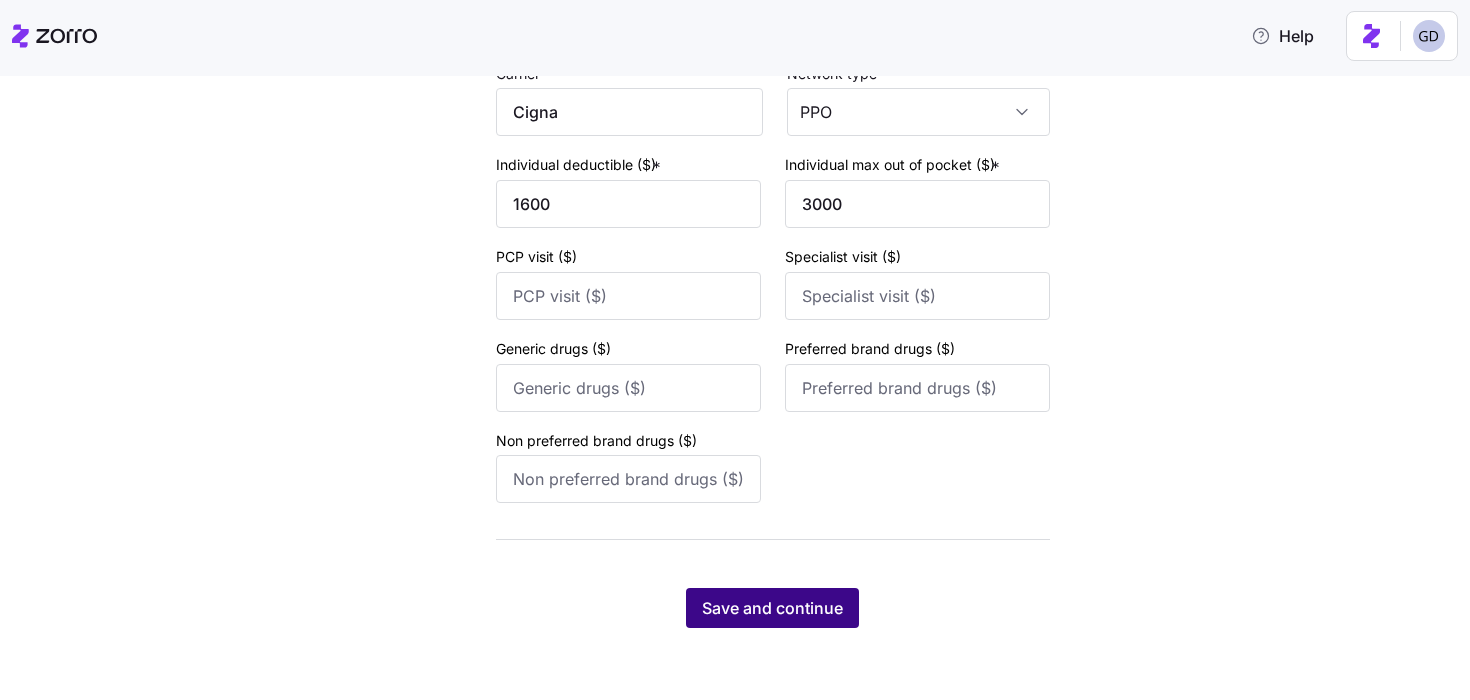 click on "Save and continue" at bounding box center (772, 608) 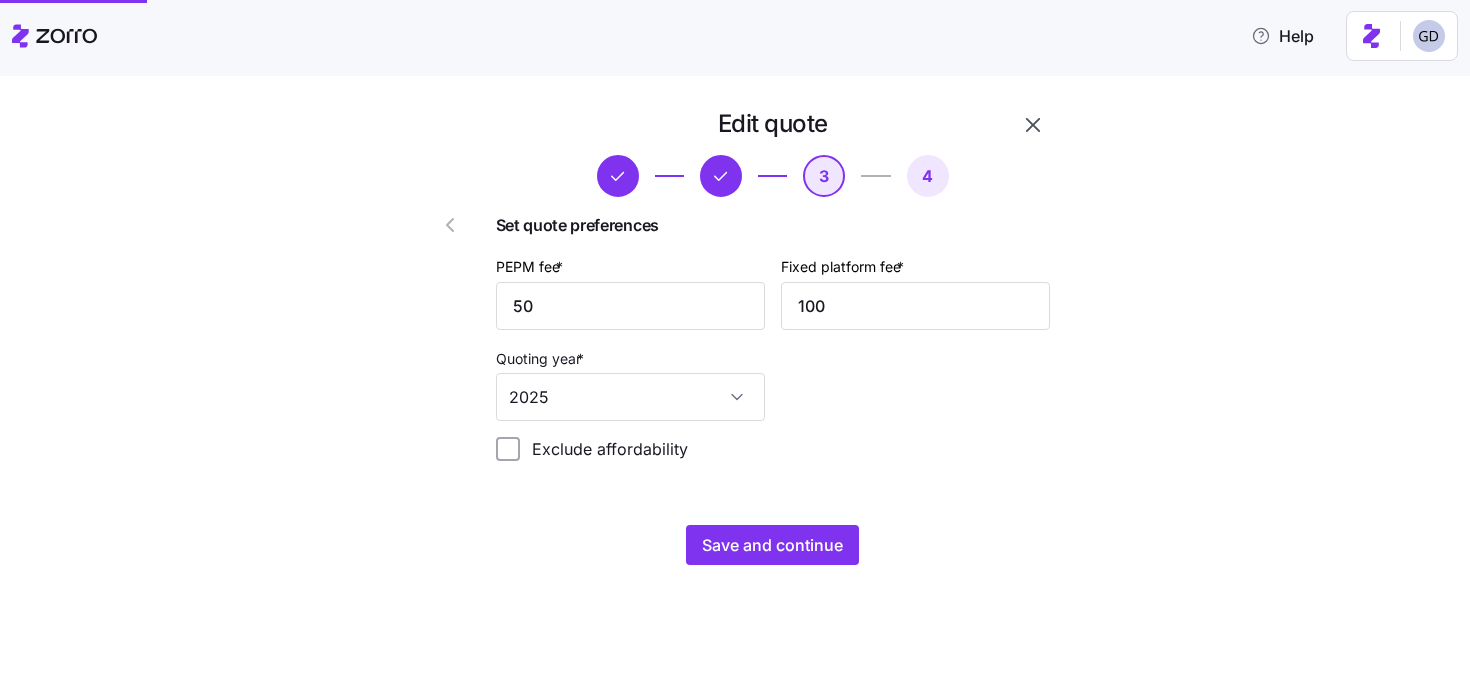 scroll, scrollTop: 0, scrollLeft: 0, axis: both 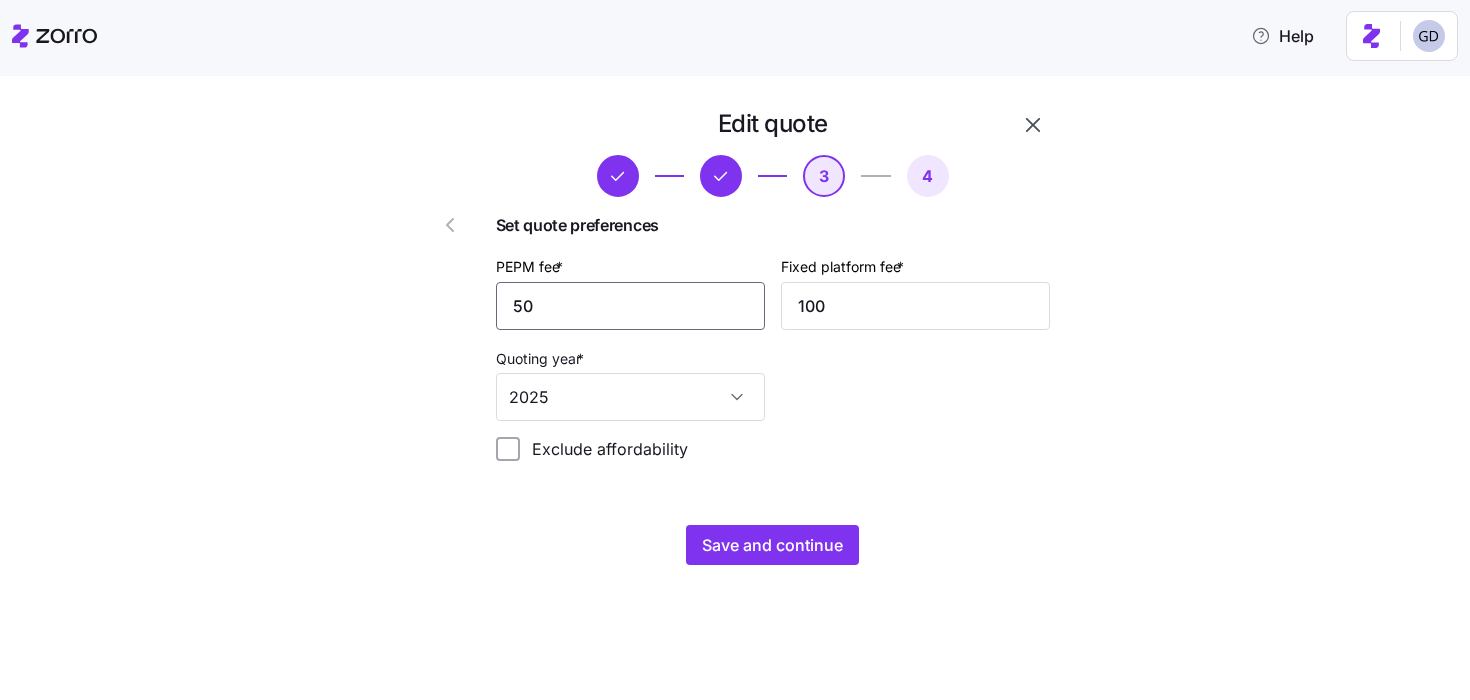 drag, startPoint x: 607, startPoint y: 310, endPoint x: 361, endPoint y: 309, distance: 246.00203 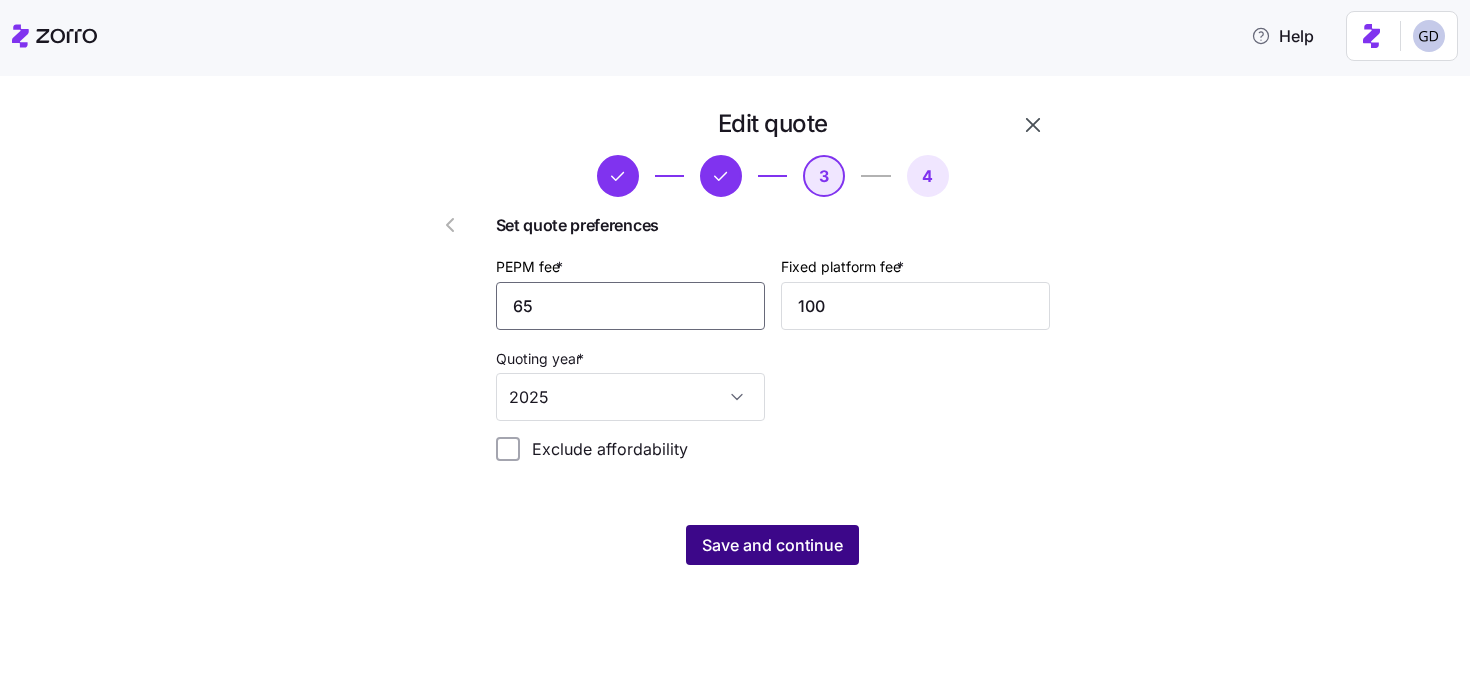 type on "65" 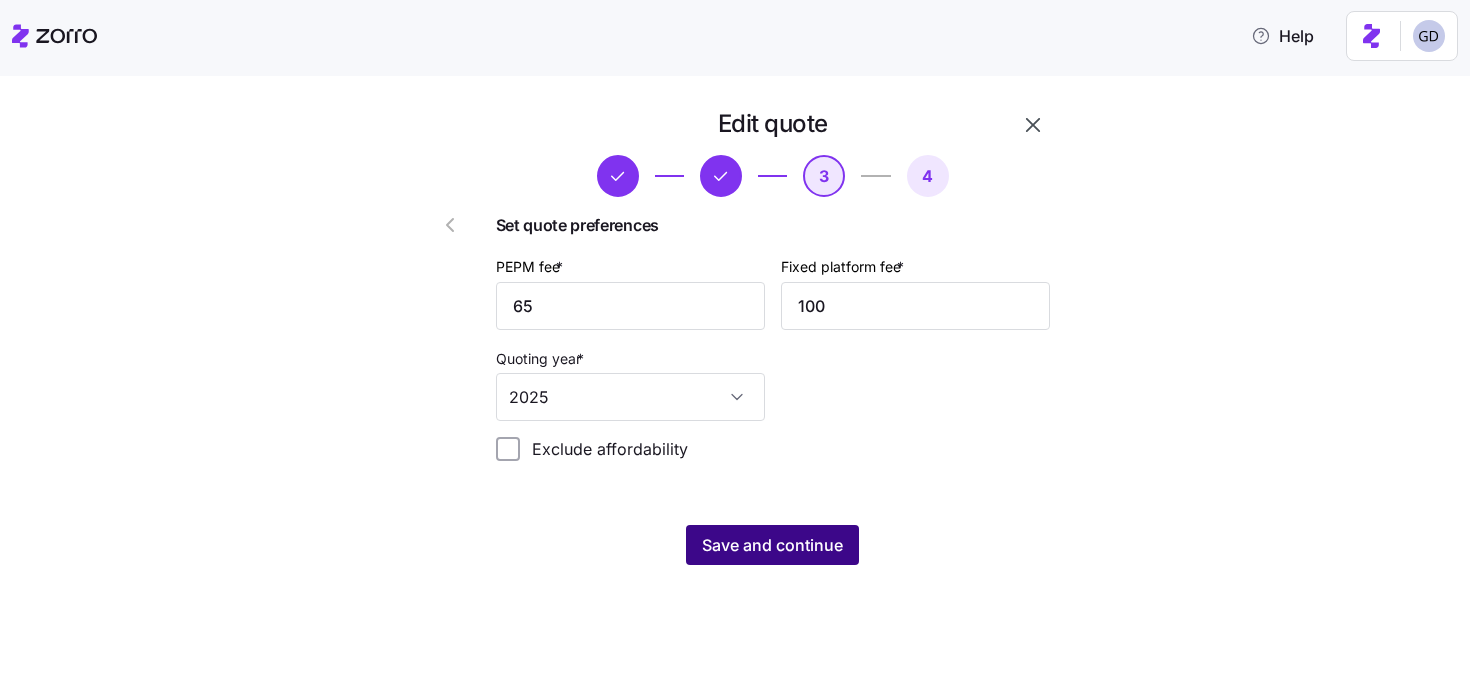 click on "Save and continue" at bounding box center (772, 545) 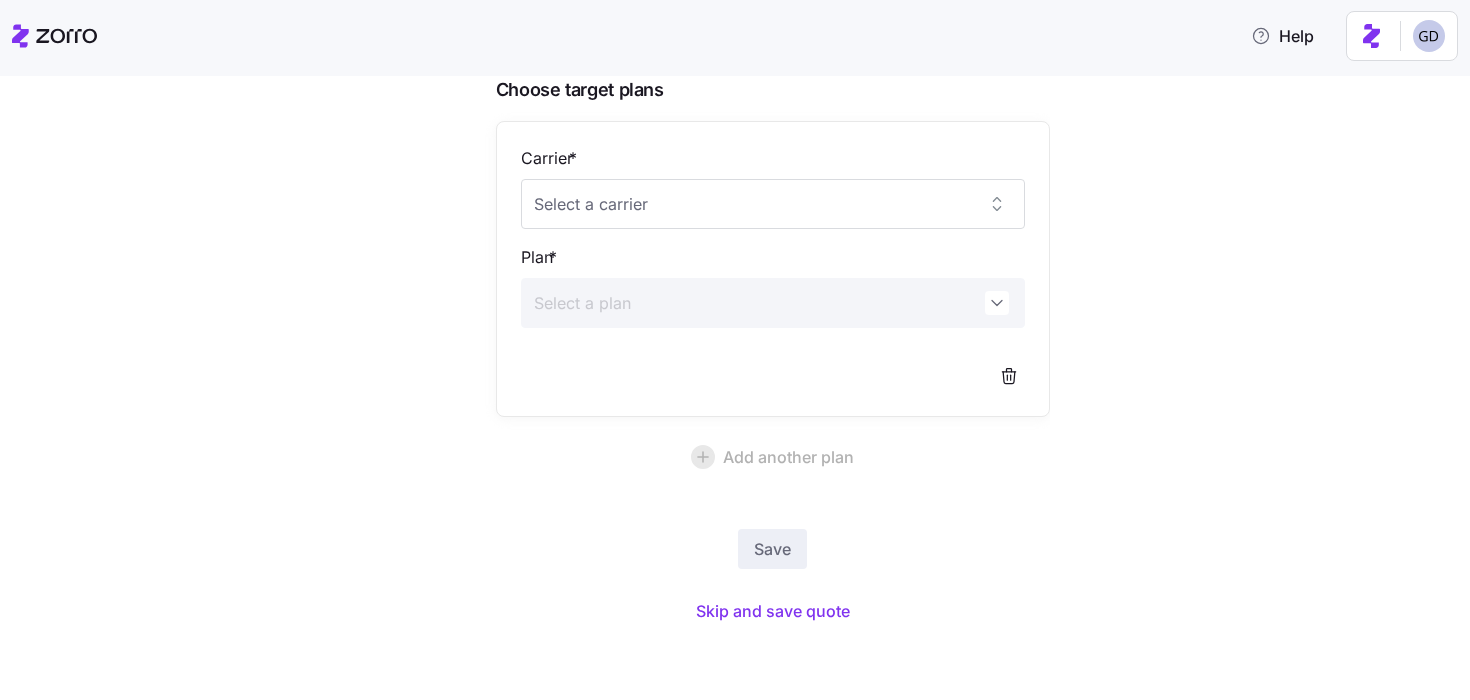 scroll, scrollTop: 160, scrollLeft: 0, axis: vertical 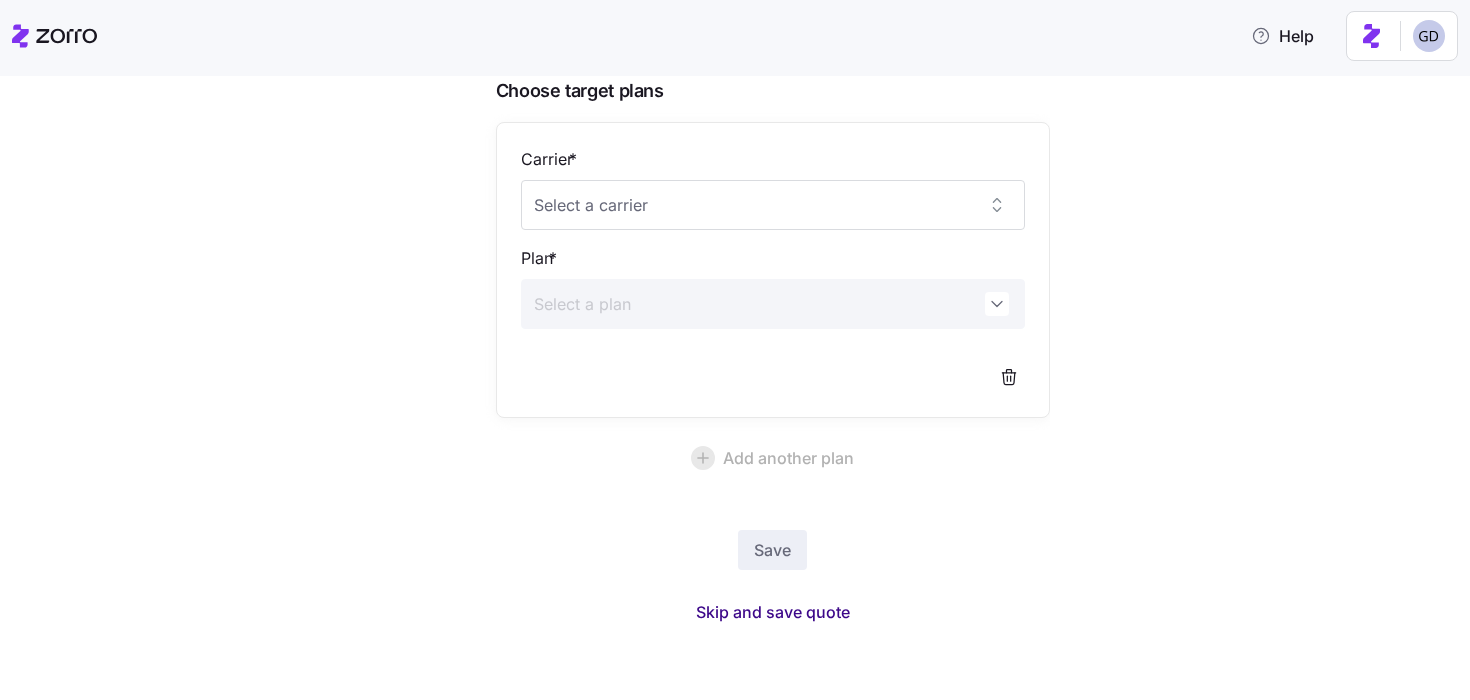 click on "Skip and save quote" at bounding box center (773, 612) 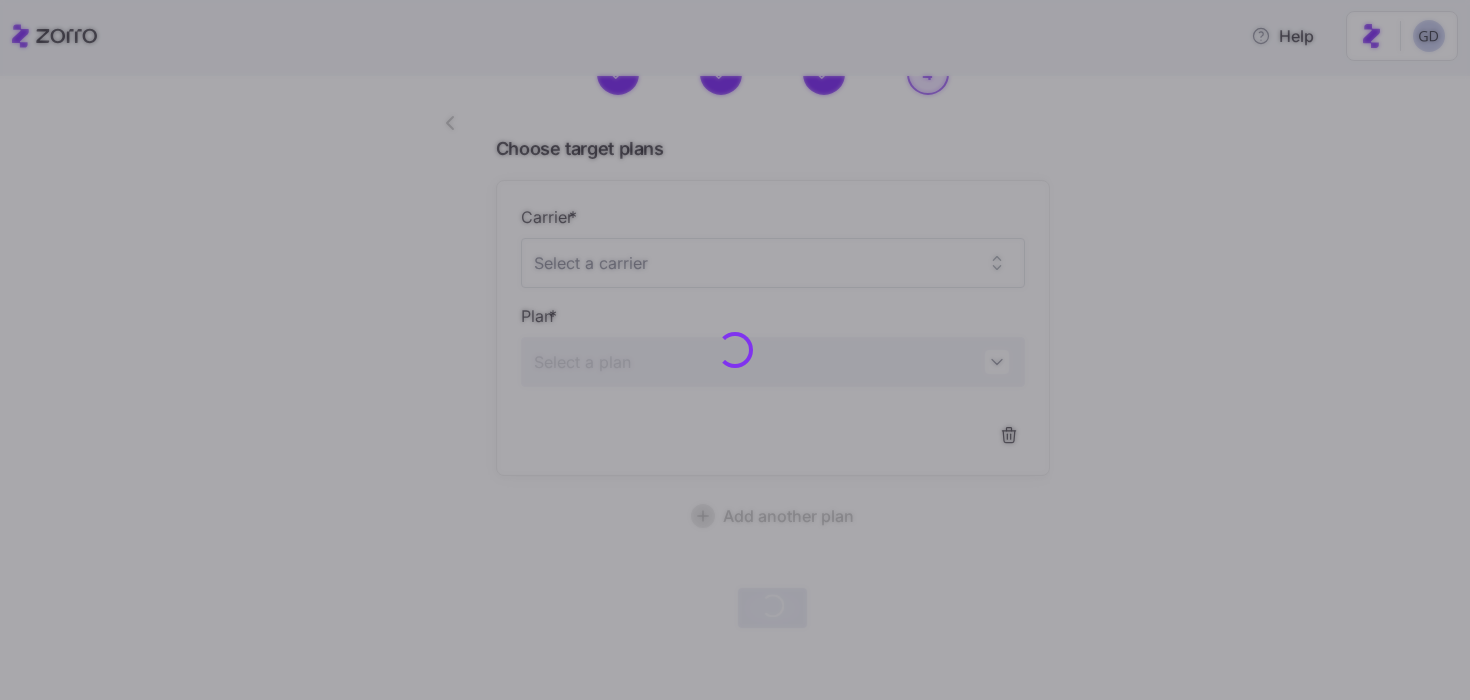 scroll, scrollTop: 101, scrollLeft: 0, axis: vertical 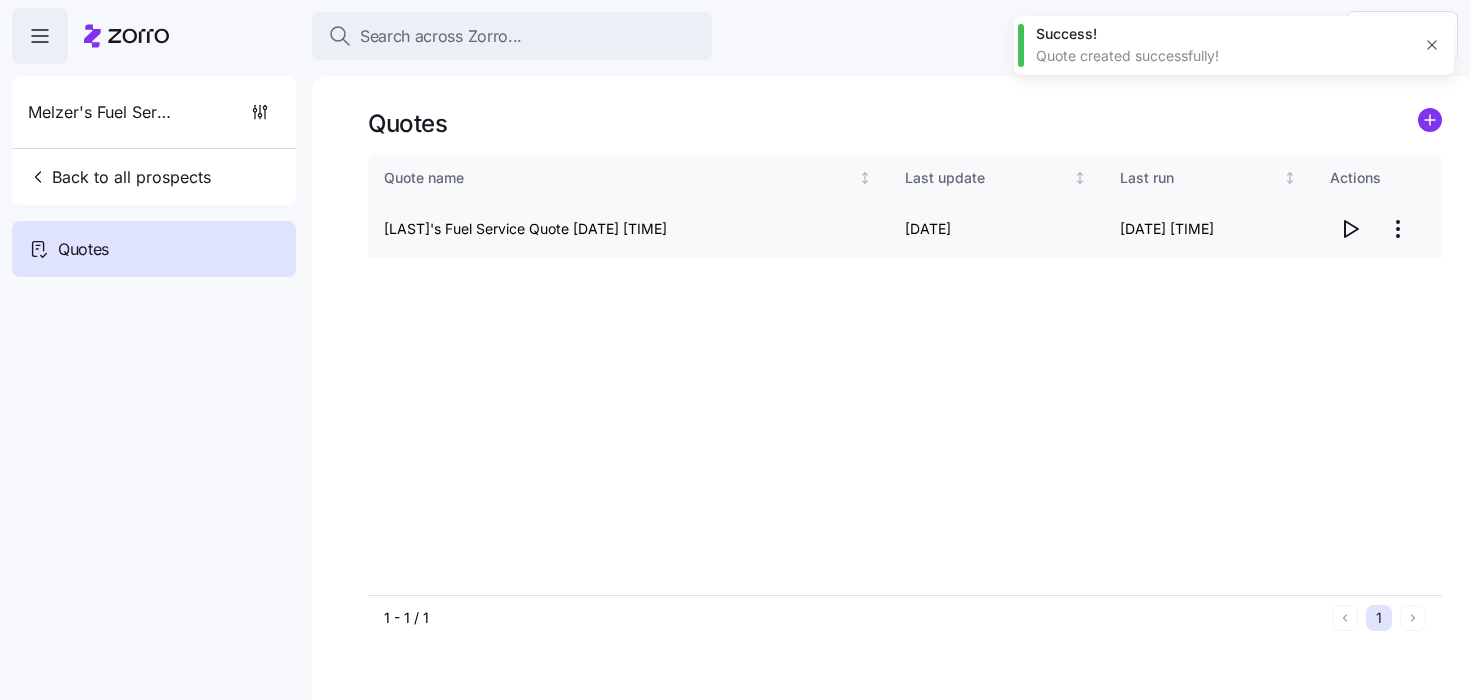 click 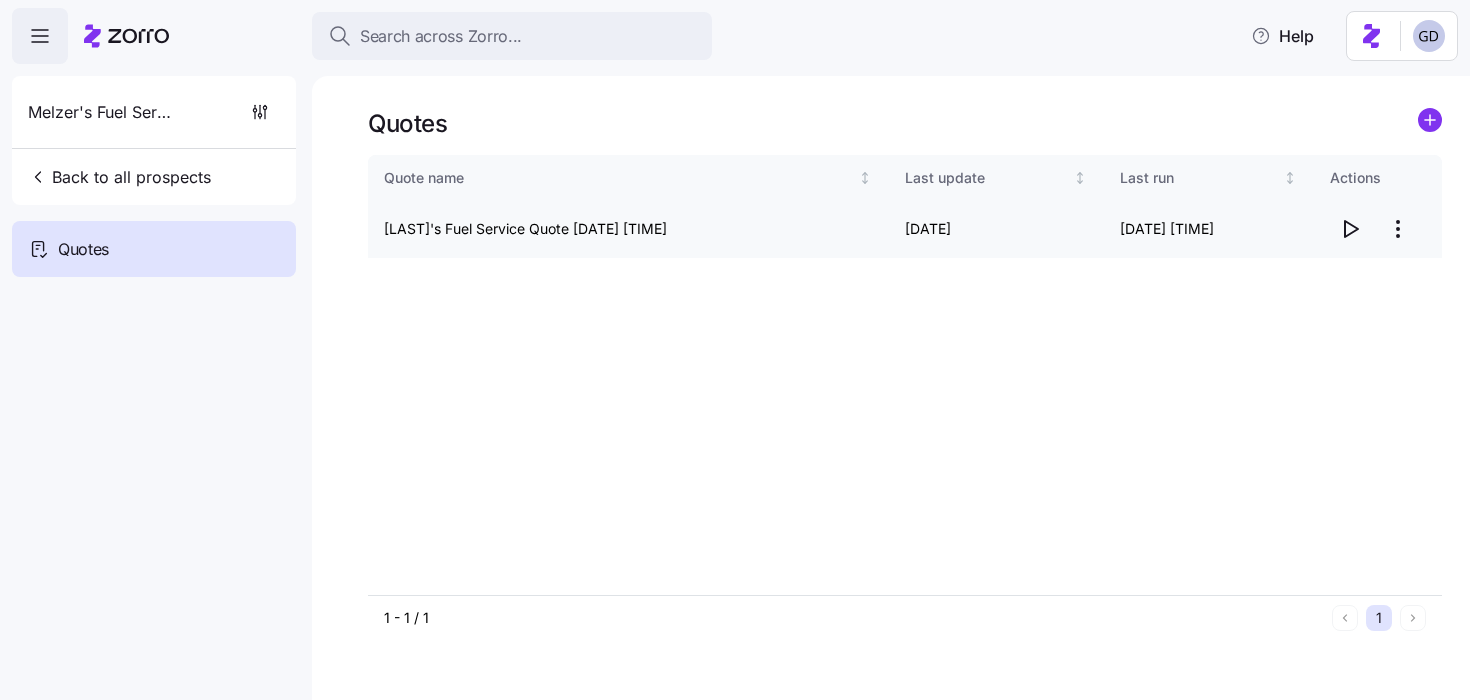 click on "Search across Zorro... Help [LAST]'s Fuel Service Back to all prospects Quotes Quotes Quote name Last update Last run Actions [LAST]'s Fuel Service Quote [DATE] [TIME] [DATE] [DATE] [TIME] 1 - 1 / 1 1 Quotes" at bounding box center (735, 344) 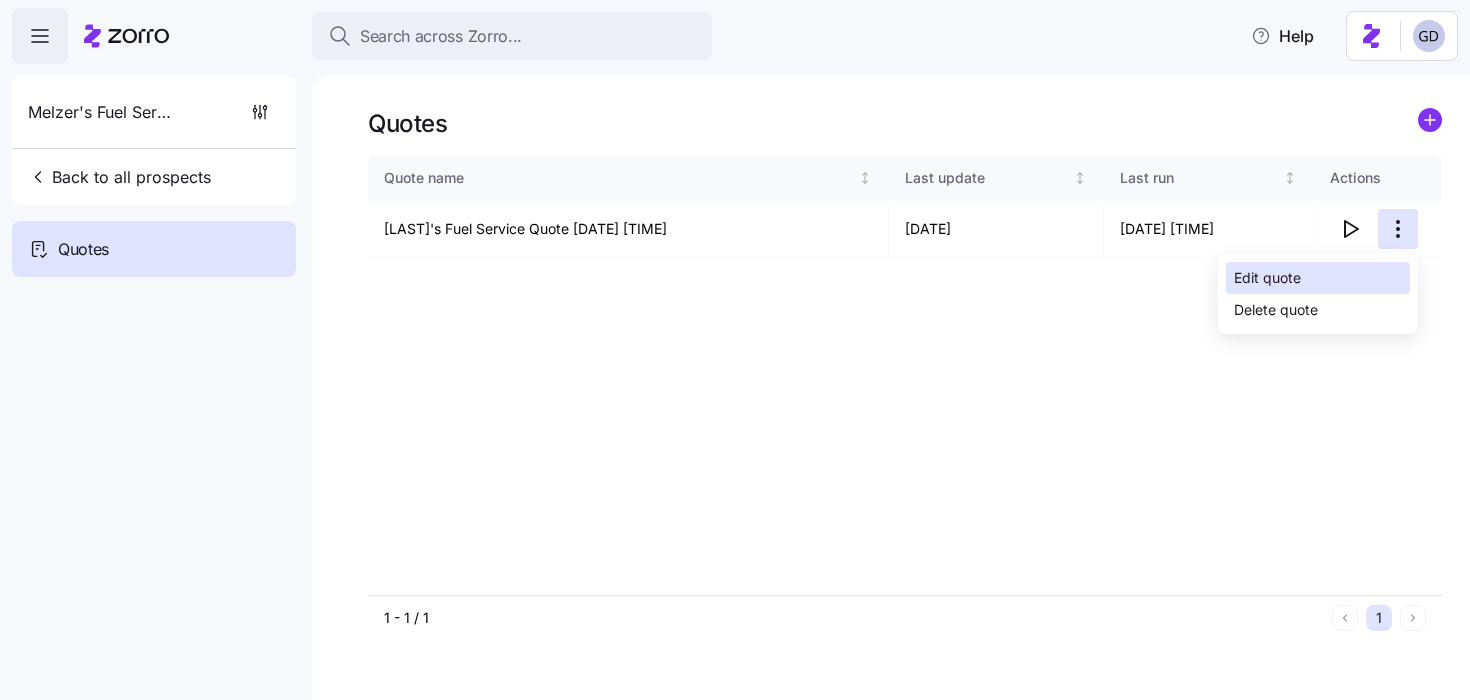 click on "Edit quote" at bounding box center (1318, 278) 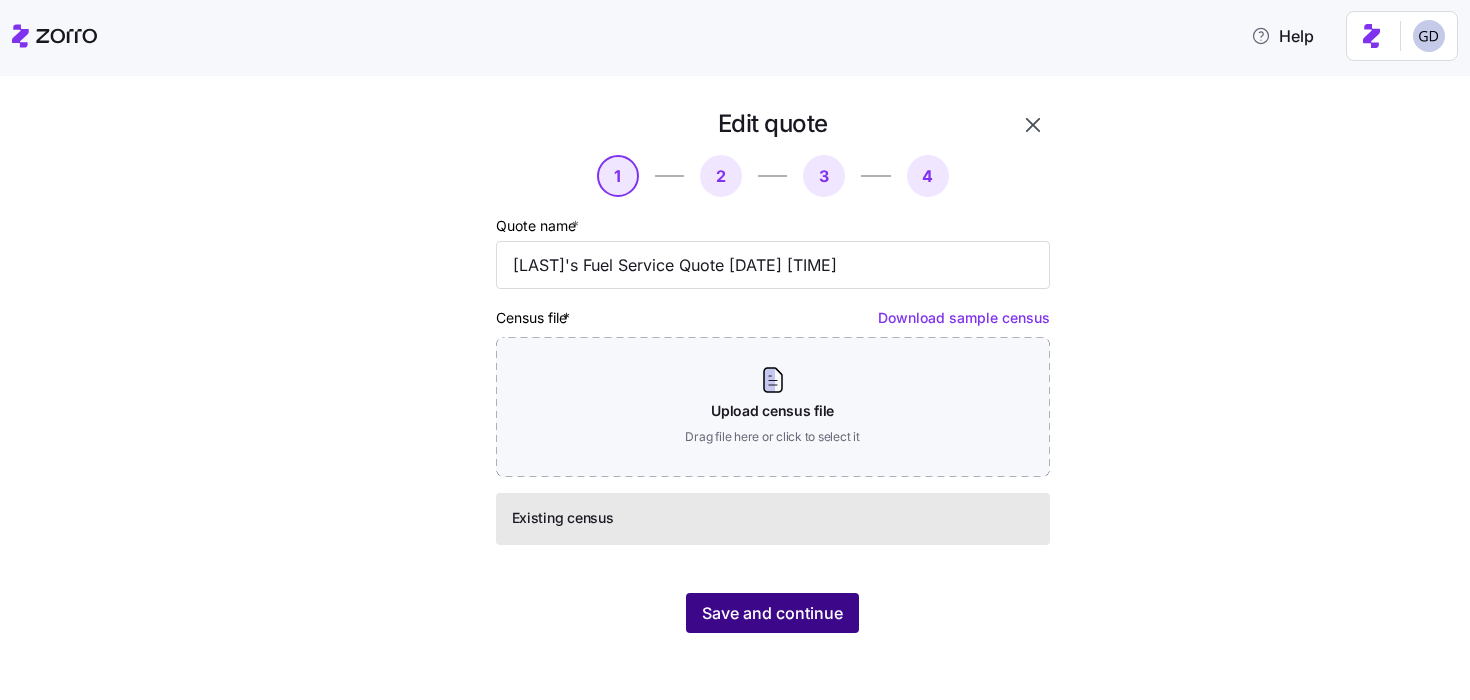 click on "Save and continue" at bounding box center (772, 613) 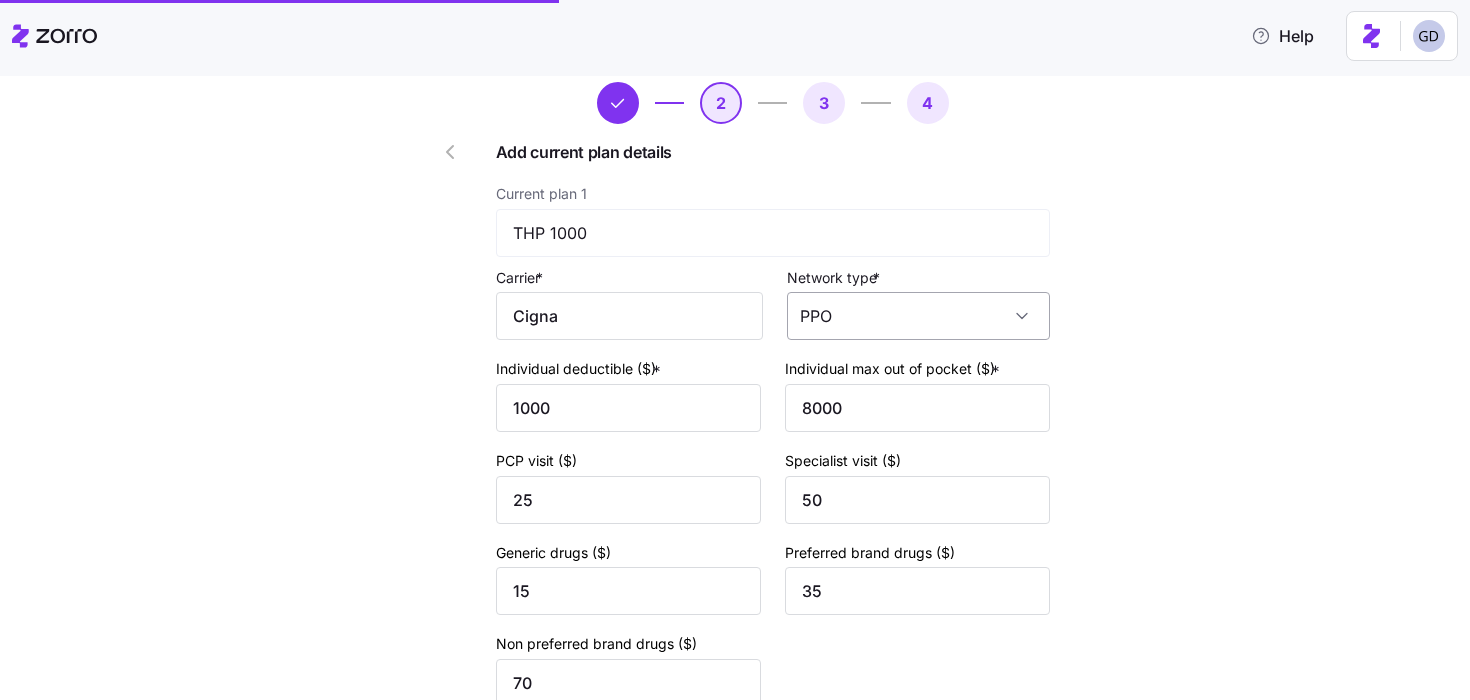scroll, scrollTop: 75, scrollLeft: 0, axis: vertical 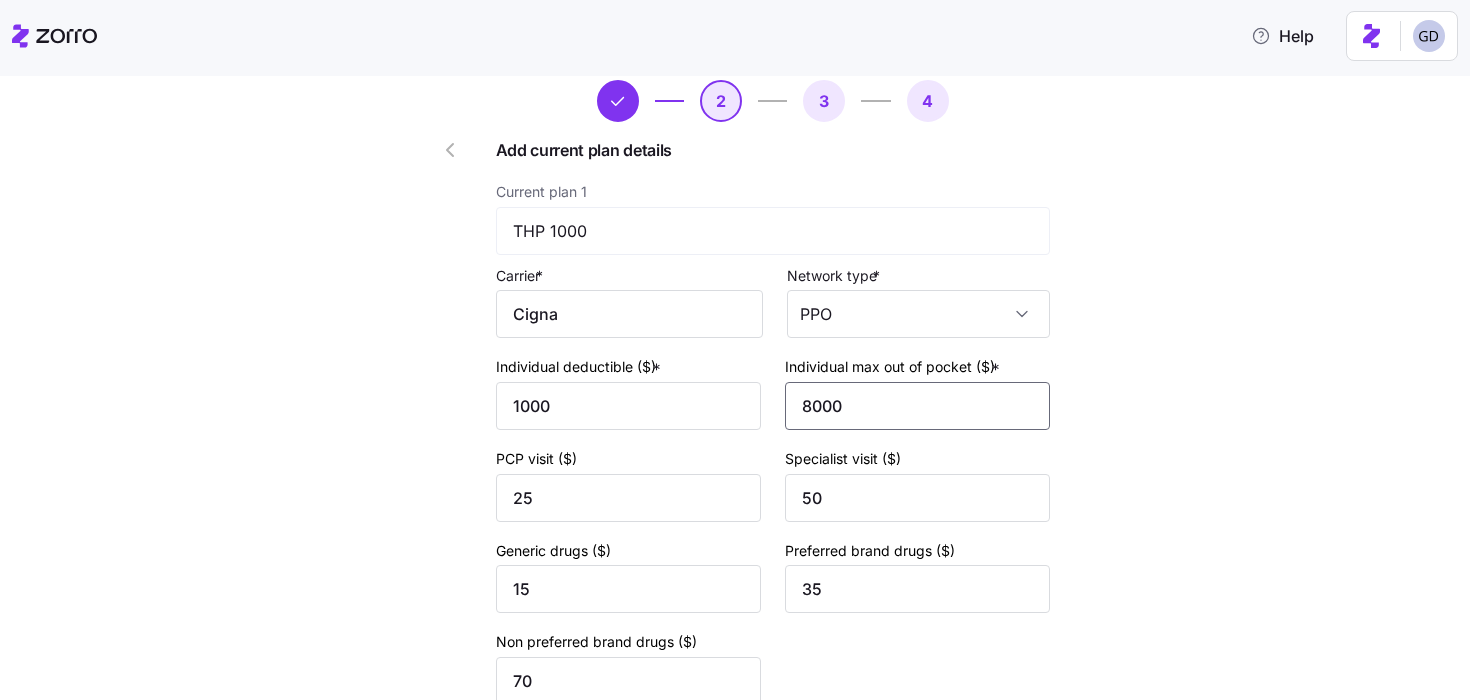 click on "8000" at bounding box center (917, 406) 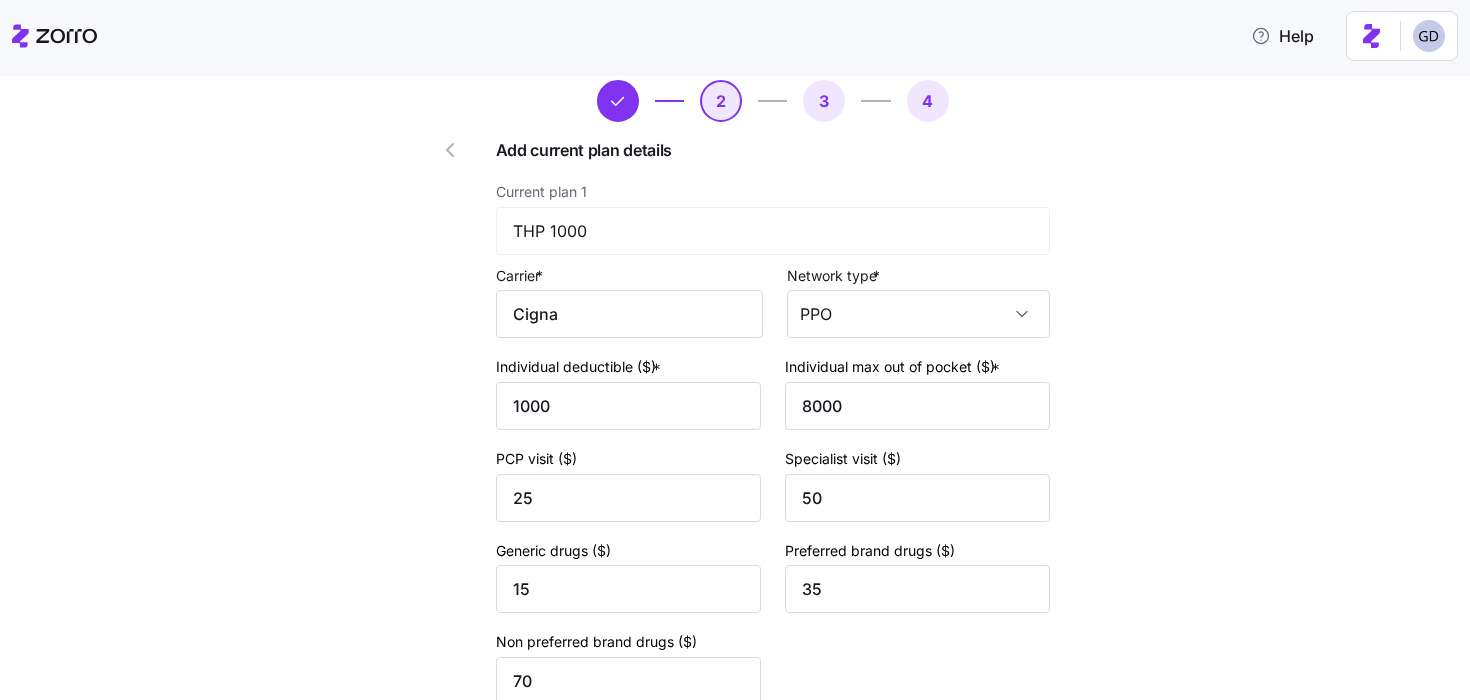 click on "Edit quote 2 3 4 Add current plan details Current plan 1 THP 1000 Carrier  * Cigna Network type  * PPO Individual deductible ($)  * 1000 Individual max out of pocket ($)  * 8000 PCP visit ($) 25 Specialist visit ($) 50 Generic drugs ($) 15 Preferred brand drugs ($) 35 Non preferred brand drugs ($) 70 Current plan 2 HDHP 1600 Carrier  * Cigna Network type  * PPO Individual deductible ($)  * 1600 Individual max out of pocket ($)  * 3000 PCP visit ($) Specialist visit ($) Generic drugs ($) Preferred brand drugs ($) Non preferred brand drugs ($) Save and continue" at bounding box center (749, 733) 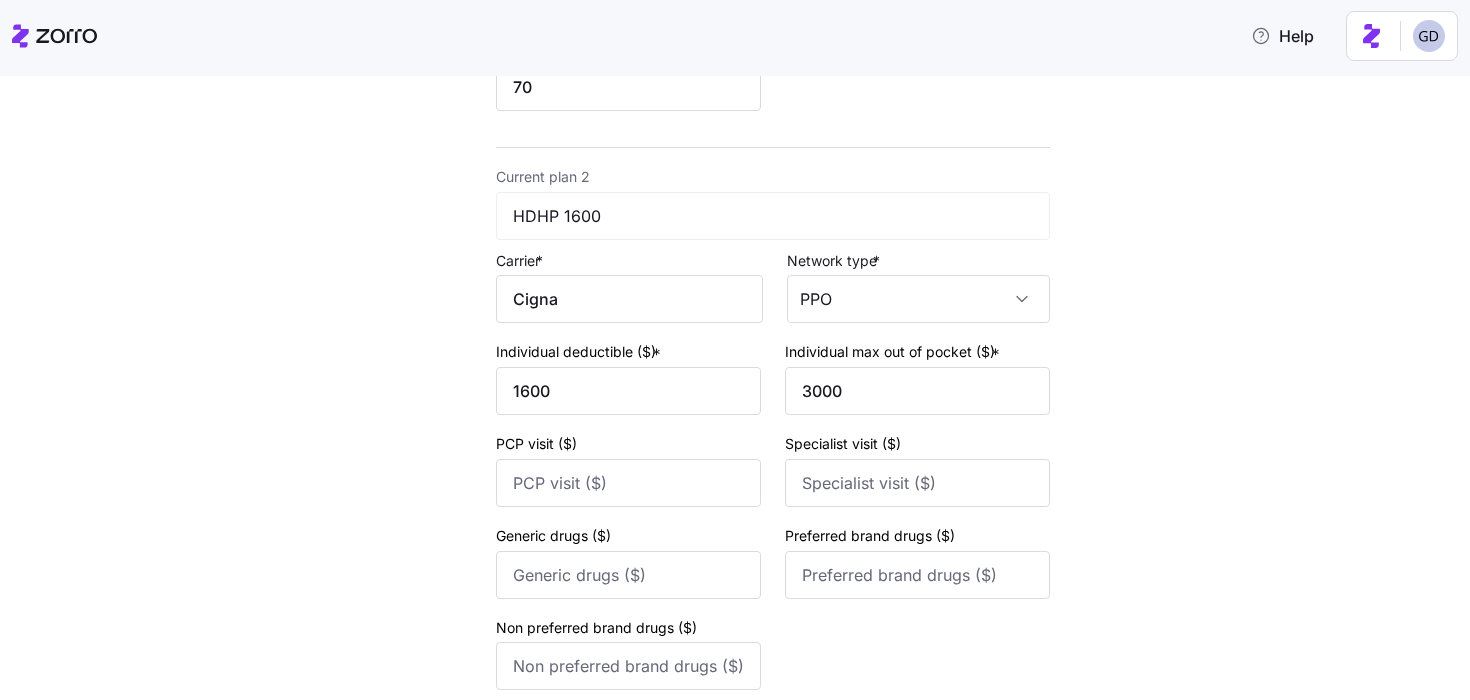 scroll, scrollTop: 862, scrollLeft: 0, axis: vertical 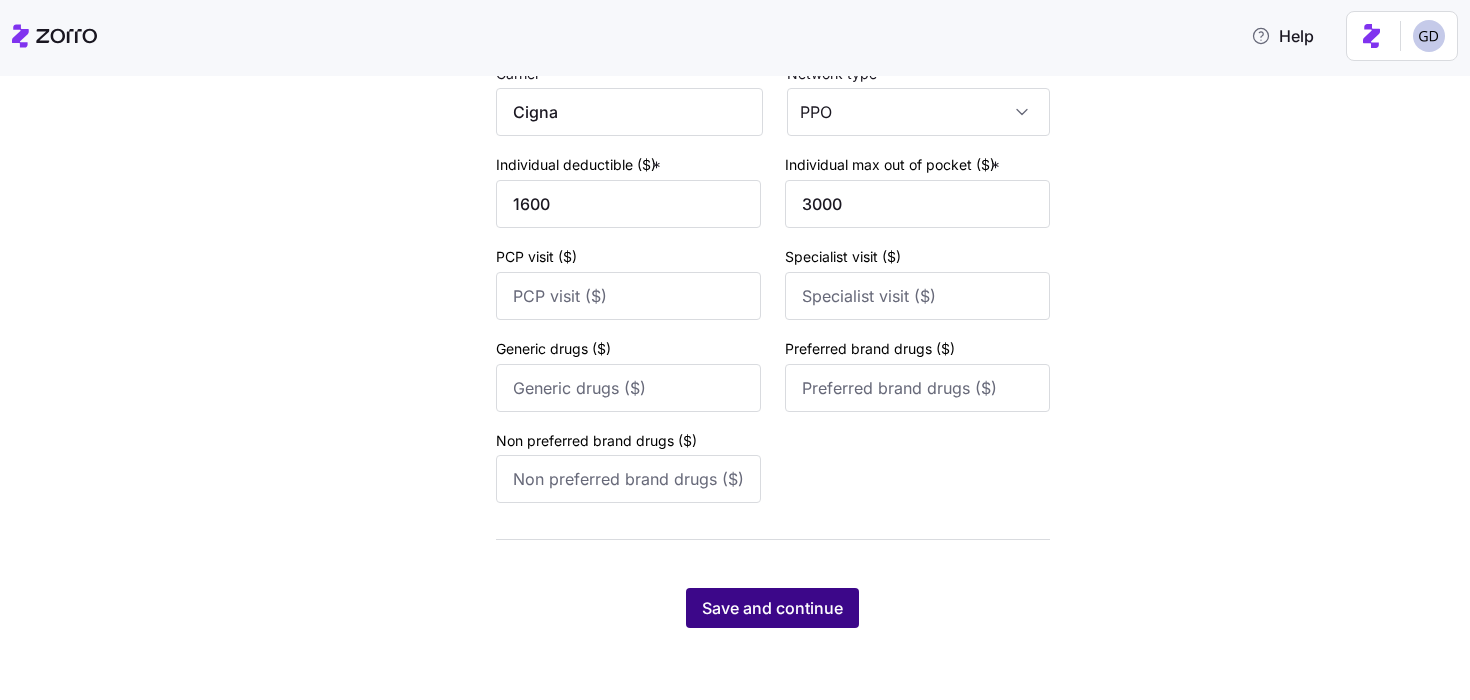 click on "Save and continue" at bounding box center (772, 608) 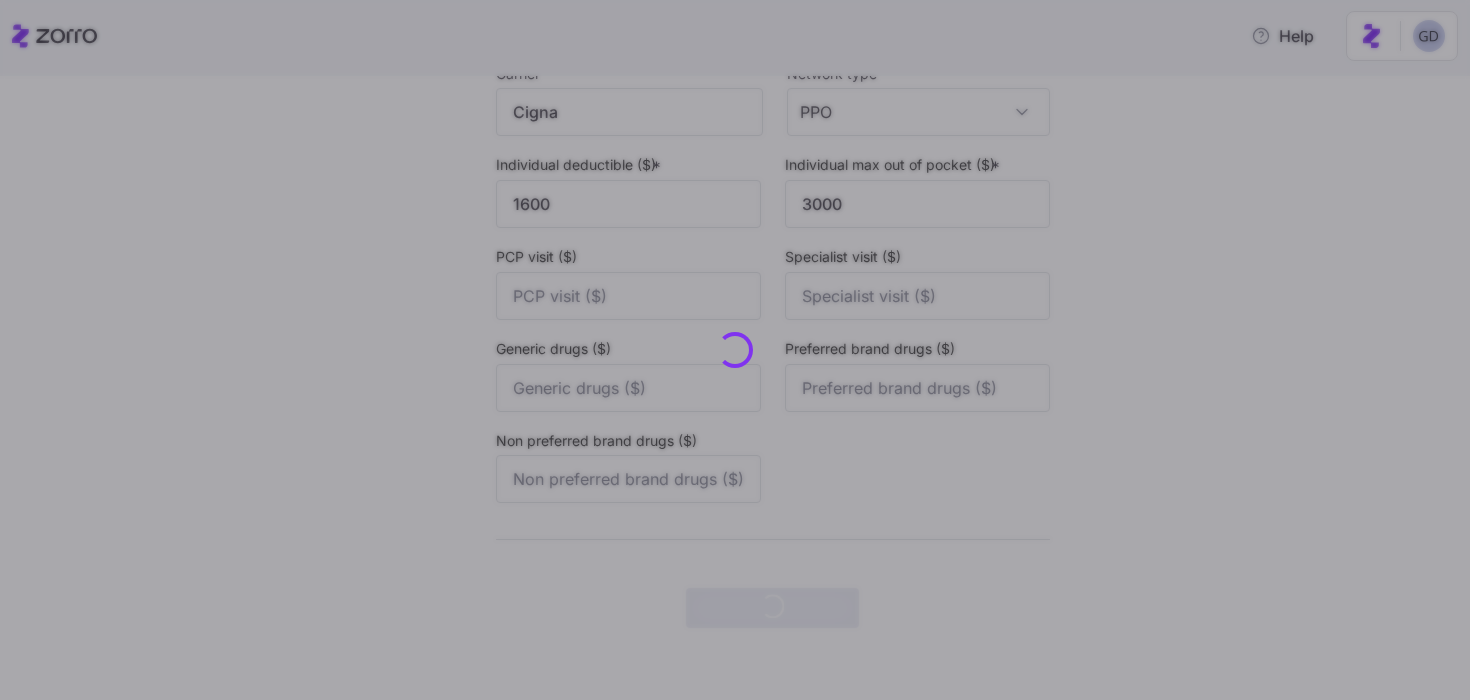 scroll, scrollTop: 0, scrollLeft: 0, axis: both 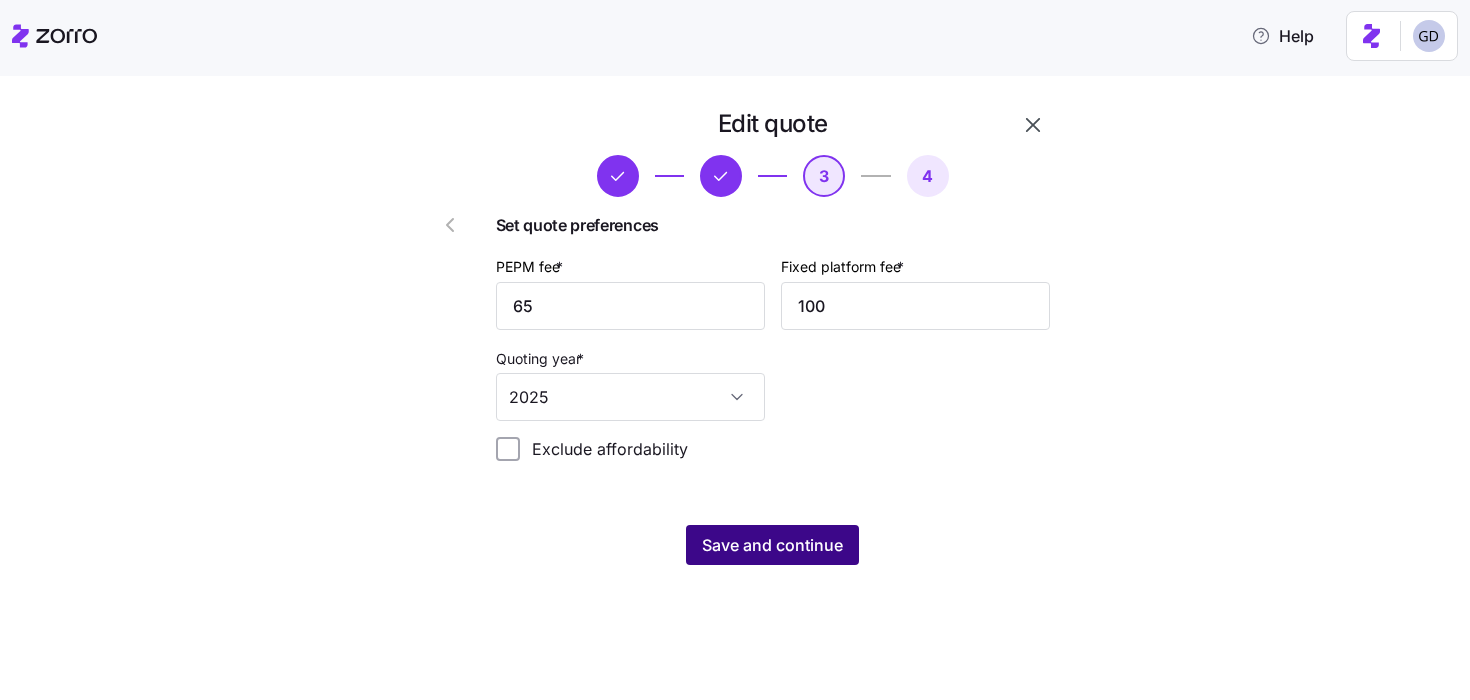 click on "Save and continue" at bounding box center [772, 545] 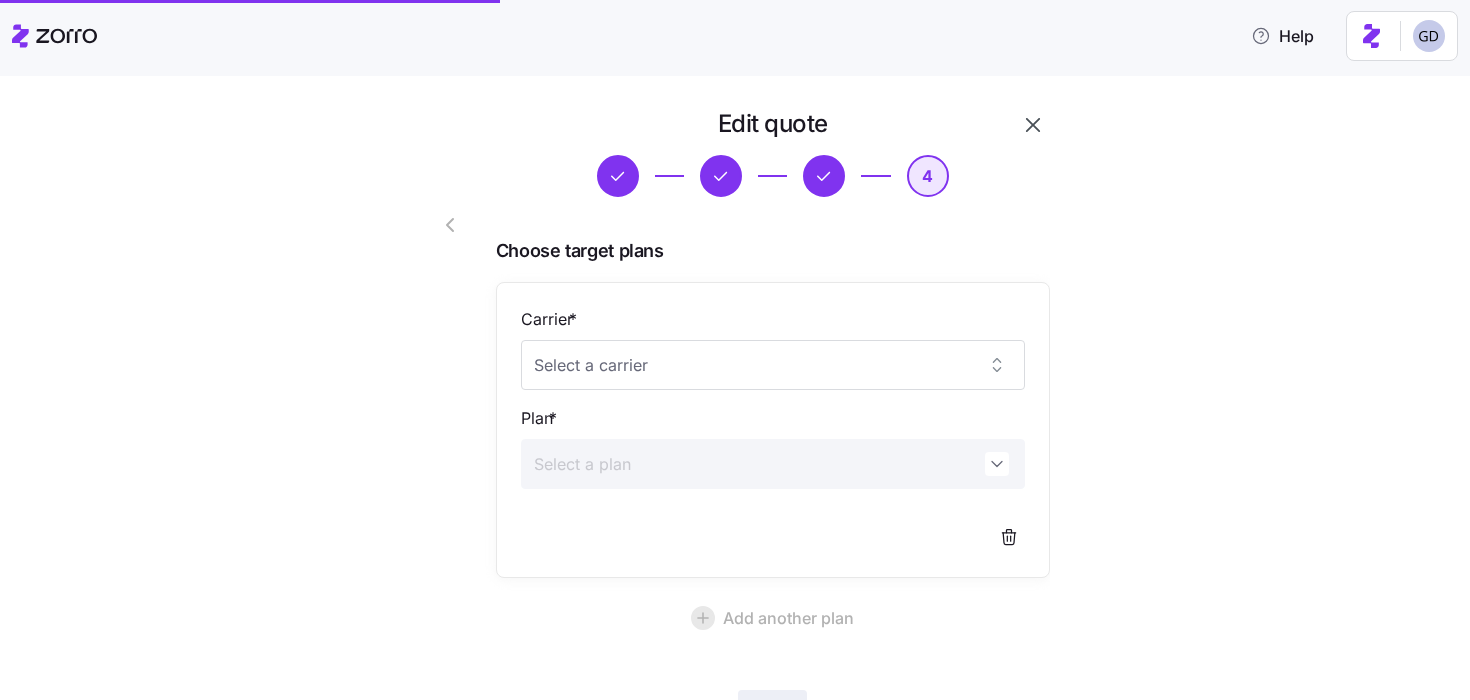 scroll, scrollTop: 161, scrollLeft: 0, axis: vertical 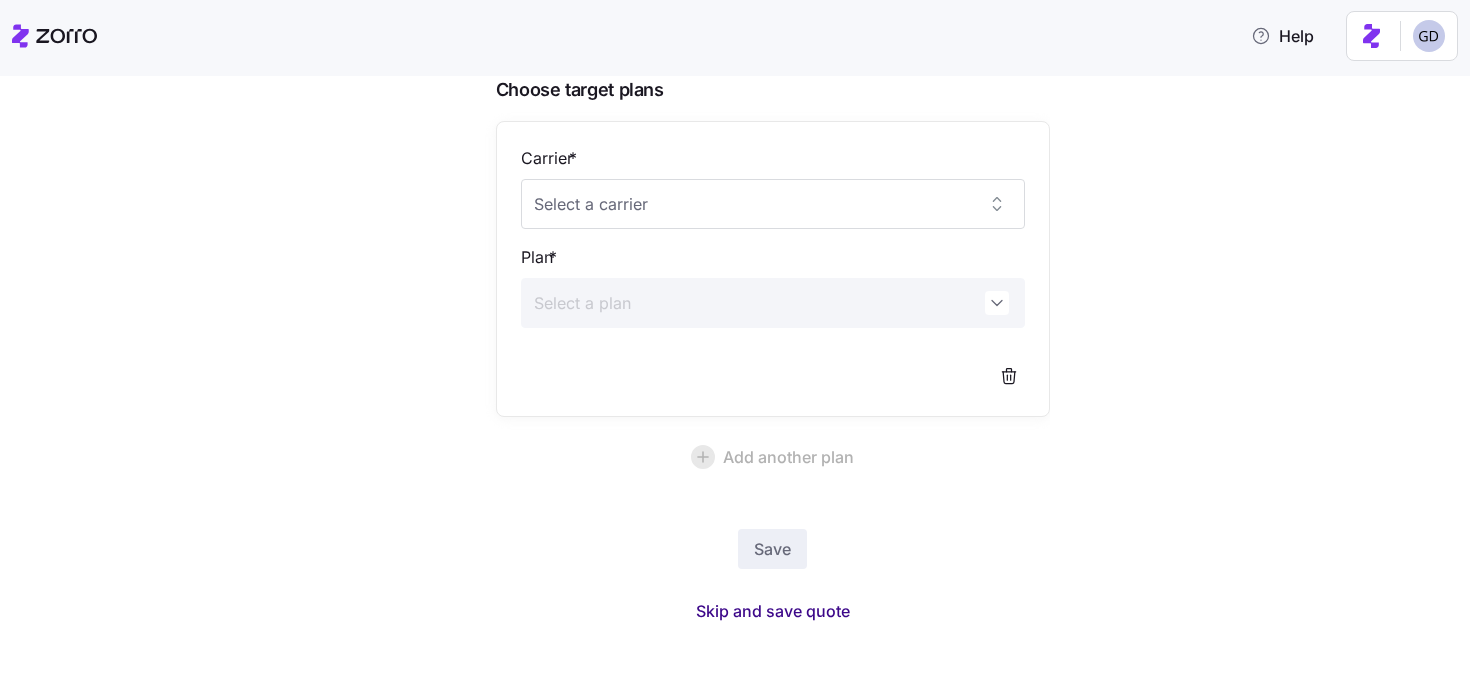 click on "Skip and save quote" at bounding box center (773, 611) 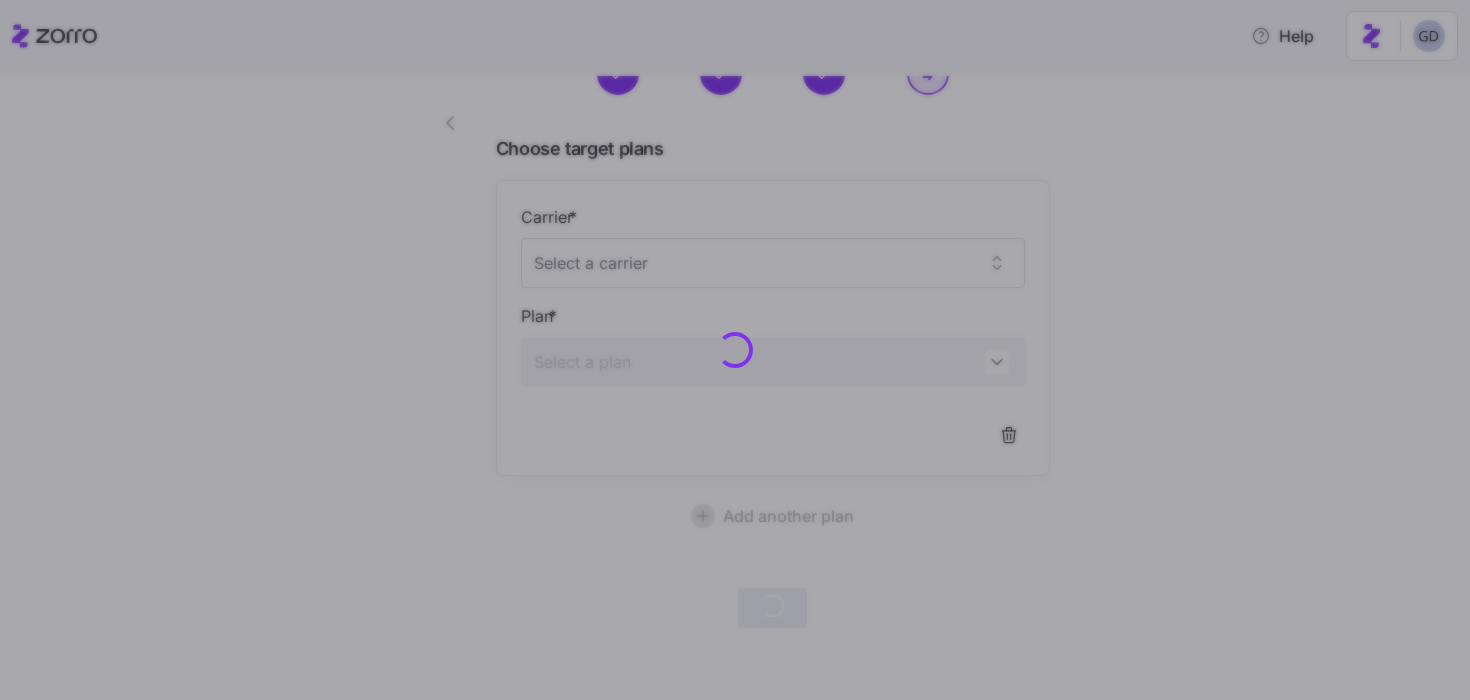 scroll, scrollTop: 101, scrollLeft: 0, axis: vertical 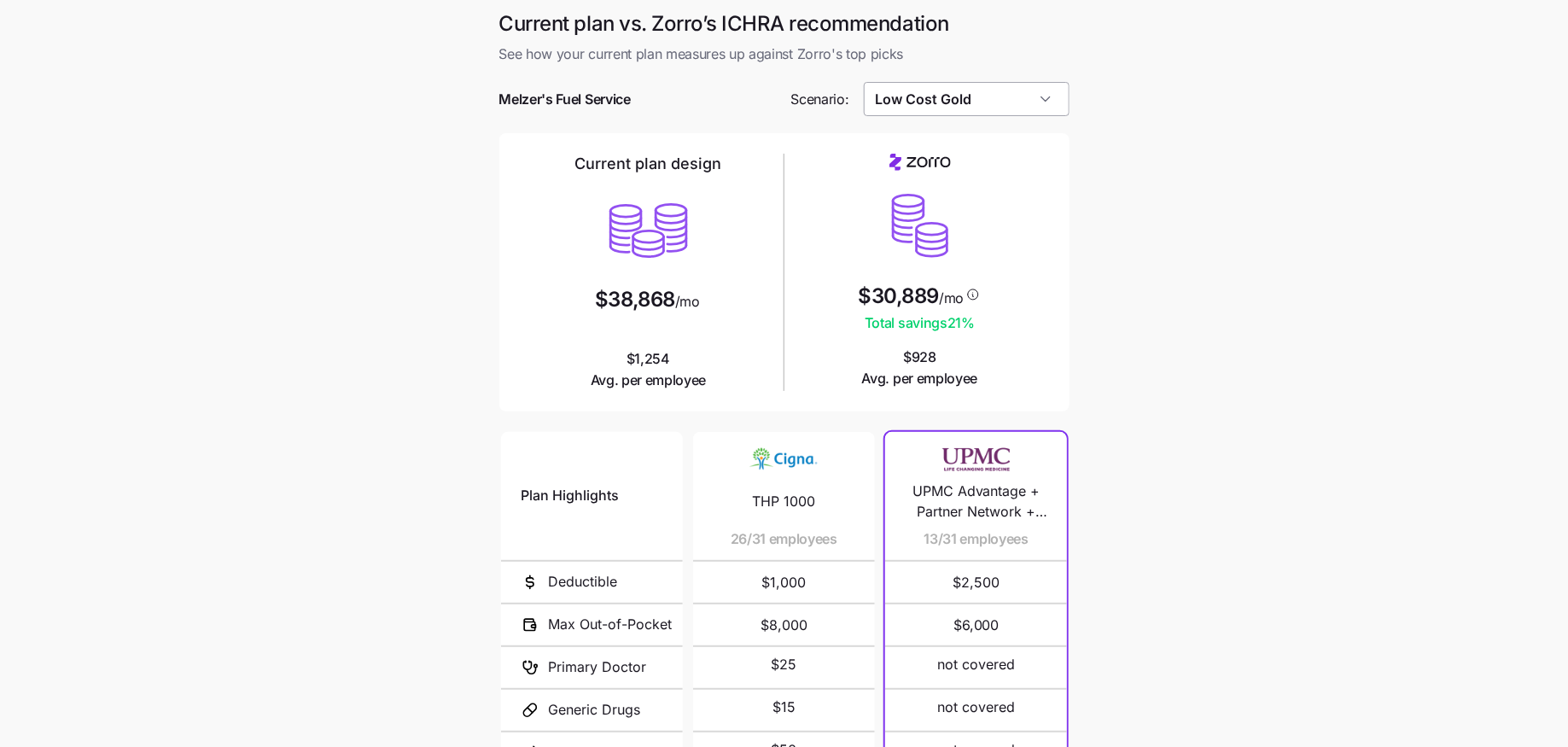 click on "Low Cost Gold" at bounding box center (966, 99) 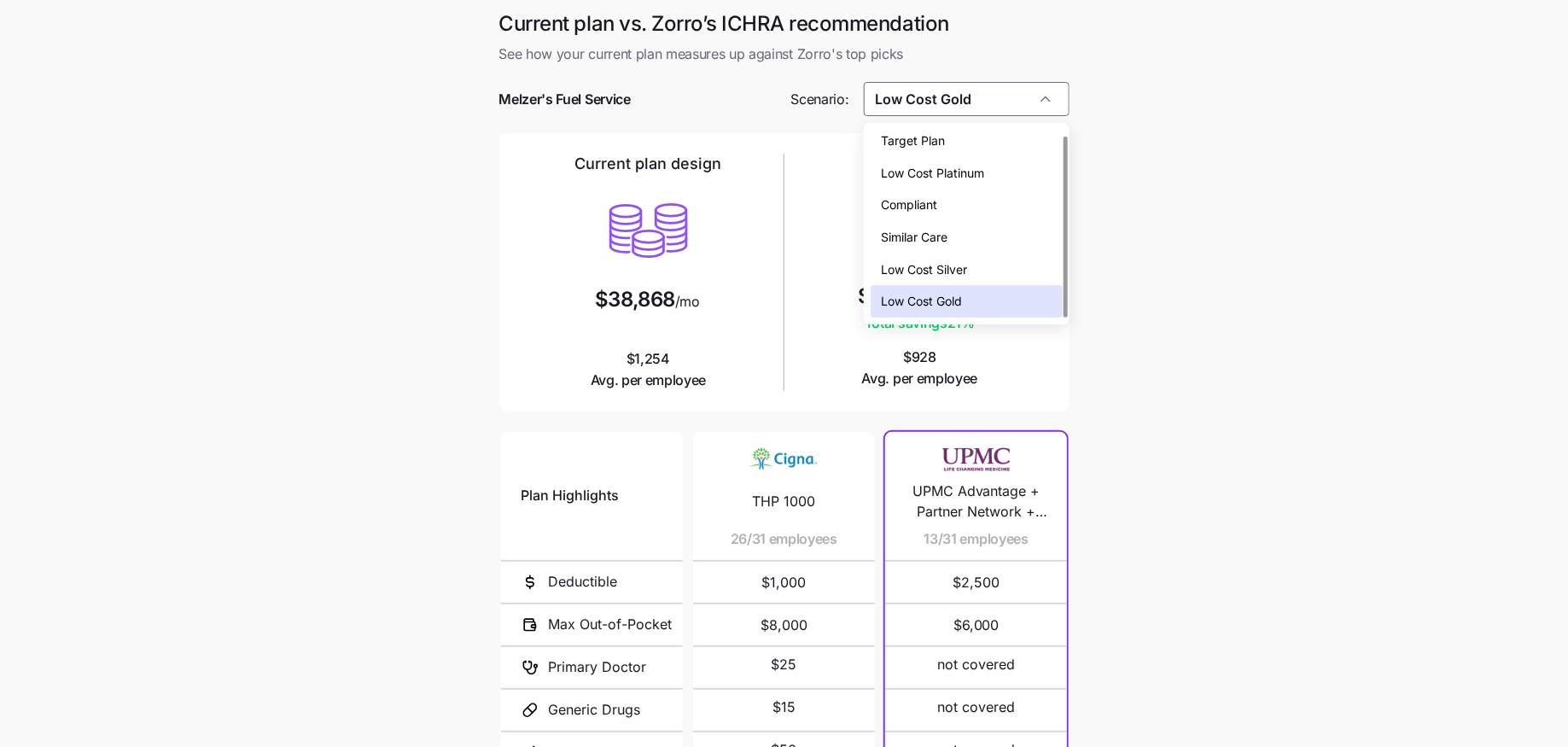 click on "Low Cost Platinum" at bounding box center (932, 173) 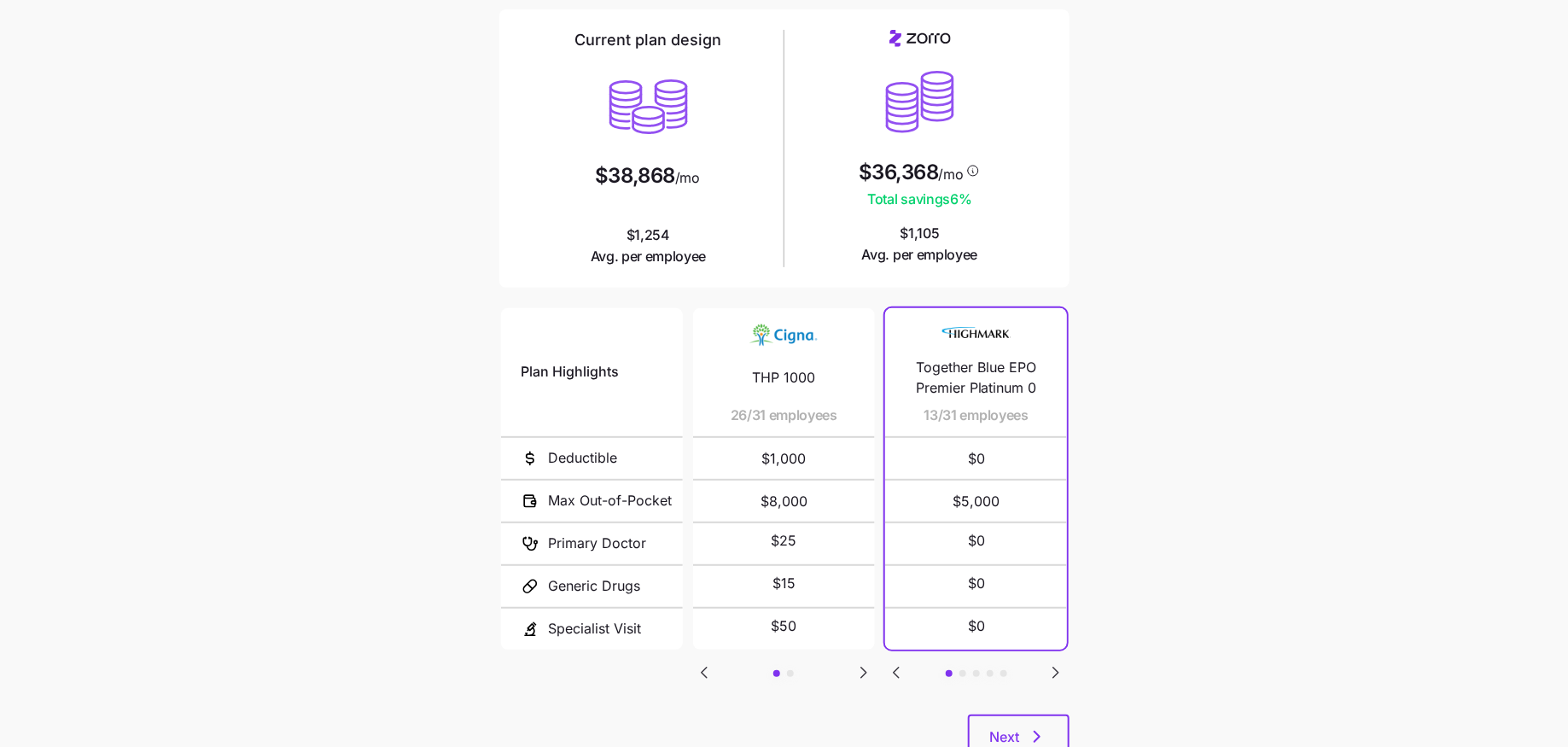 scroll, scrollTop: 184, scrollLeft: 0, axis: vertical 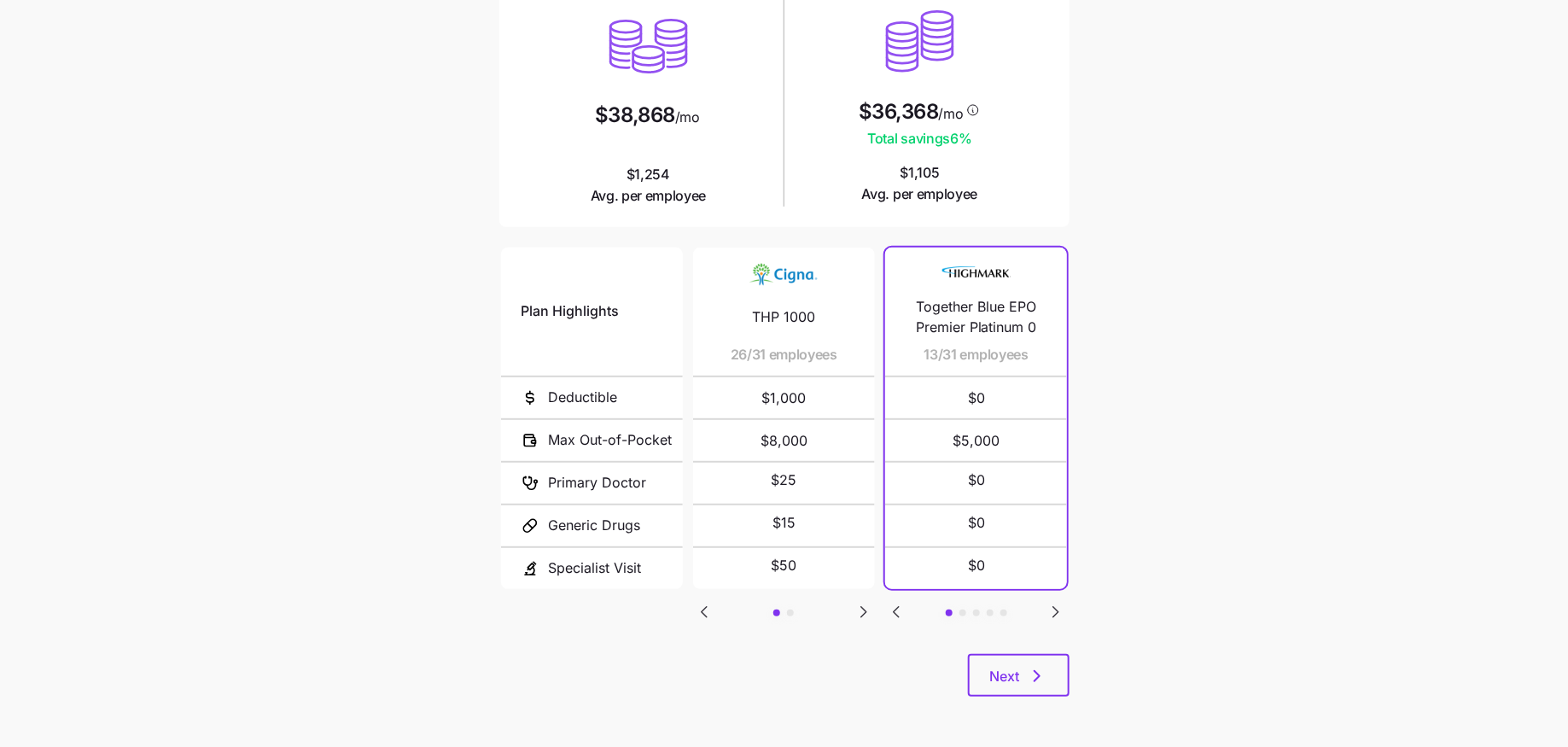 click 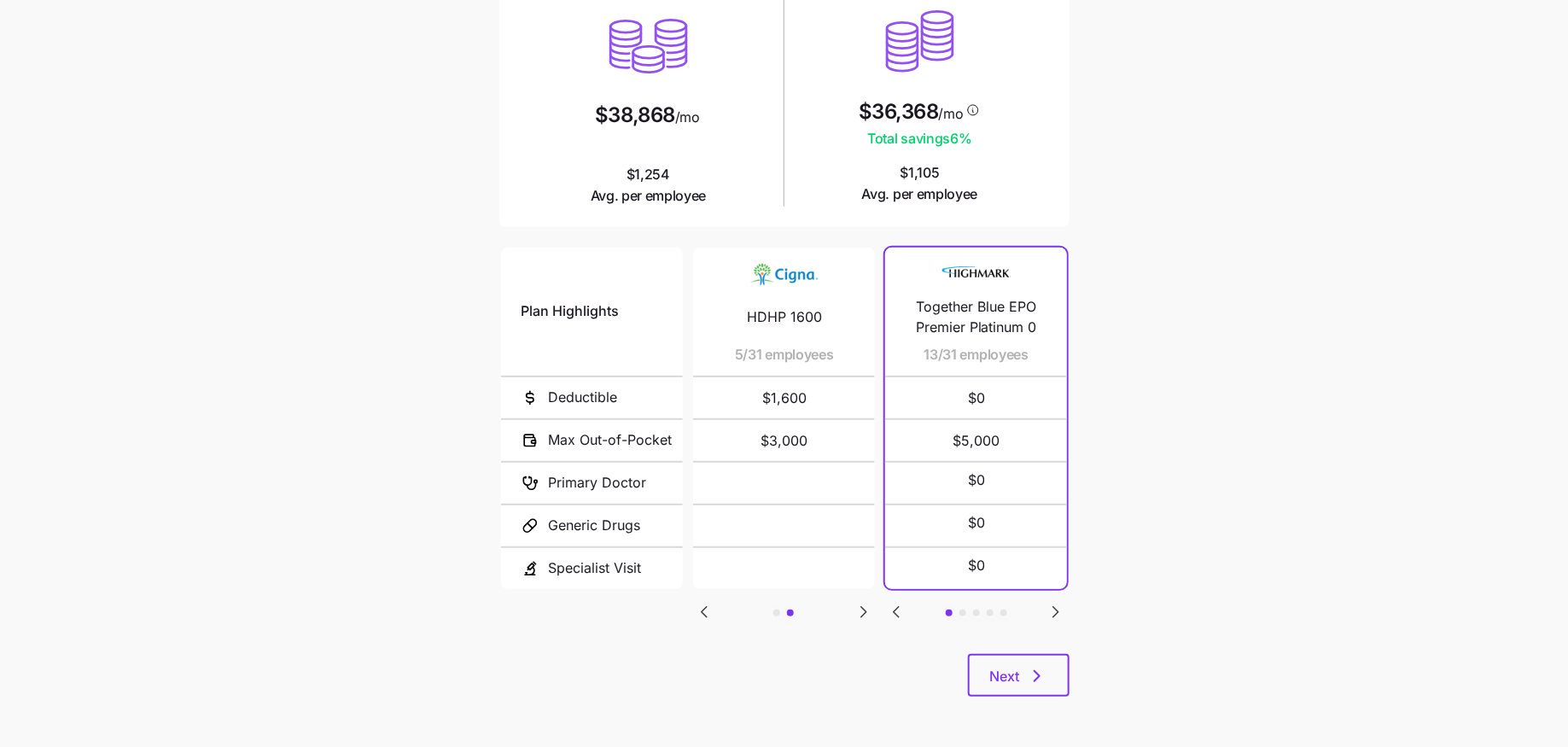 click 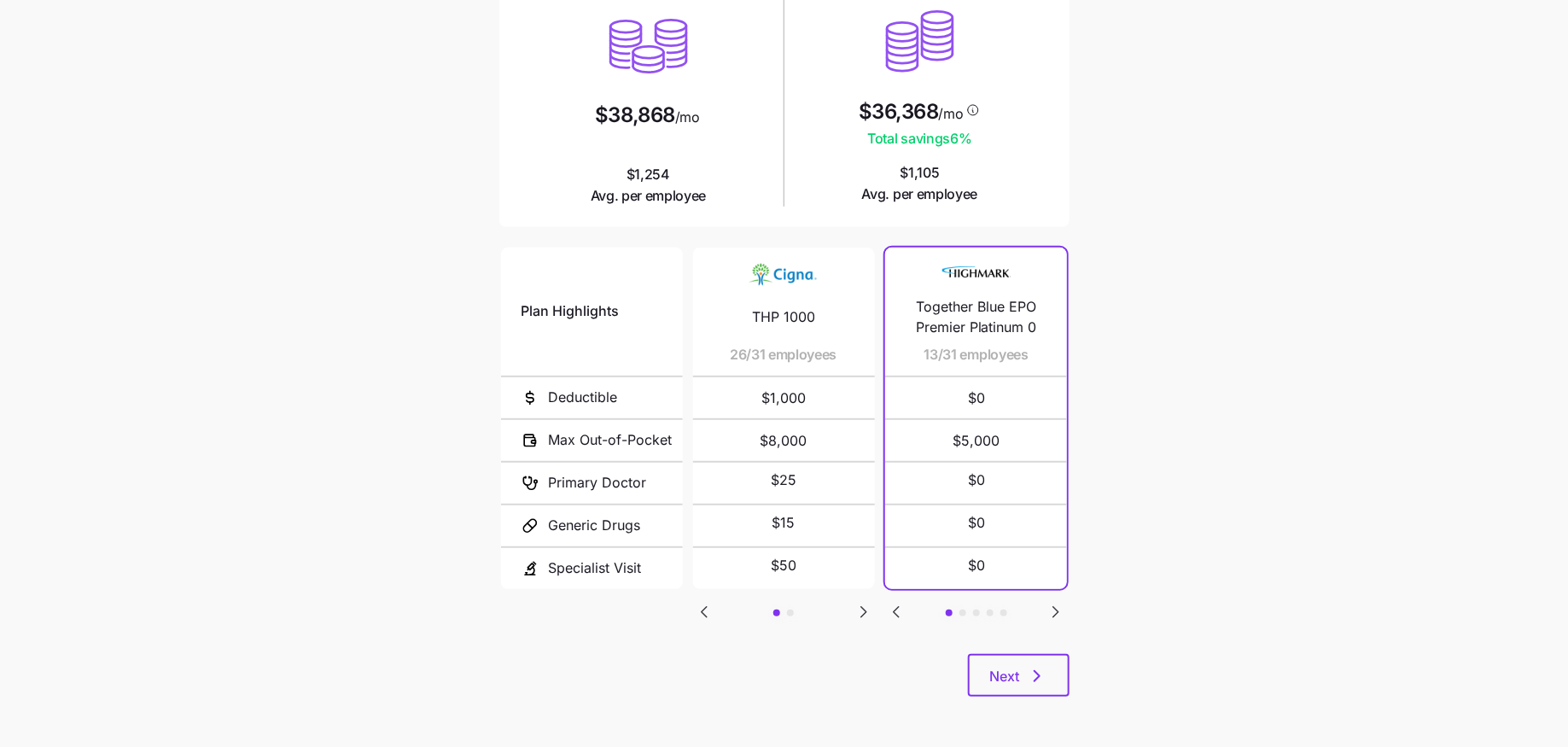 click 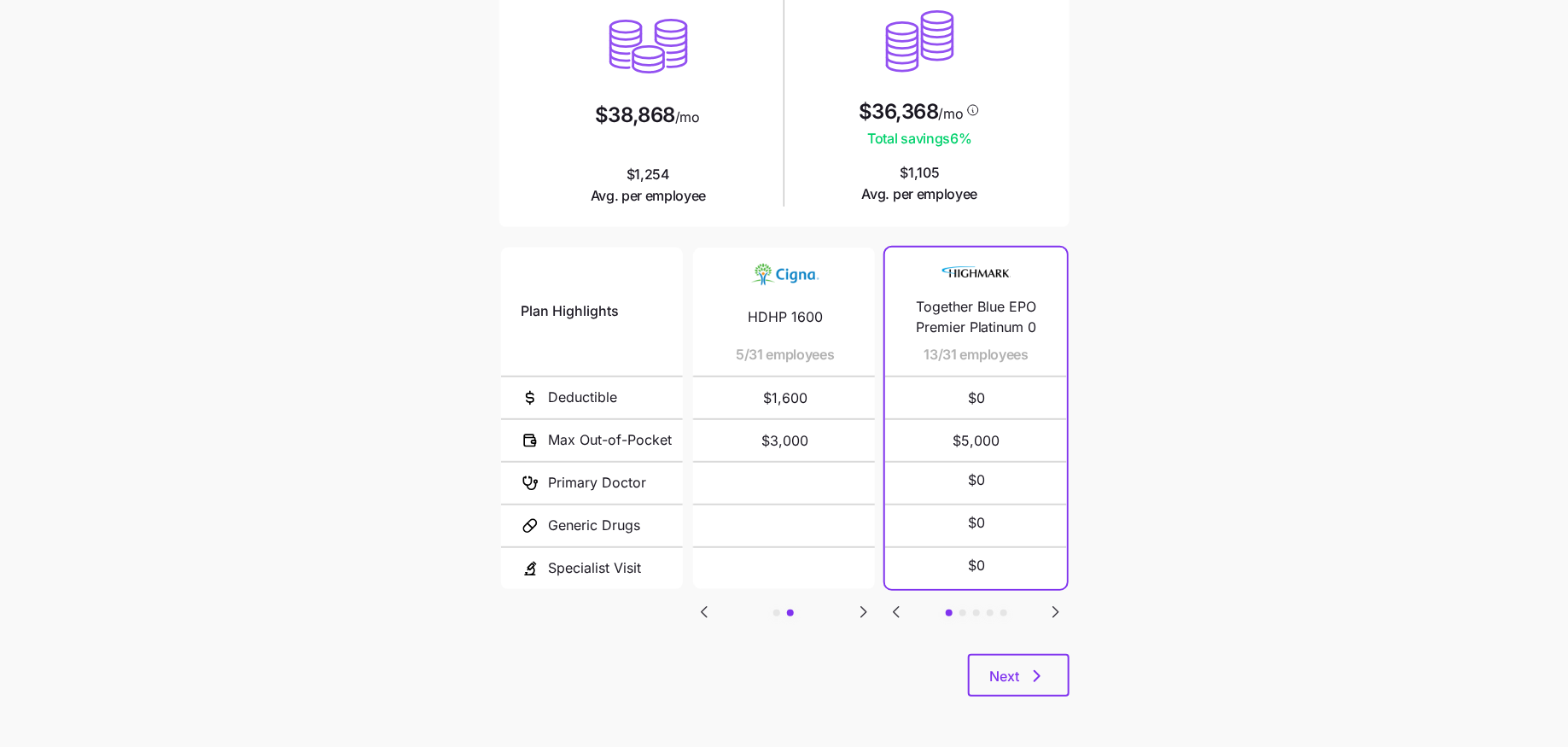 click 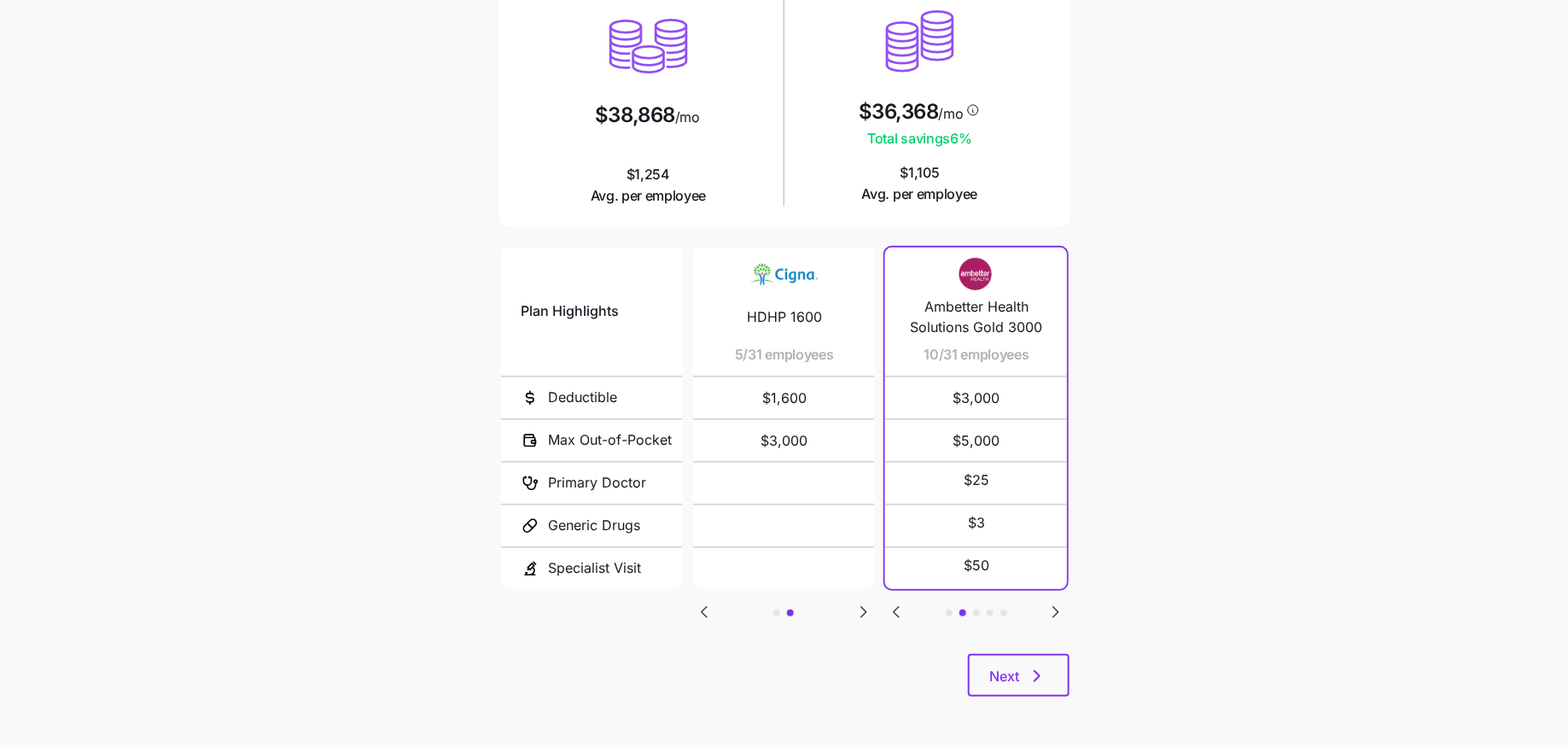 click 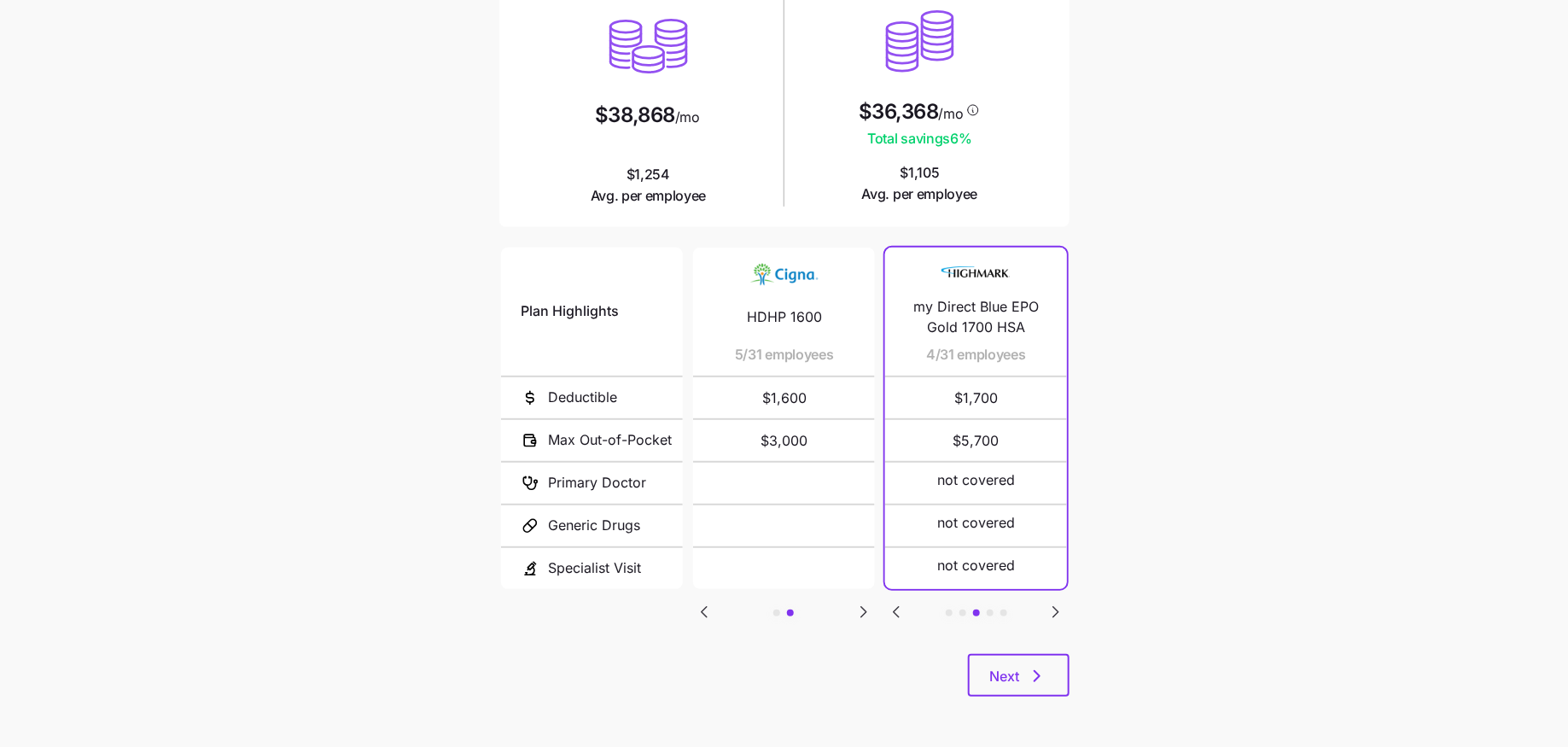 click 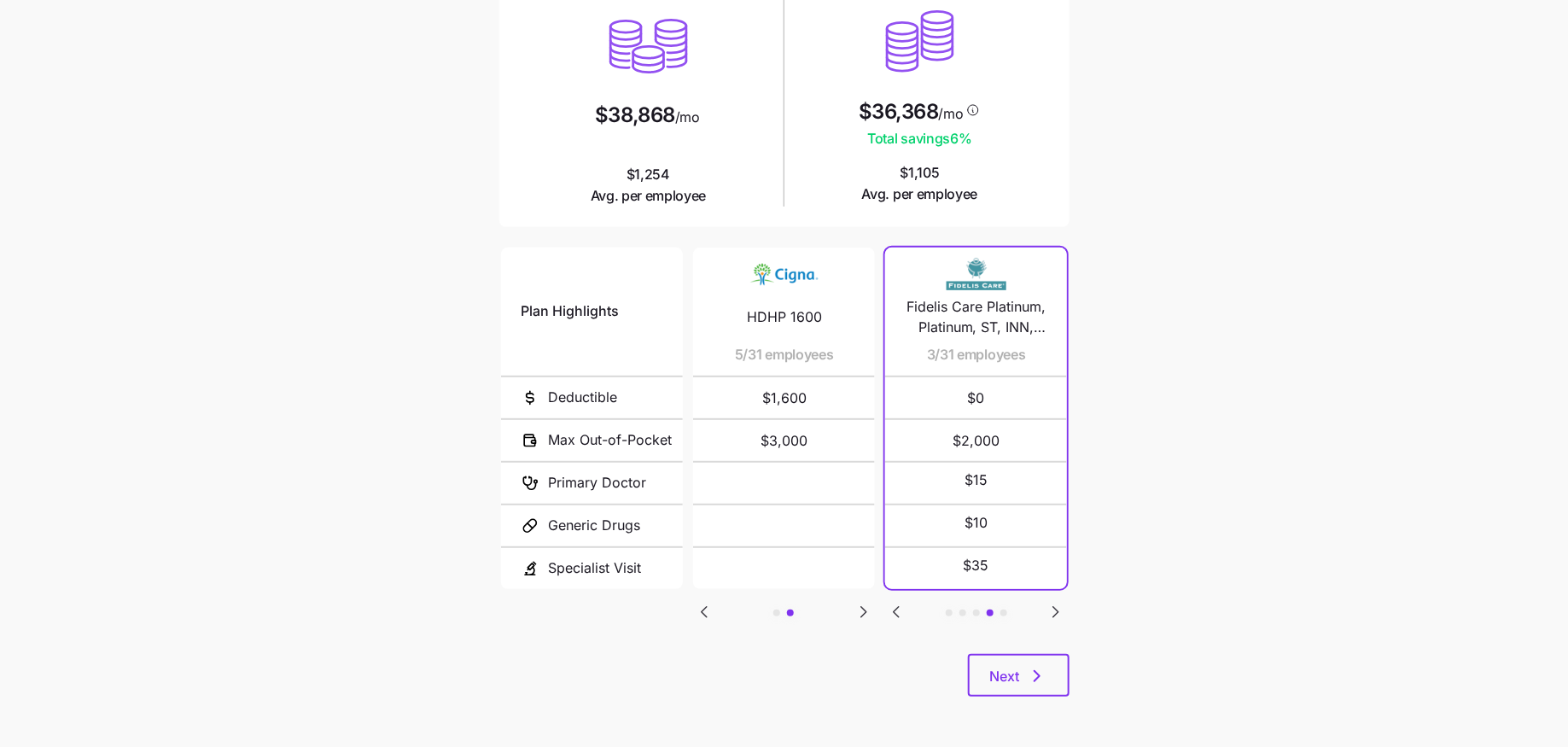 click 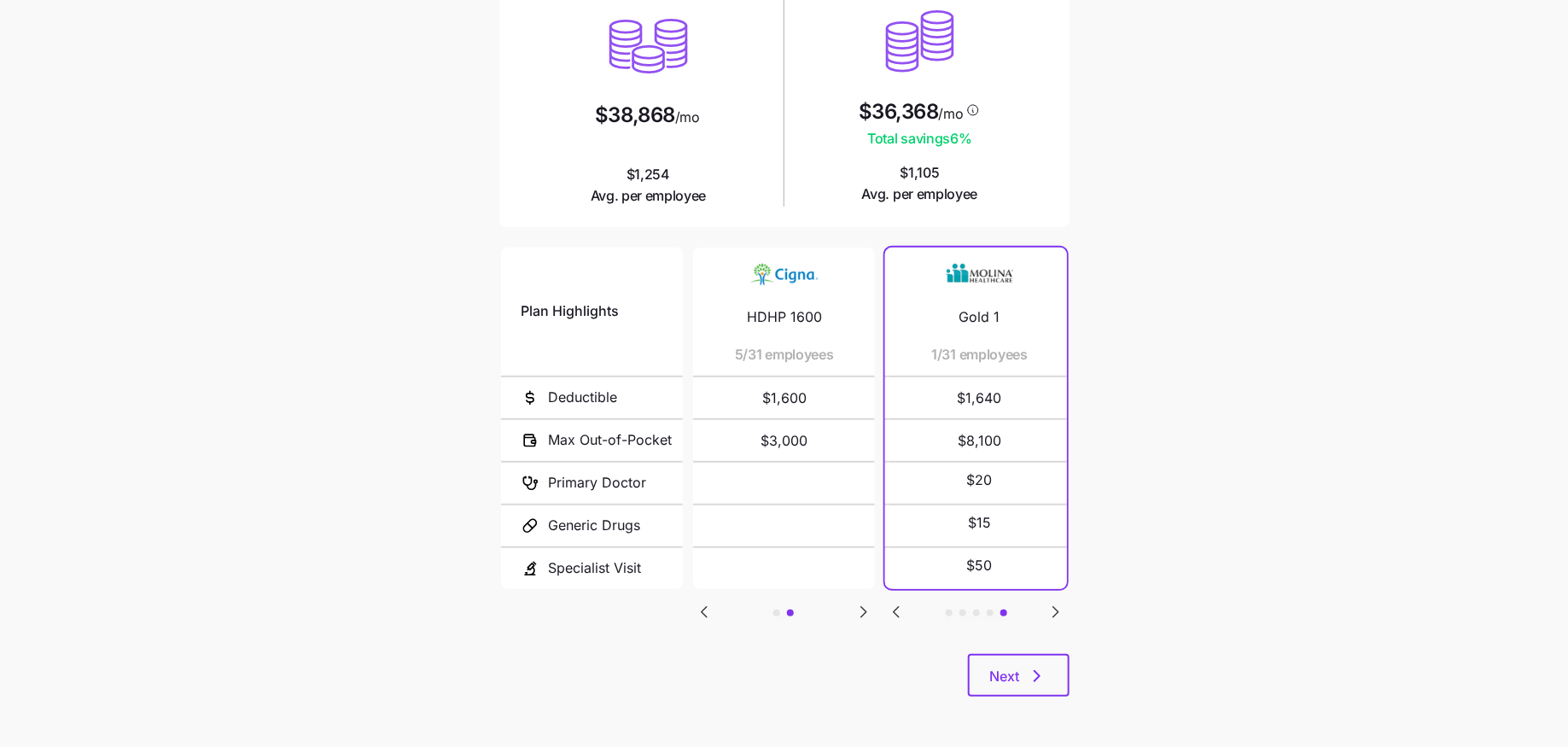 click 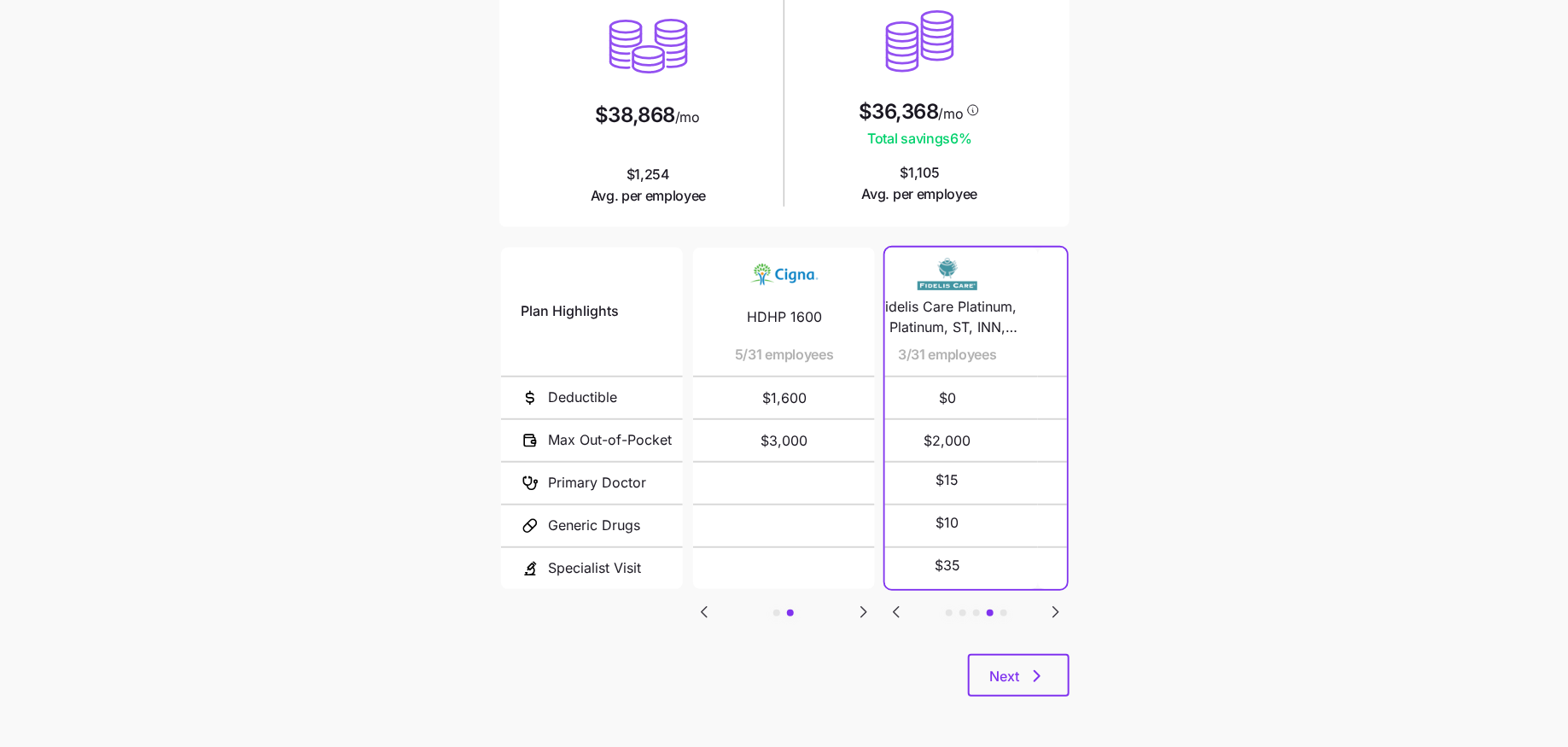 click 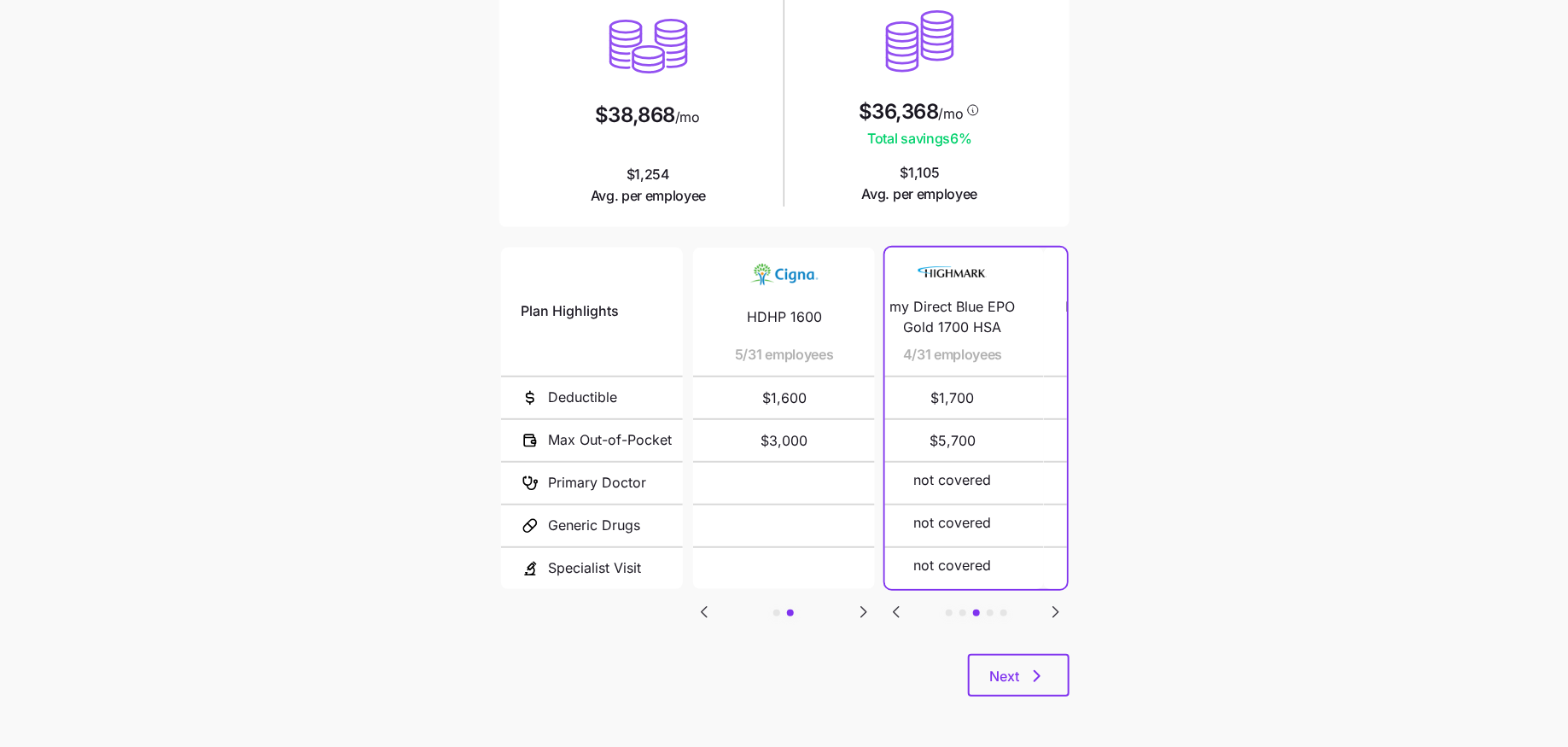 click 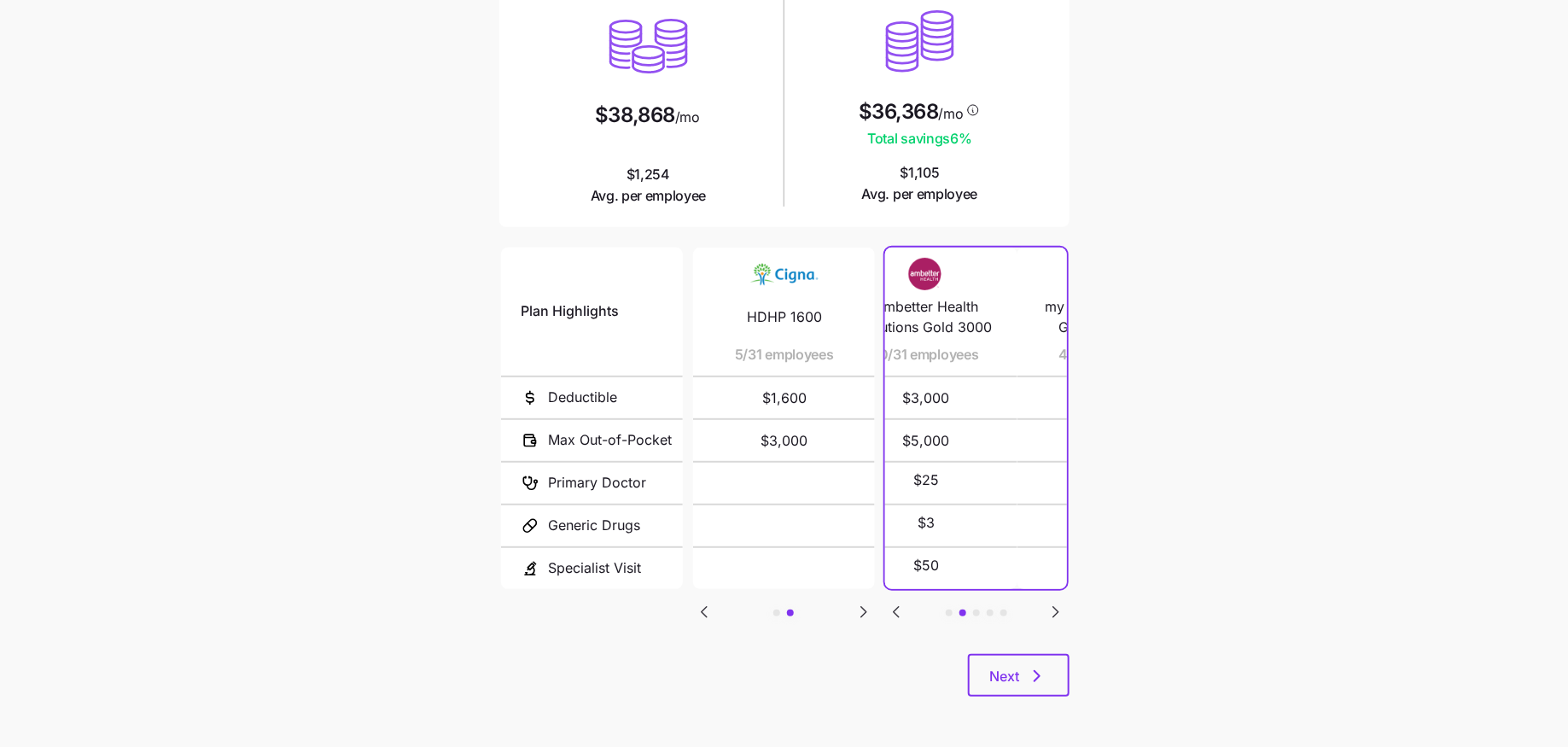 click 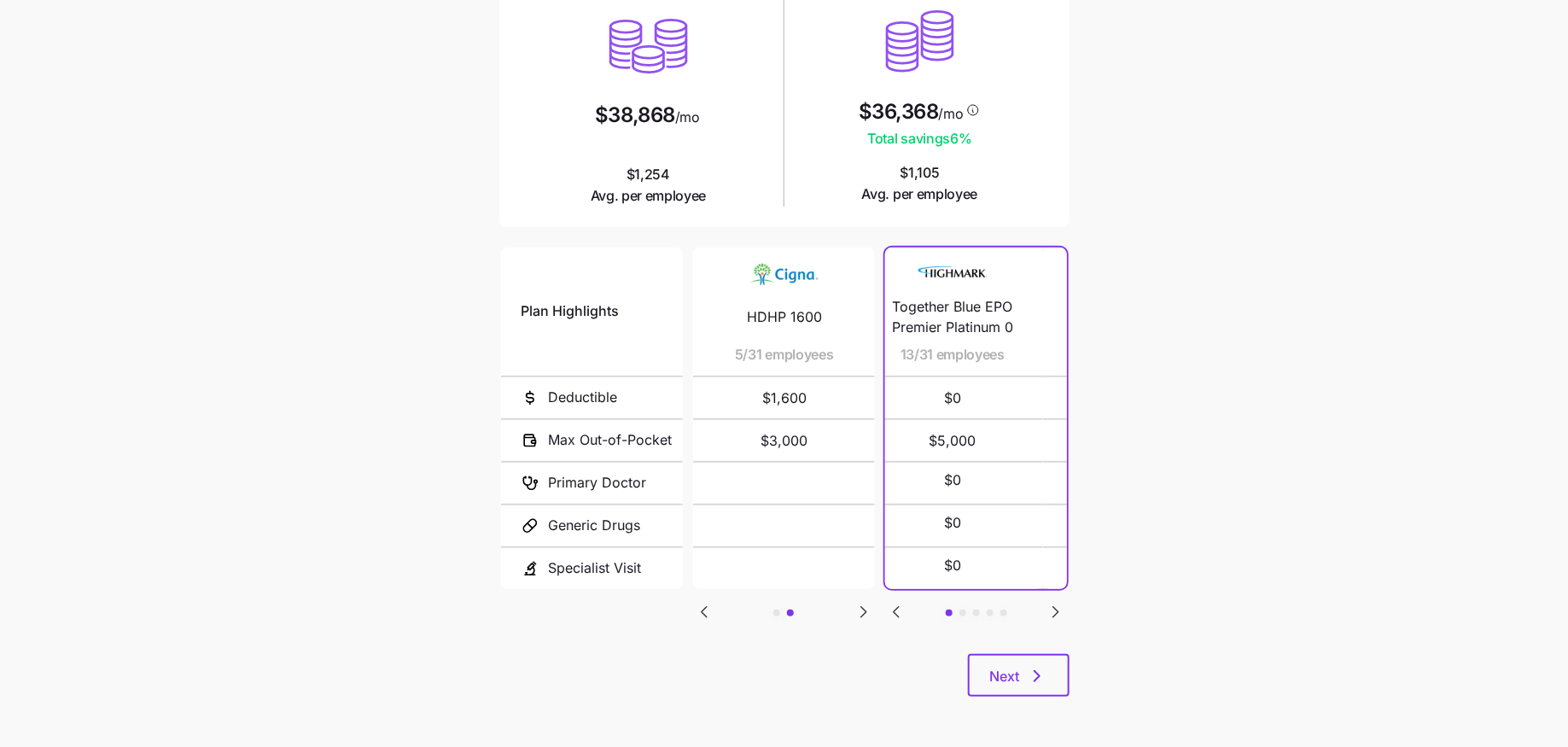 click 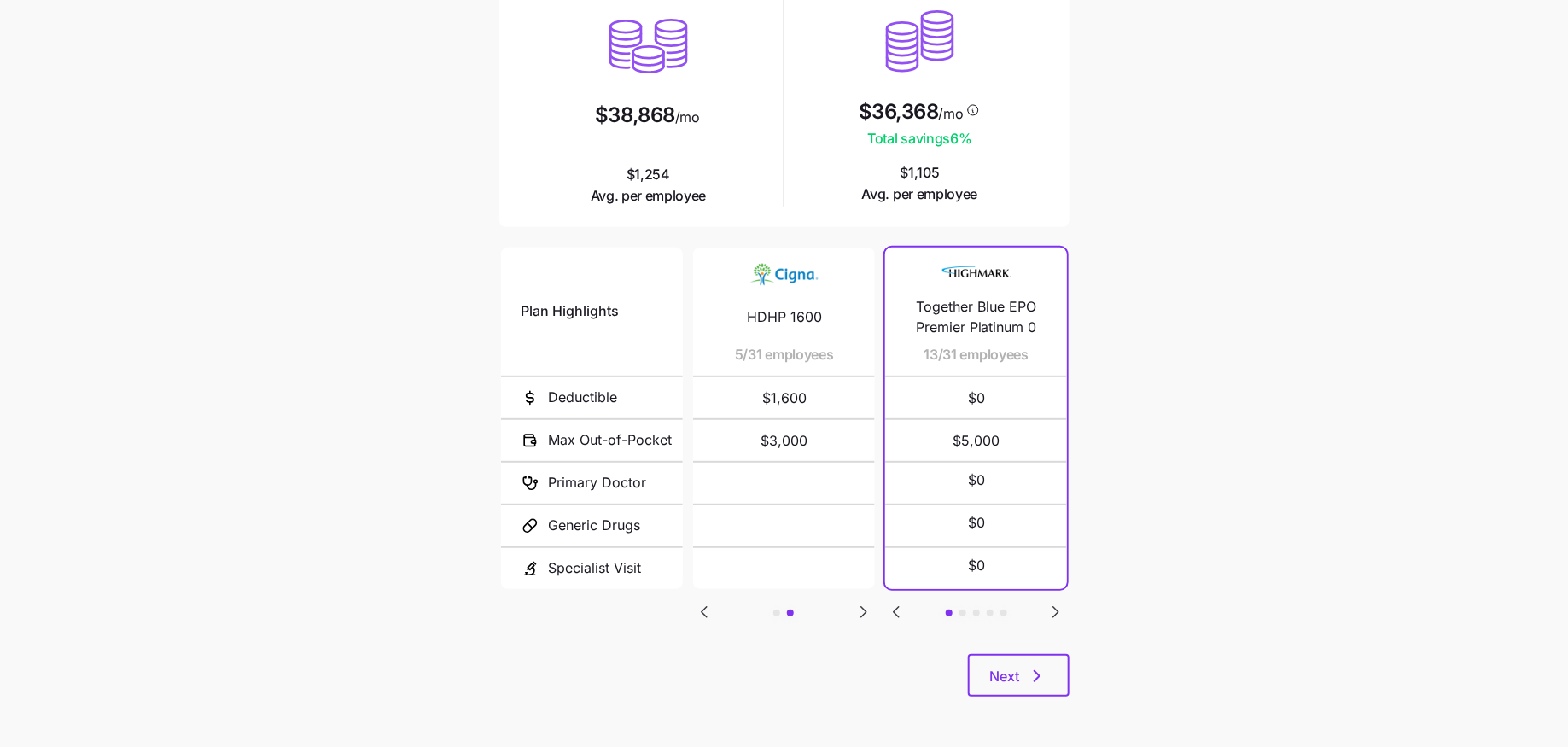 click 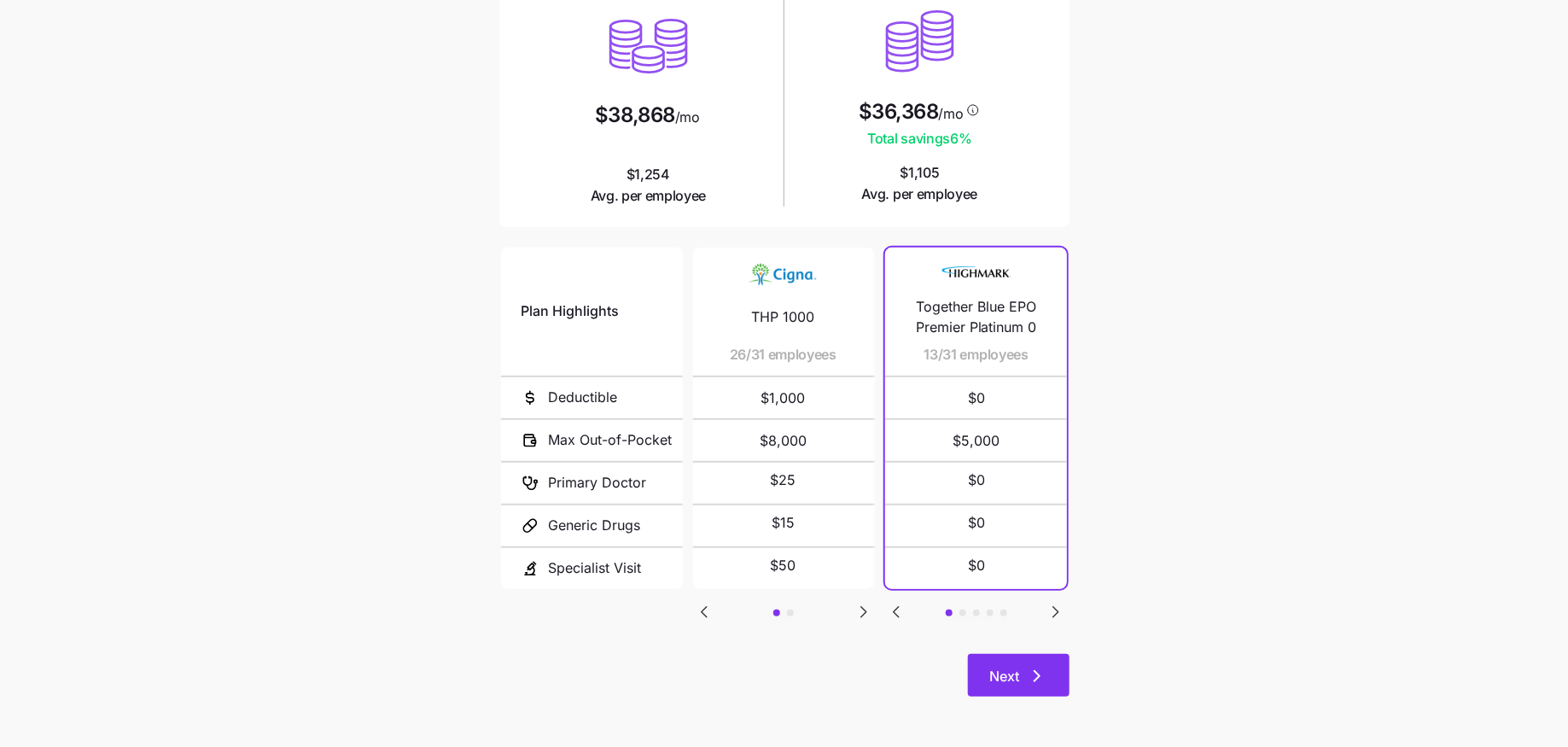 click 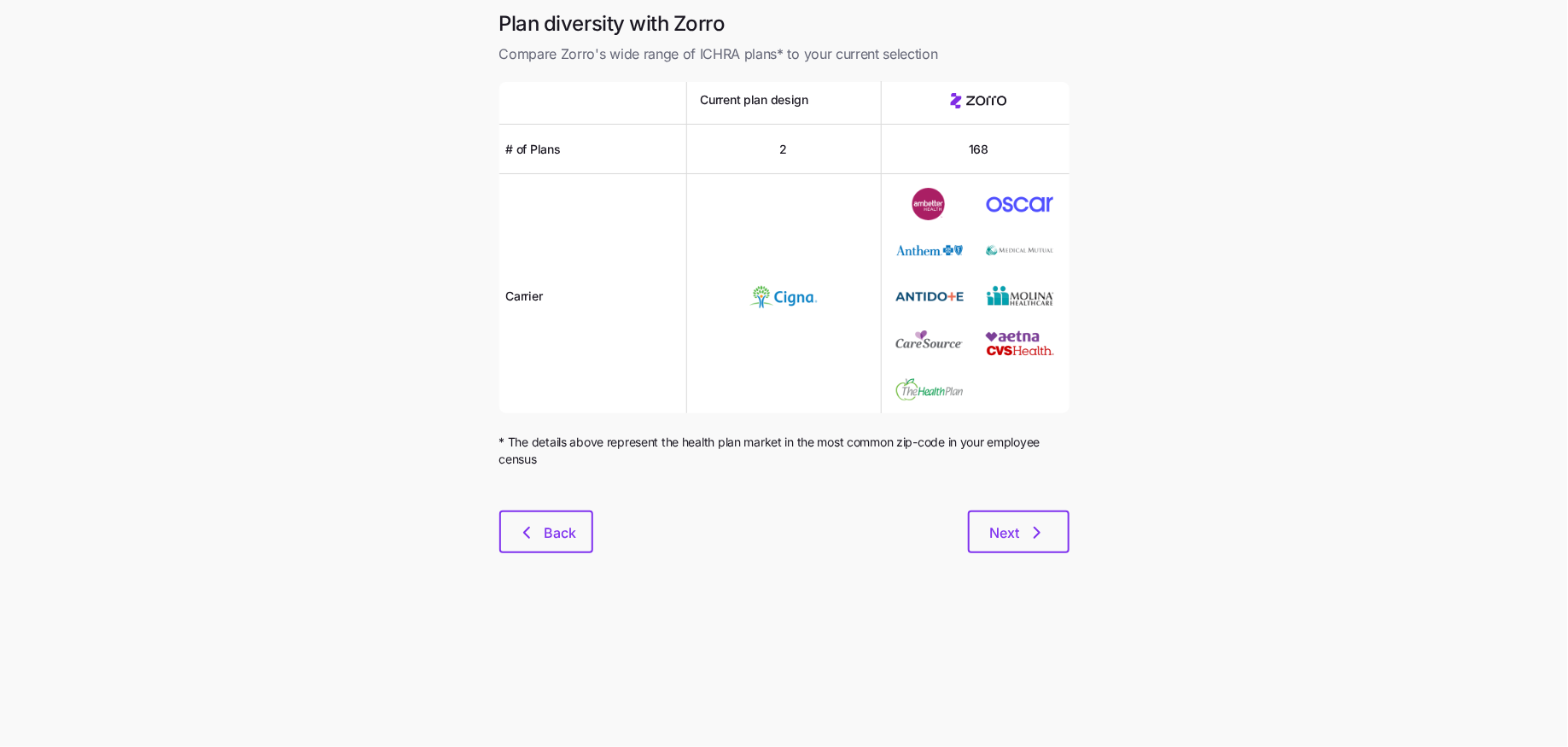 scroll, scrollTop: 0, scrollLeft: 0, axis: both 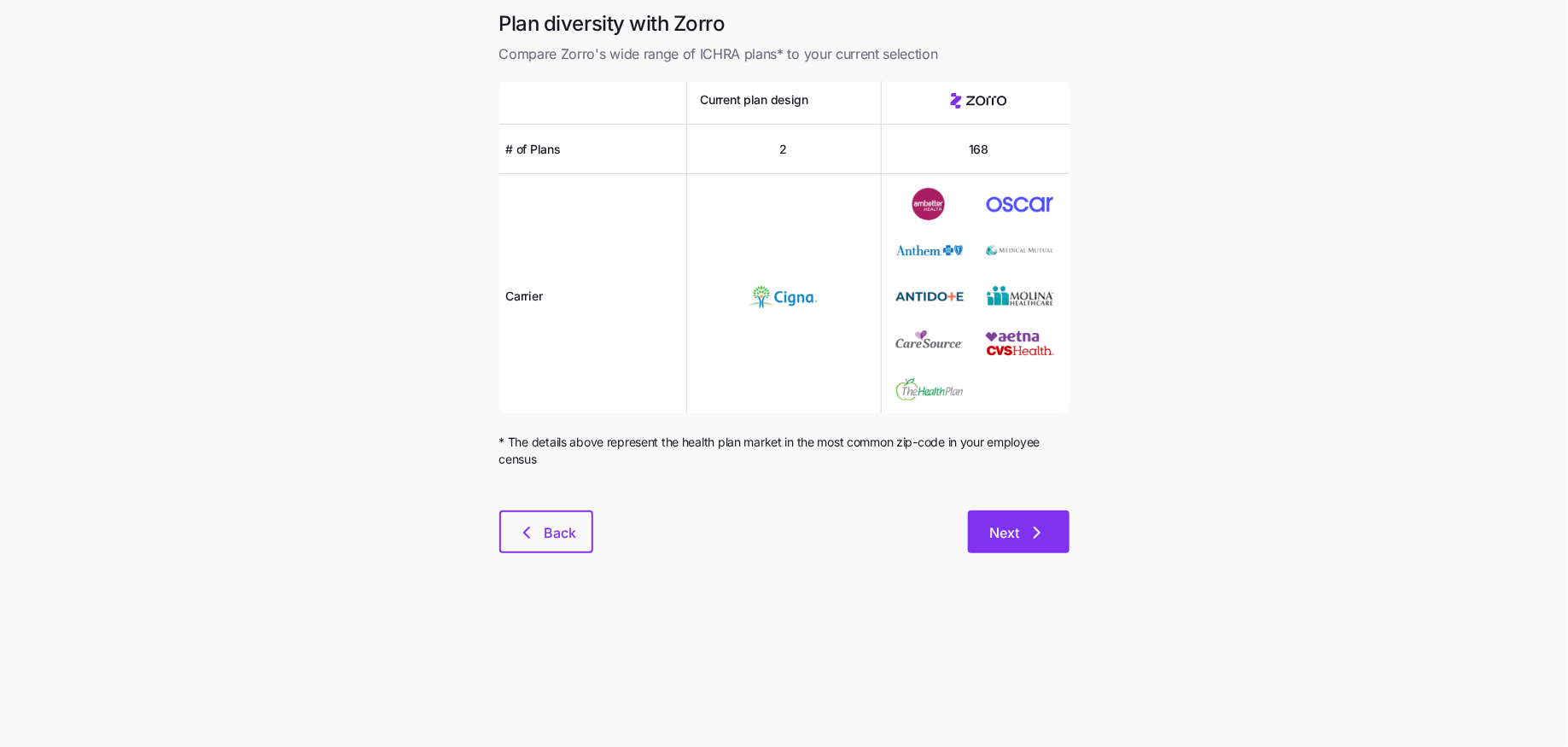 click on "Next" at bounding box center [1005, 533] 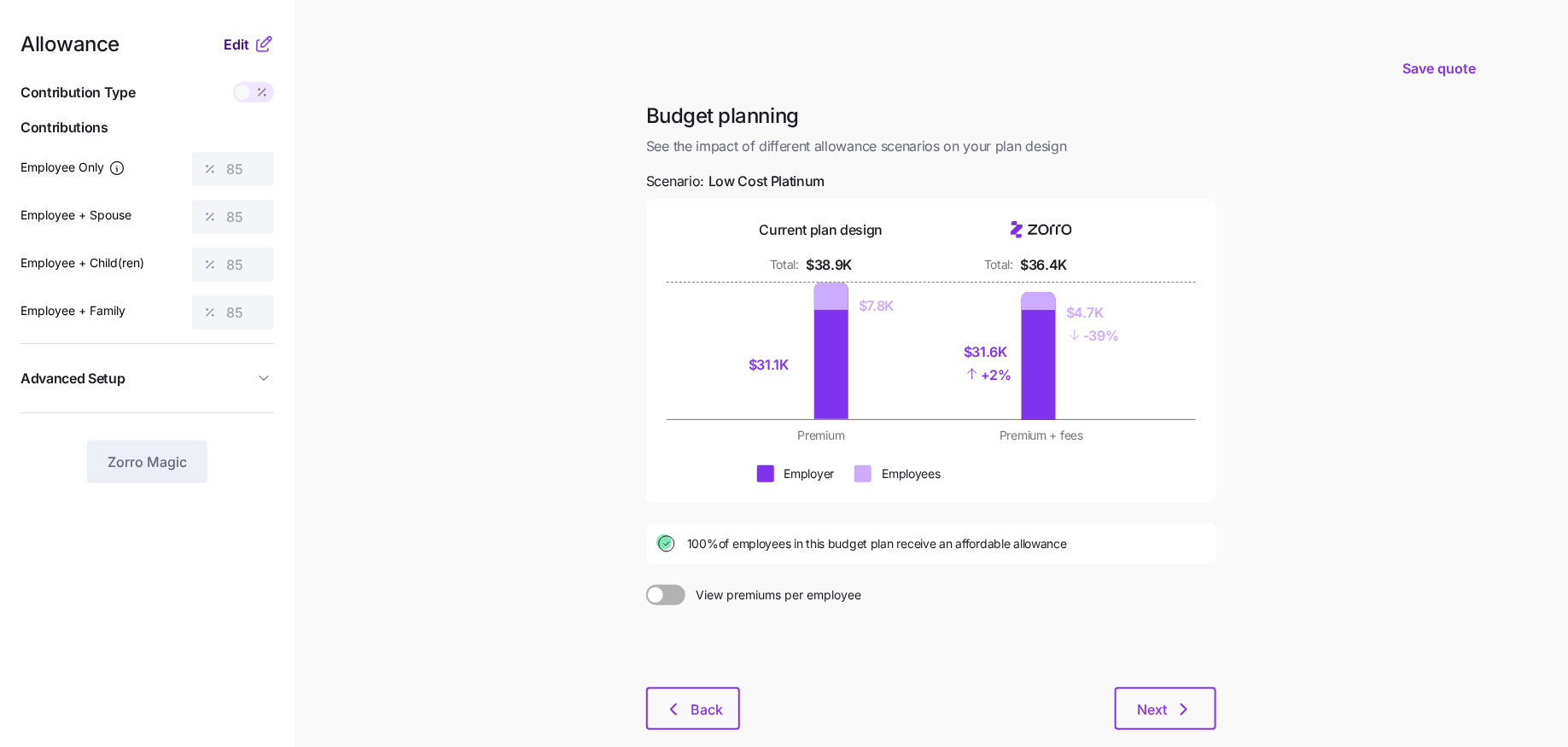 click on "Edit" at bounding box center (238, 44) 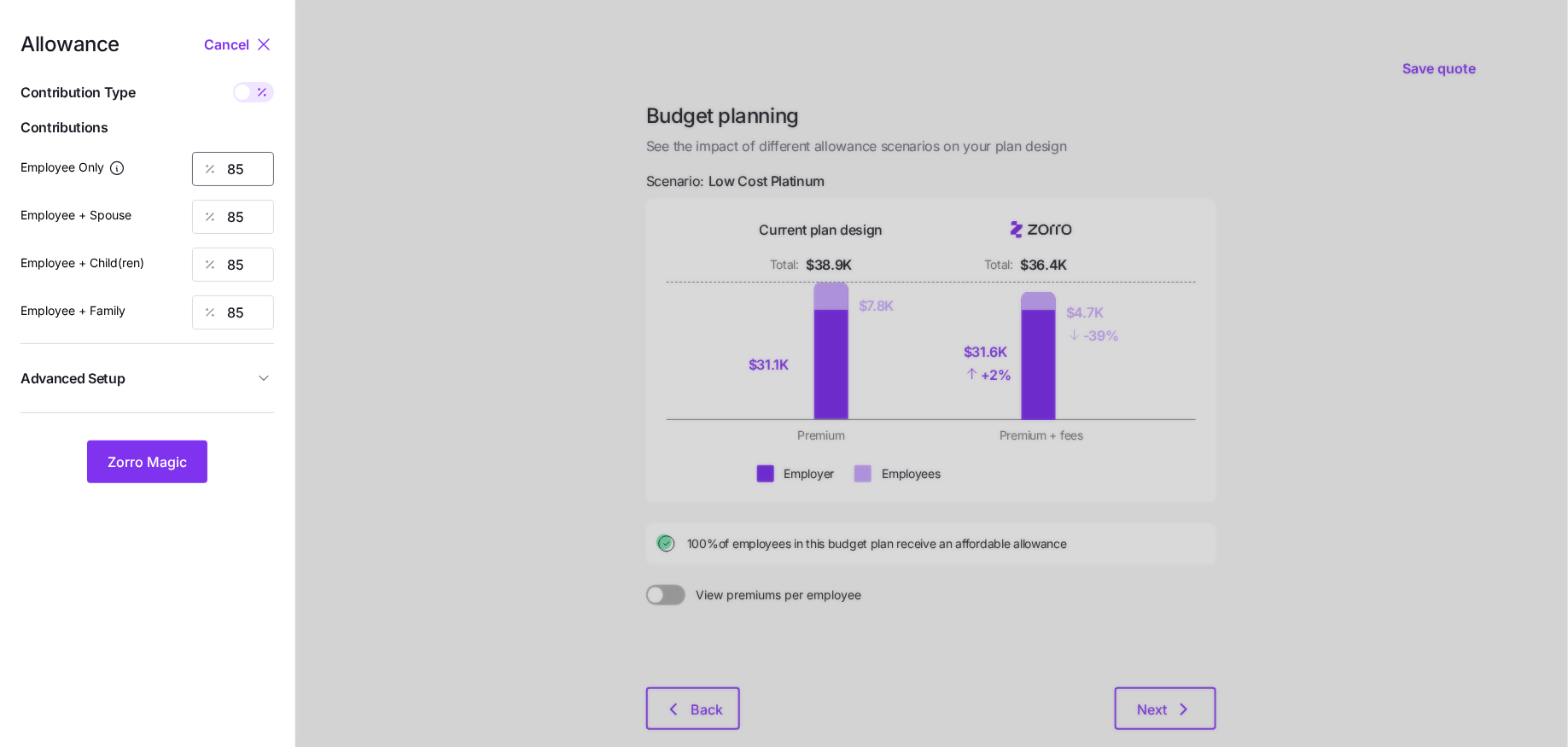 drag, startPoint x: 252, startPoint y: 167, endPoint x: 160, endPoint y: 167, distance: 92 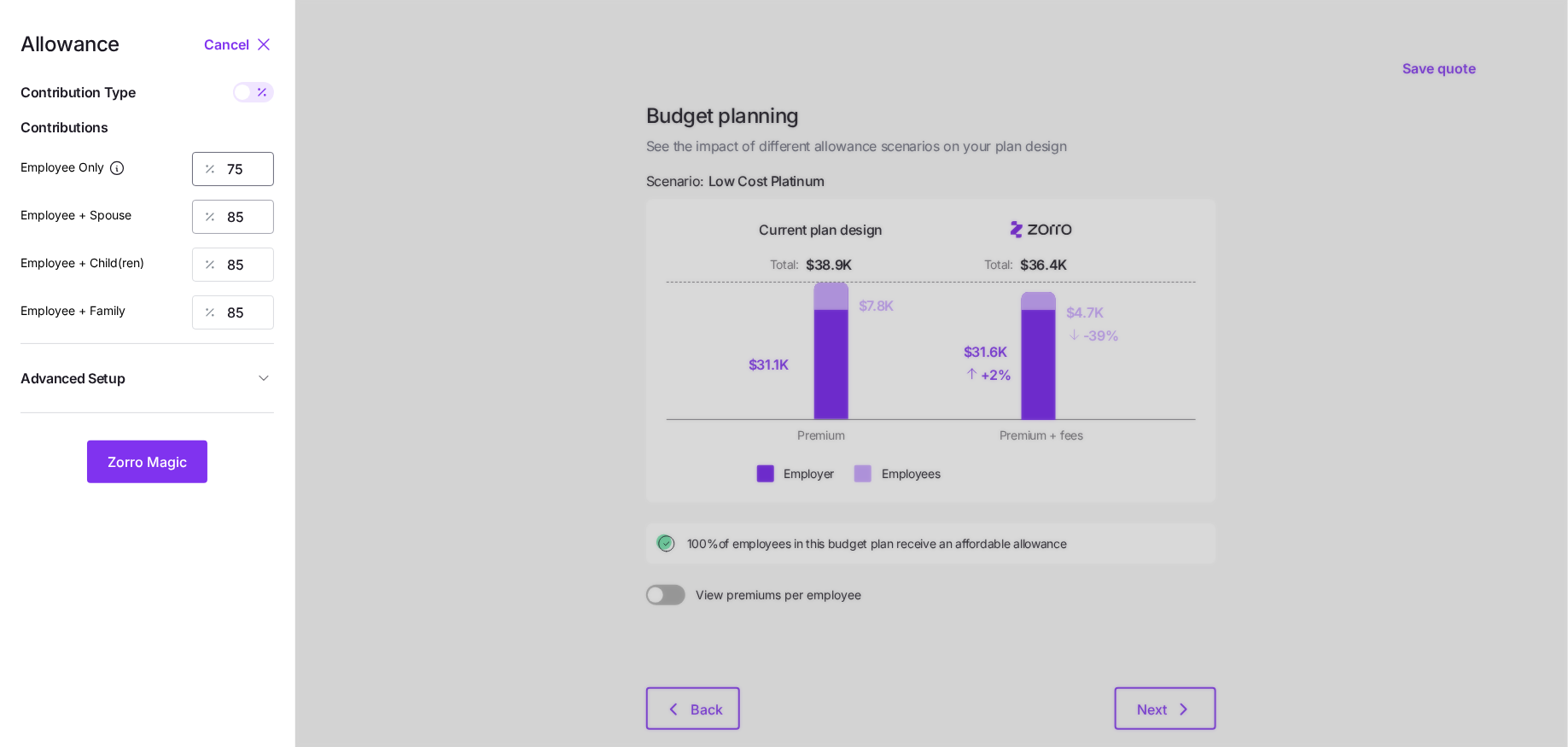 type on "75" 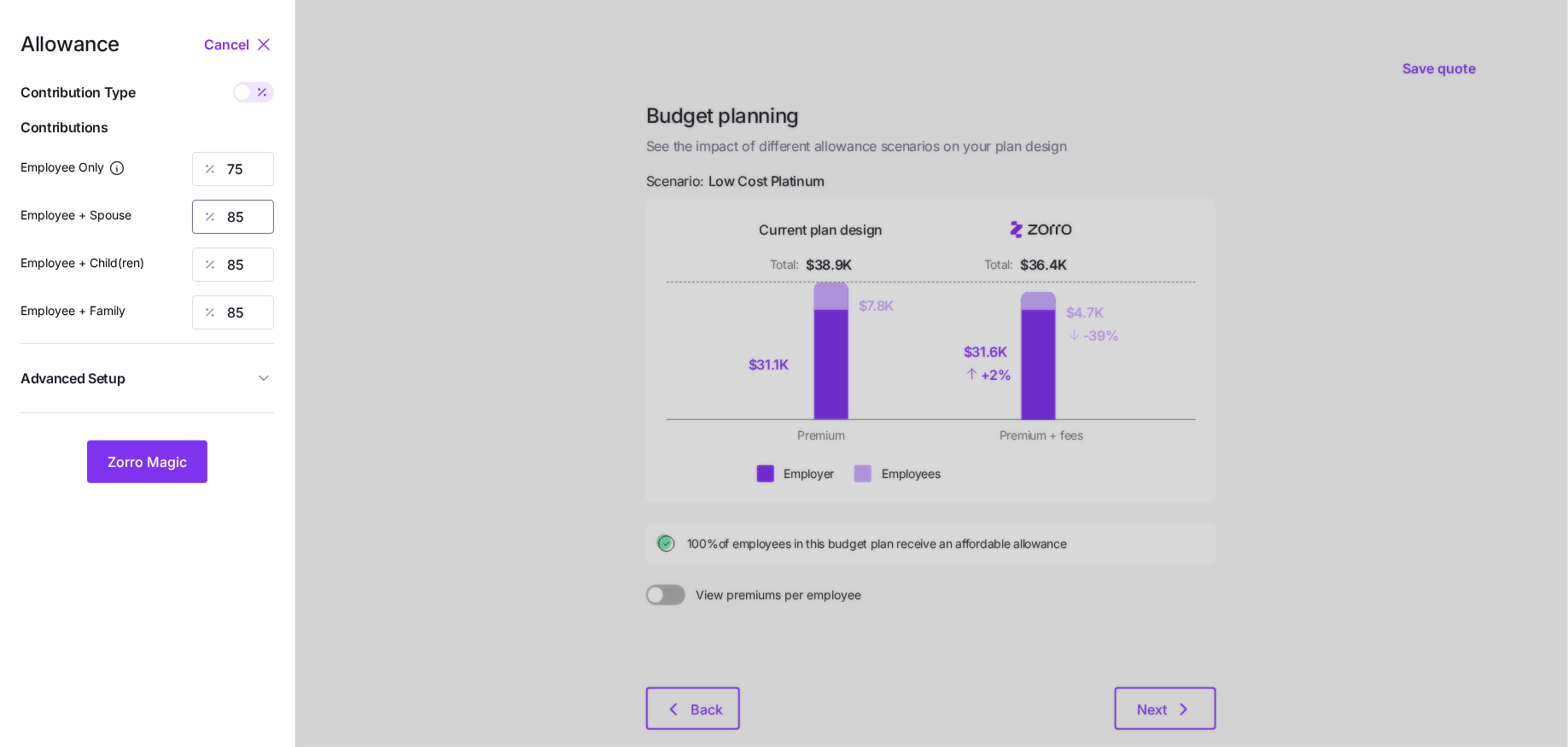 drag, startPoint x: 249, startPoint y: 221, endPoint x: 132, endPoint y: 209, distance: 117.61377 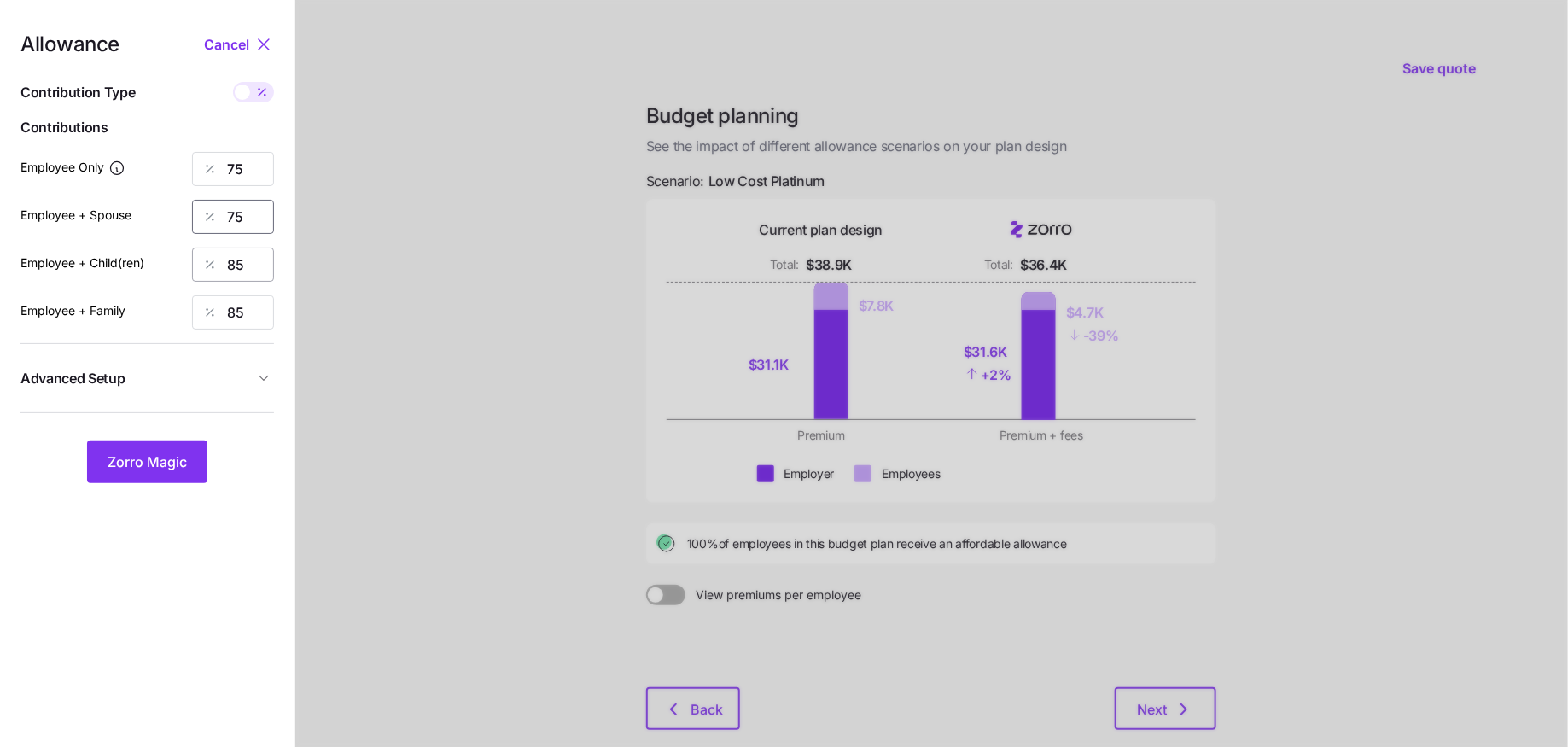 type on "75" 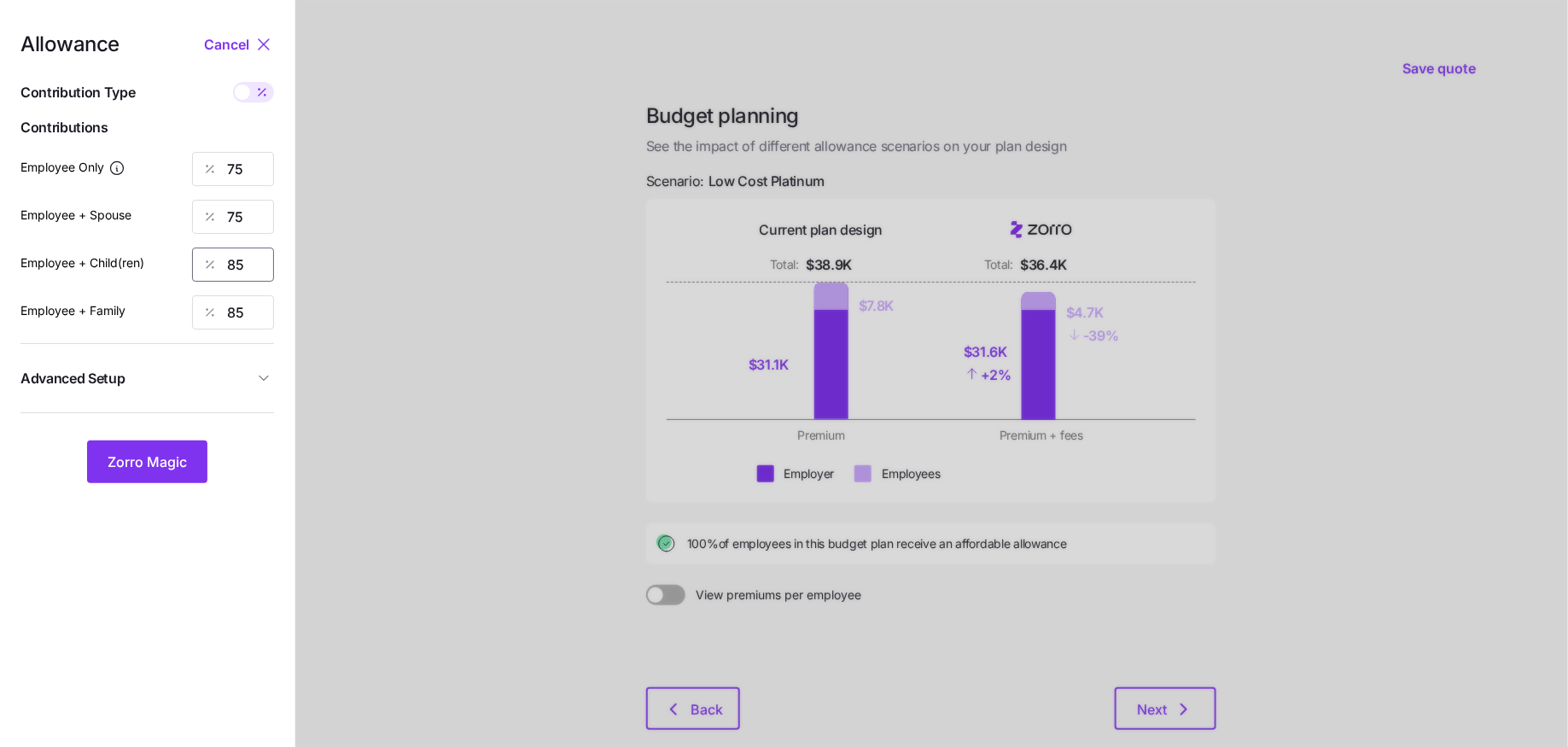 drag, startPoint x: 244, startPoint y: 264, endPoint x: 179, endPoint y: 259, distance: 65.19202 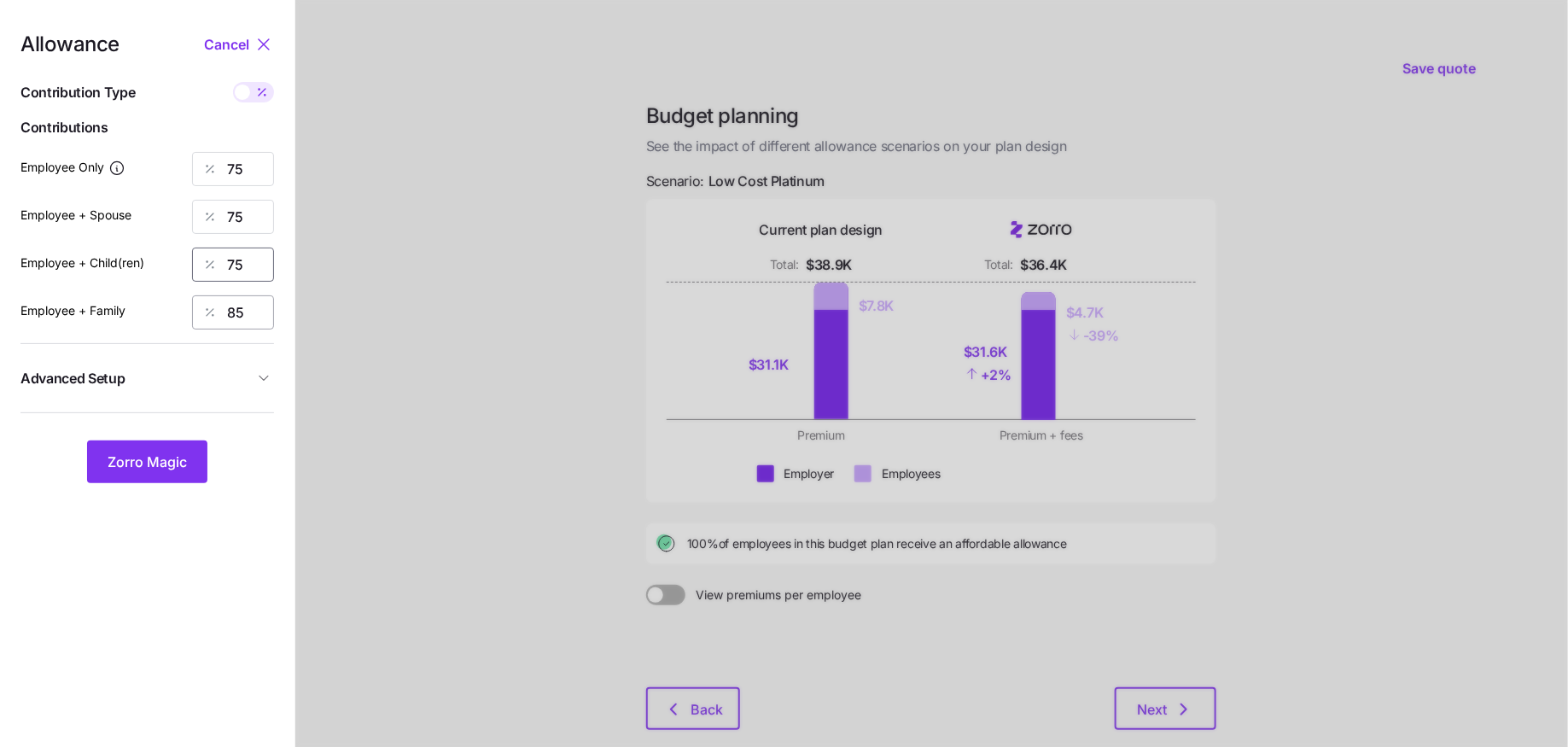 type on "75" 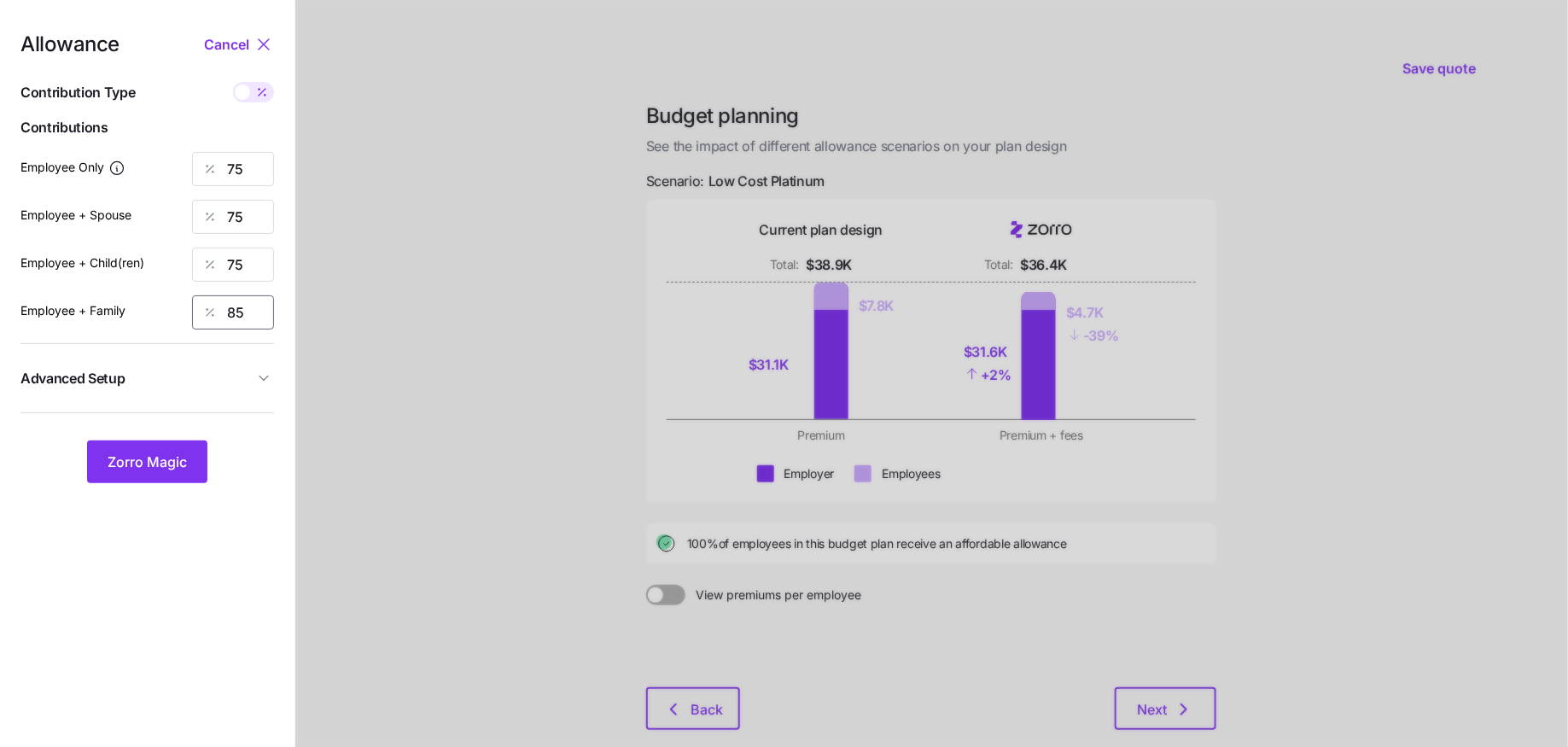 drag, startPoint x: 256, startPoint y: 310, endPoint x: 124, endPoint y: 309, distance: 132.00379 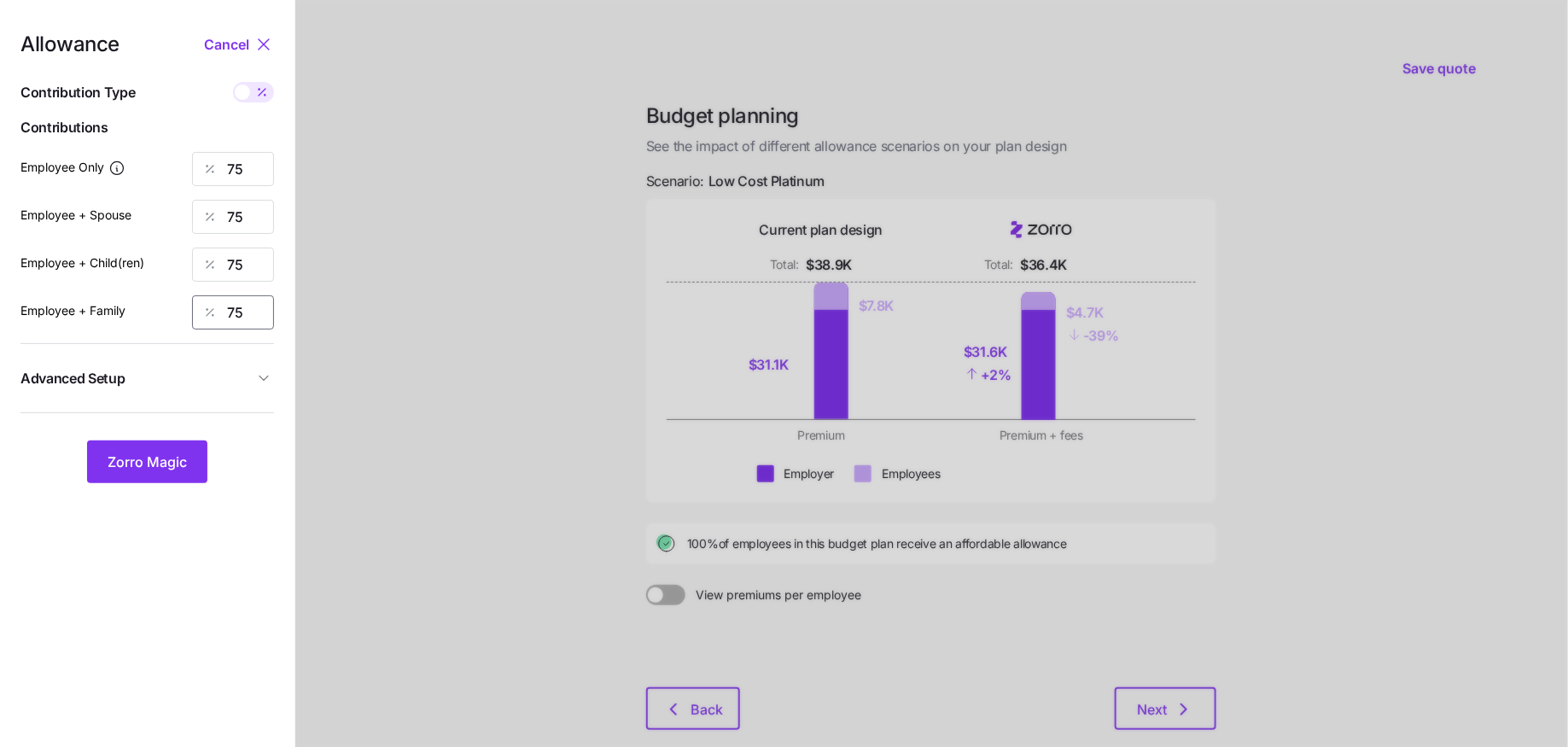 type on "75" 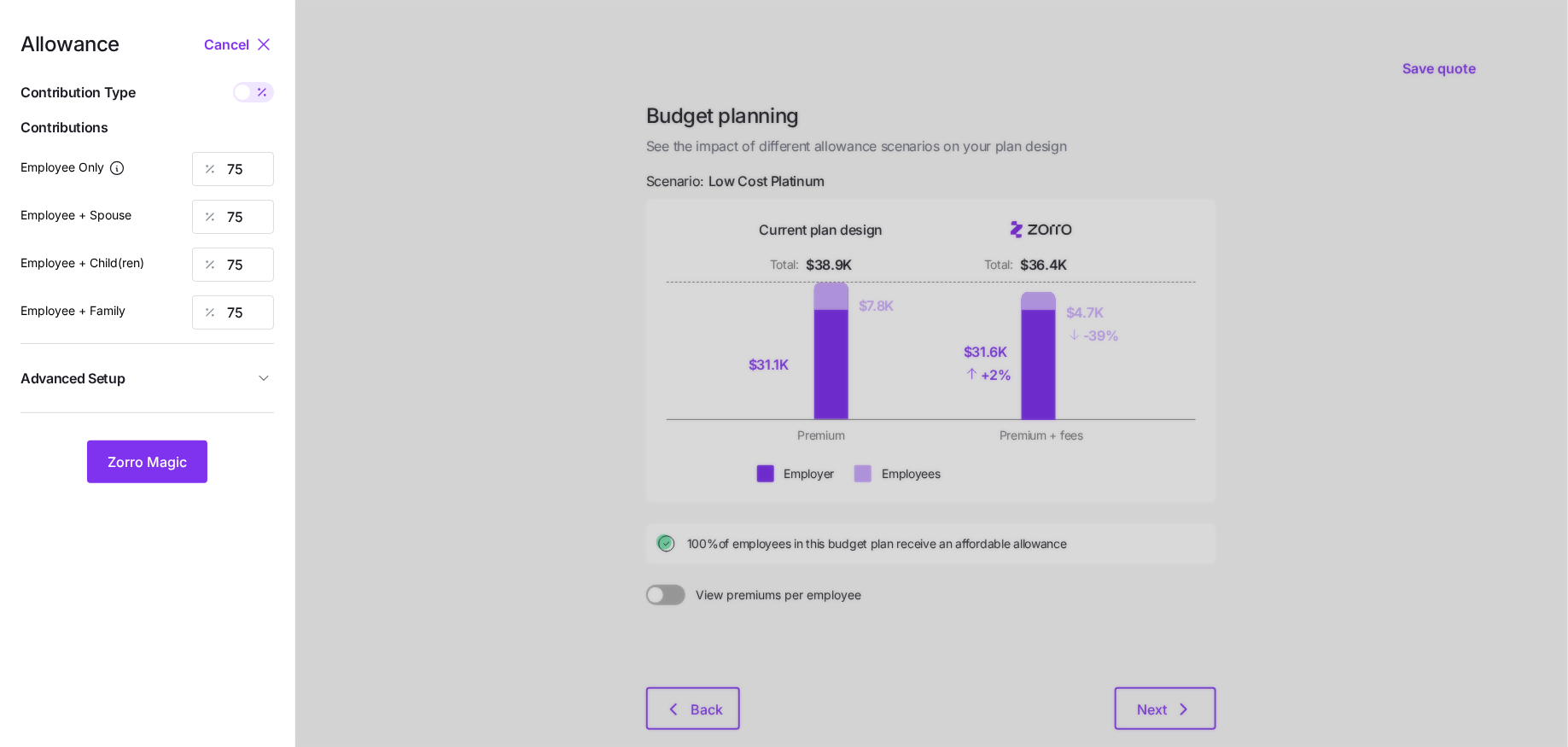 click 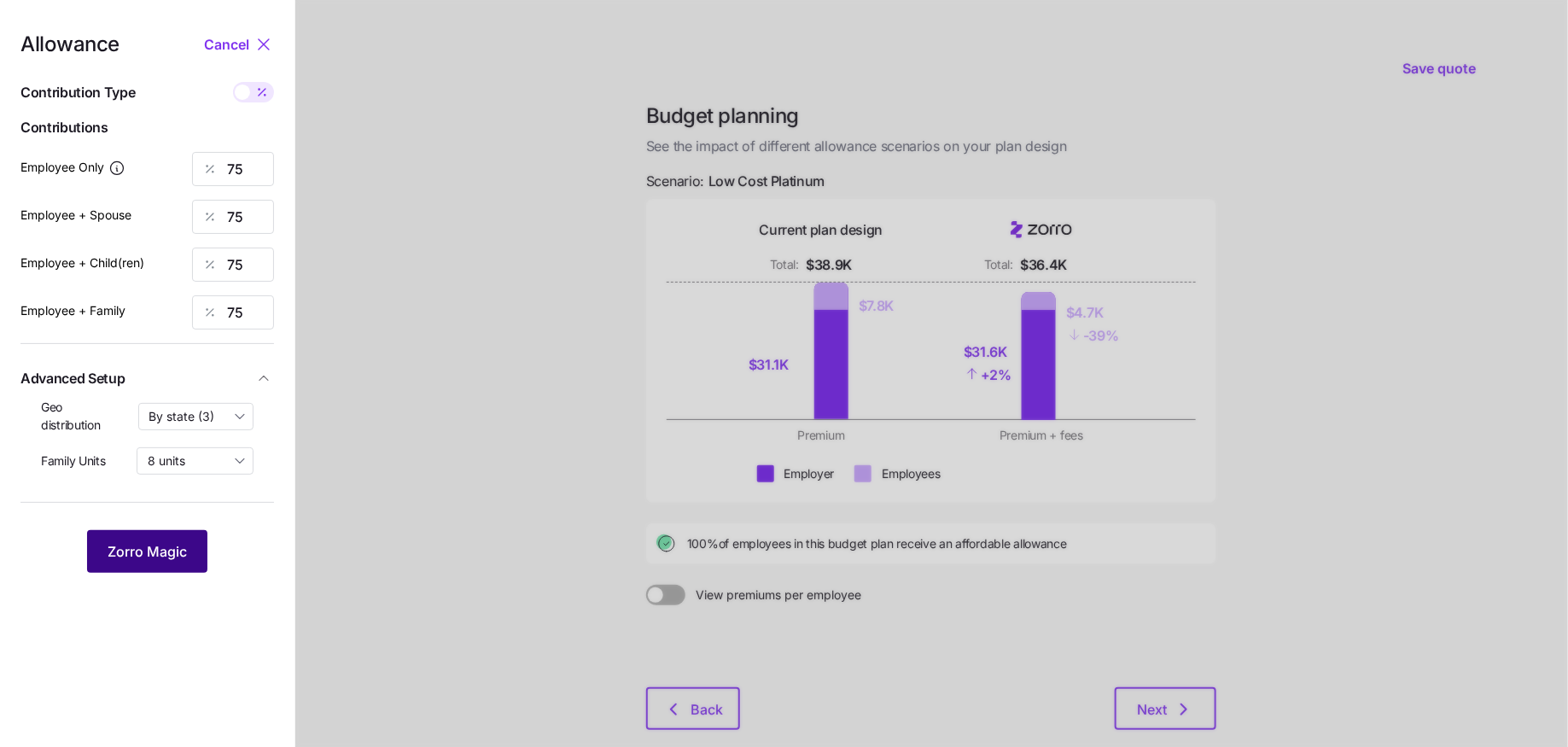 click on "Zorro Magic" at bounding box center [147, 551] 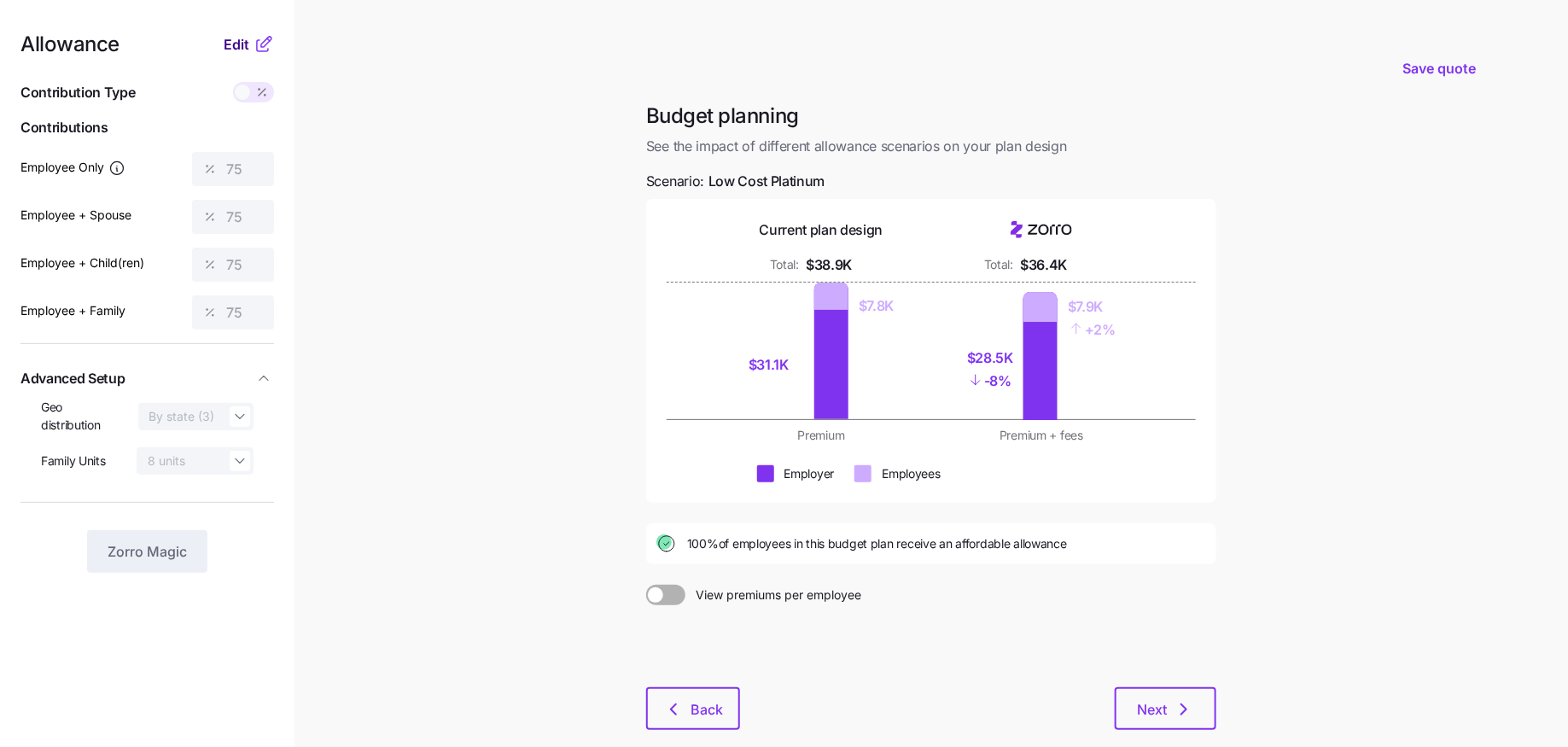 click on "Edit" at bounding box center [236, 44] 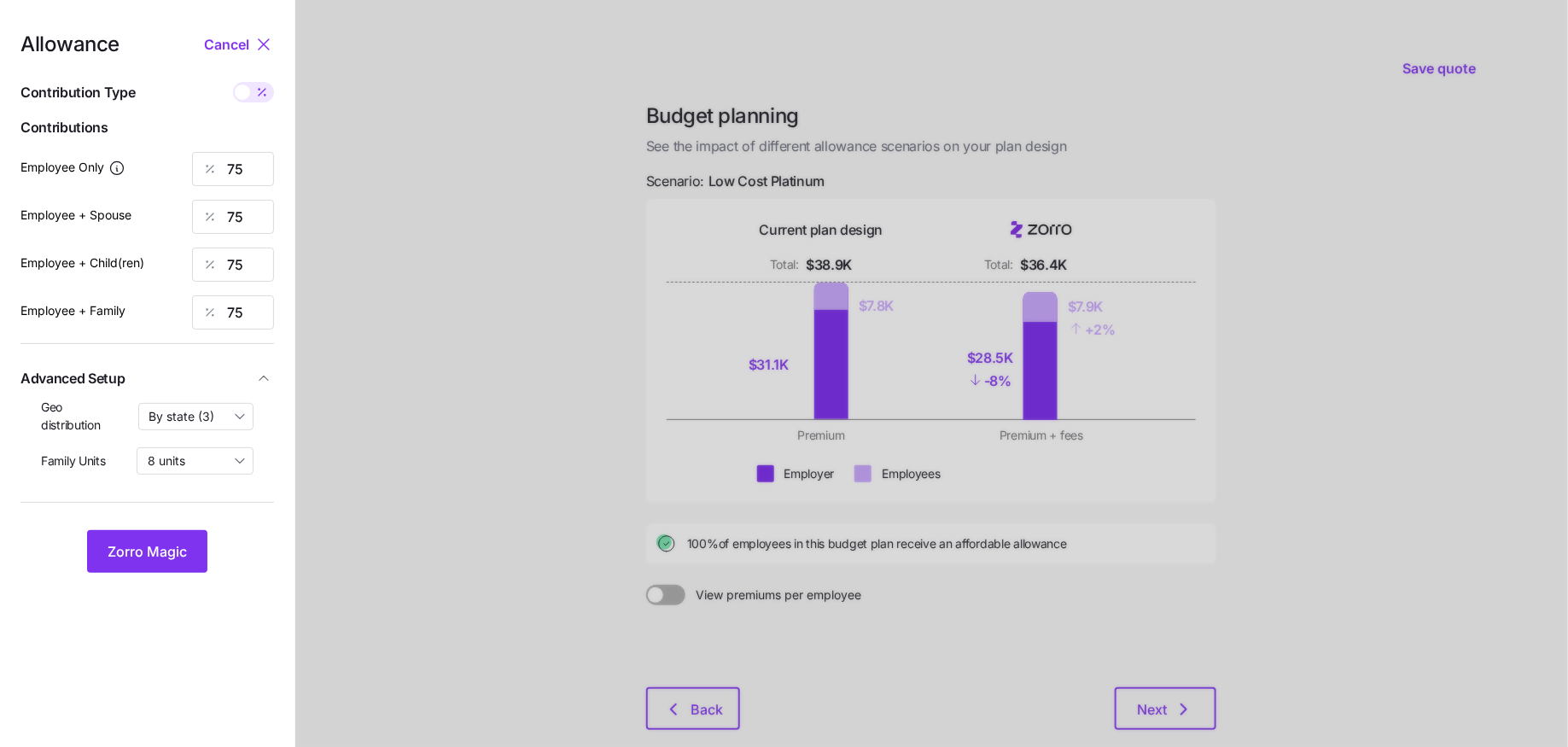 click at bounding box center (931, 419) 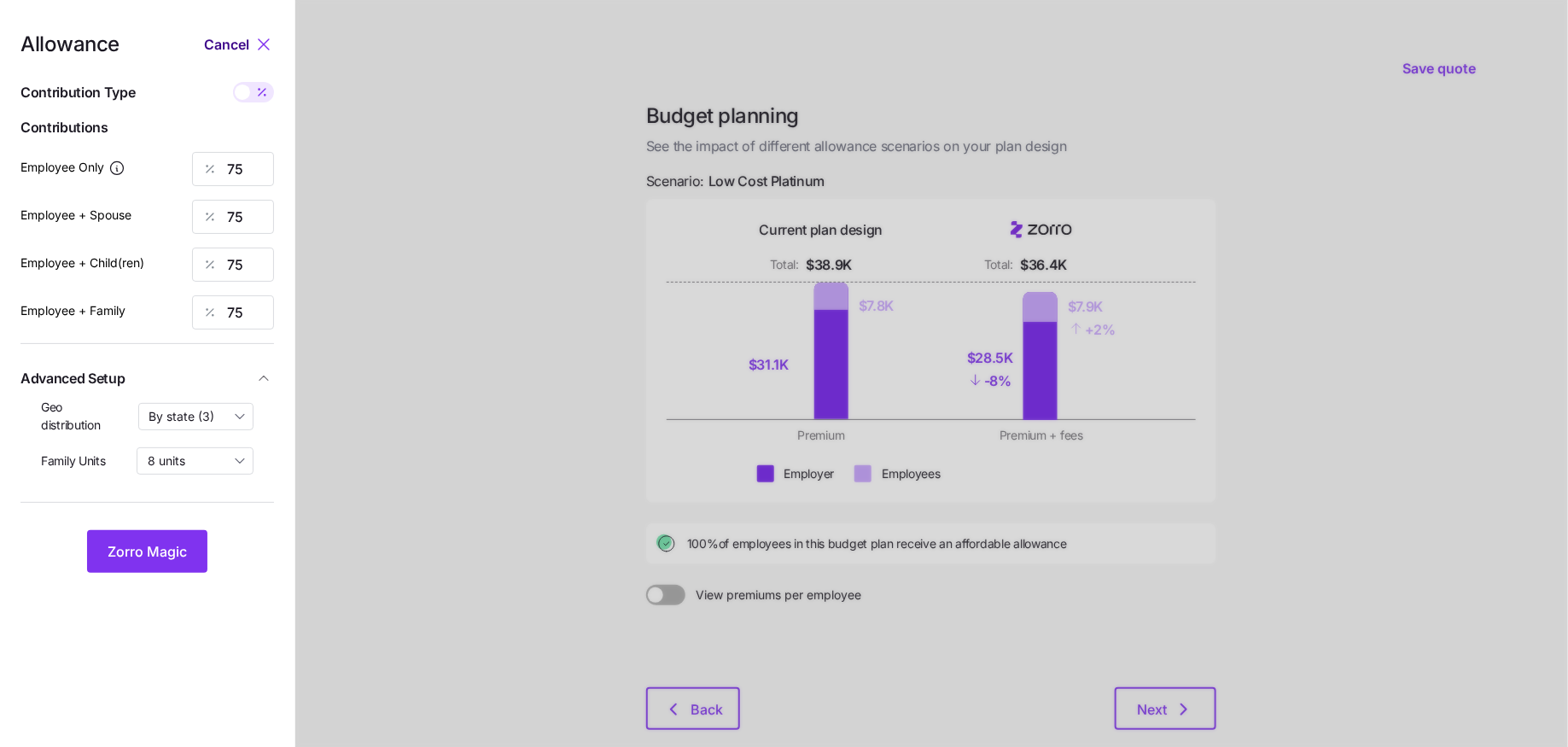 click on "Cancel" at bounding box center (229, 44) 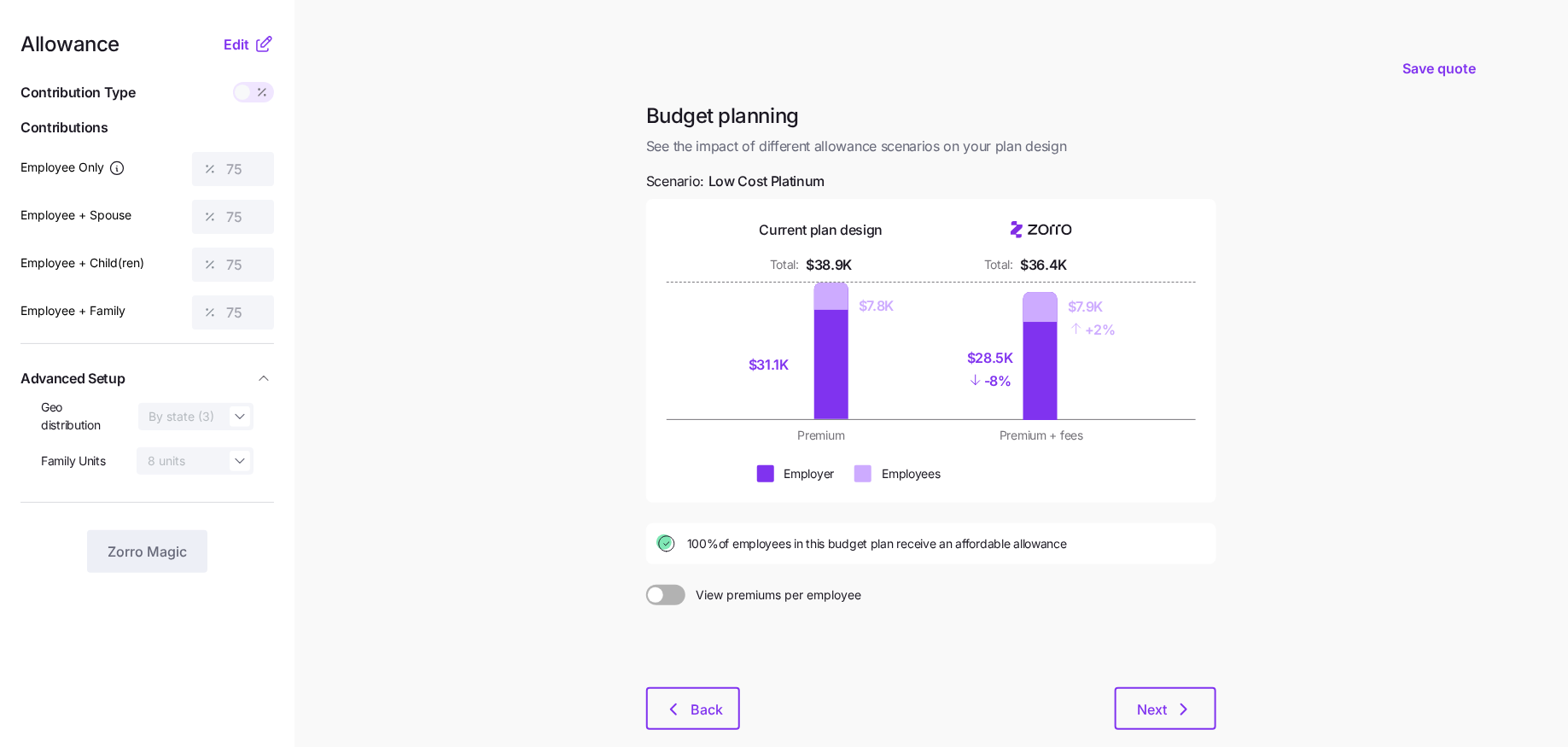 scroll, scrollTop: 90, scrollLeft: 0, axis: vertical 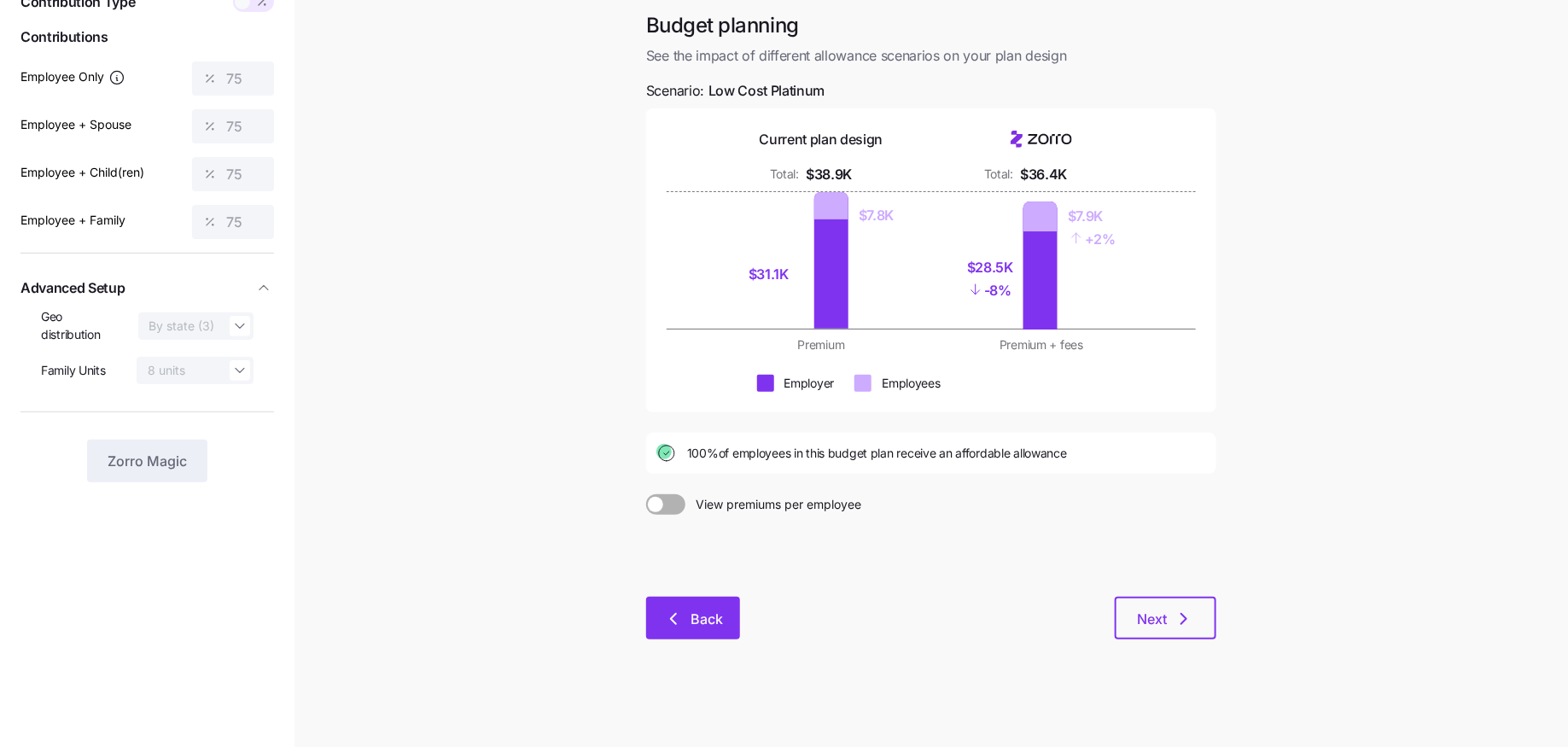 click on "Back" at bounding box center (707, 619) 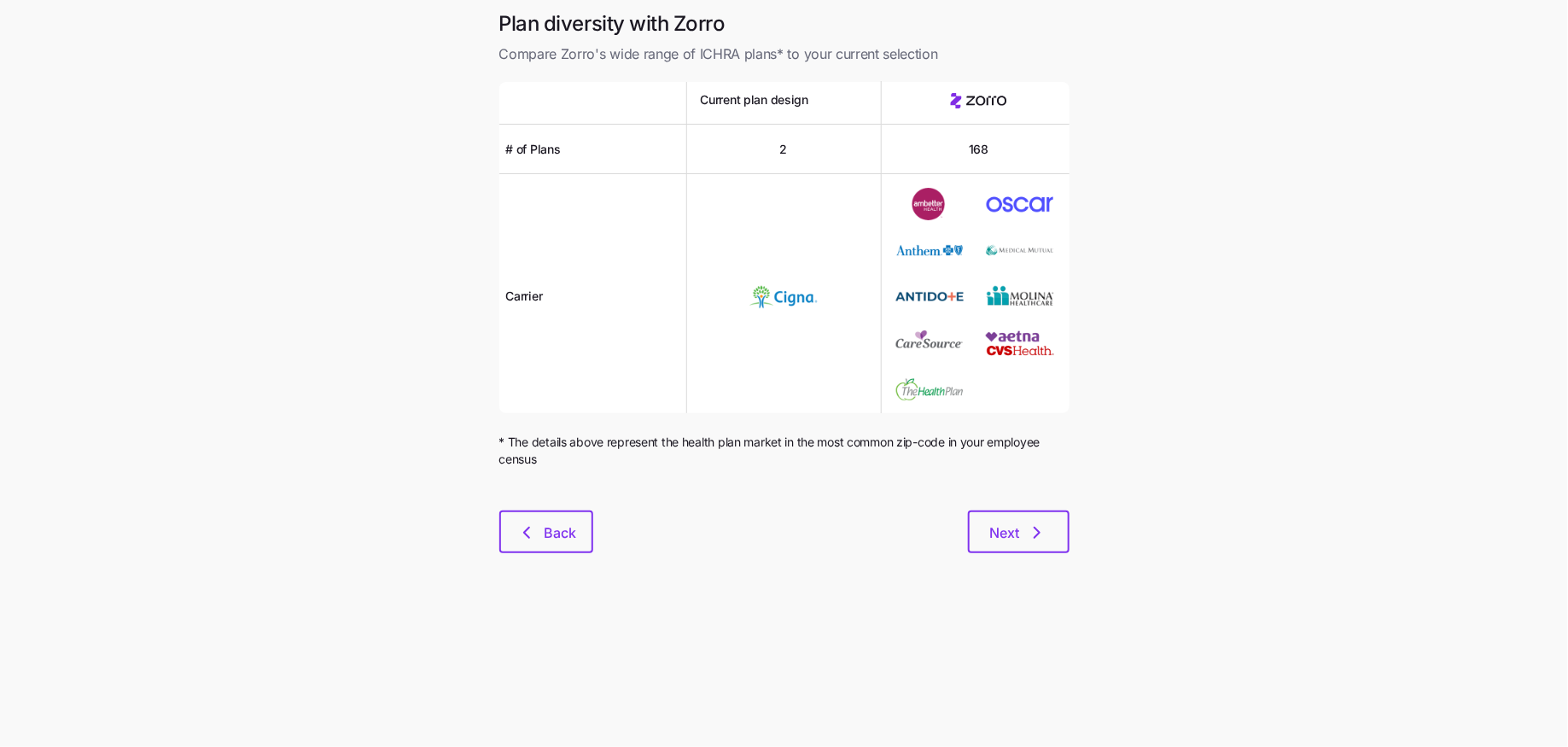 scroll, scrollTop: 0, scrollLeft: 0, axis: both 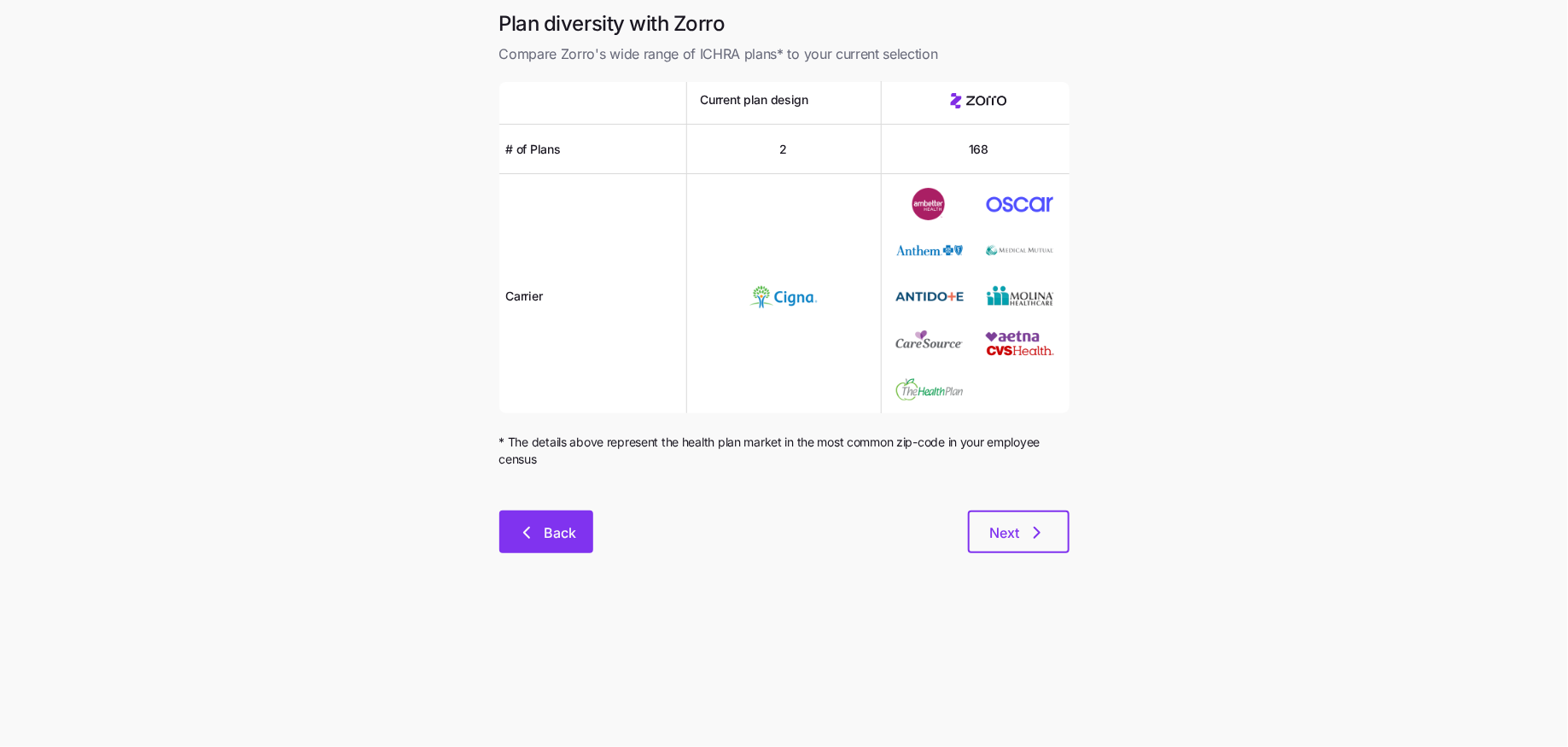 click on "Back" at bounding box center (546, 532) 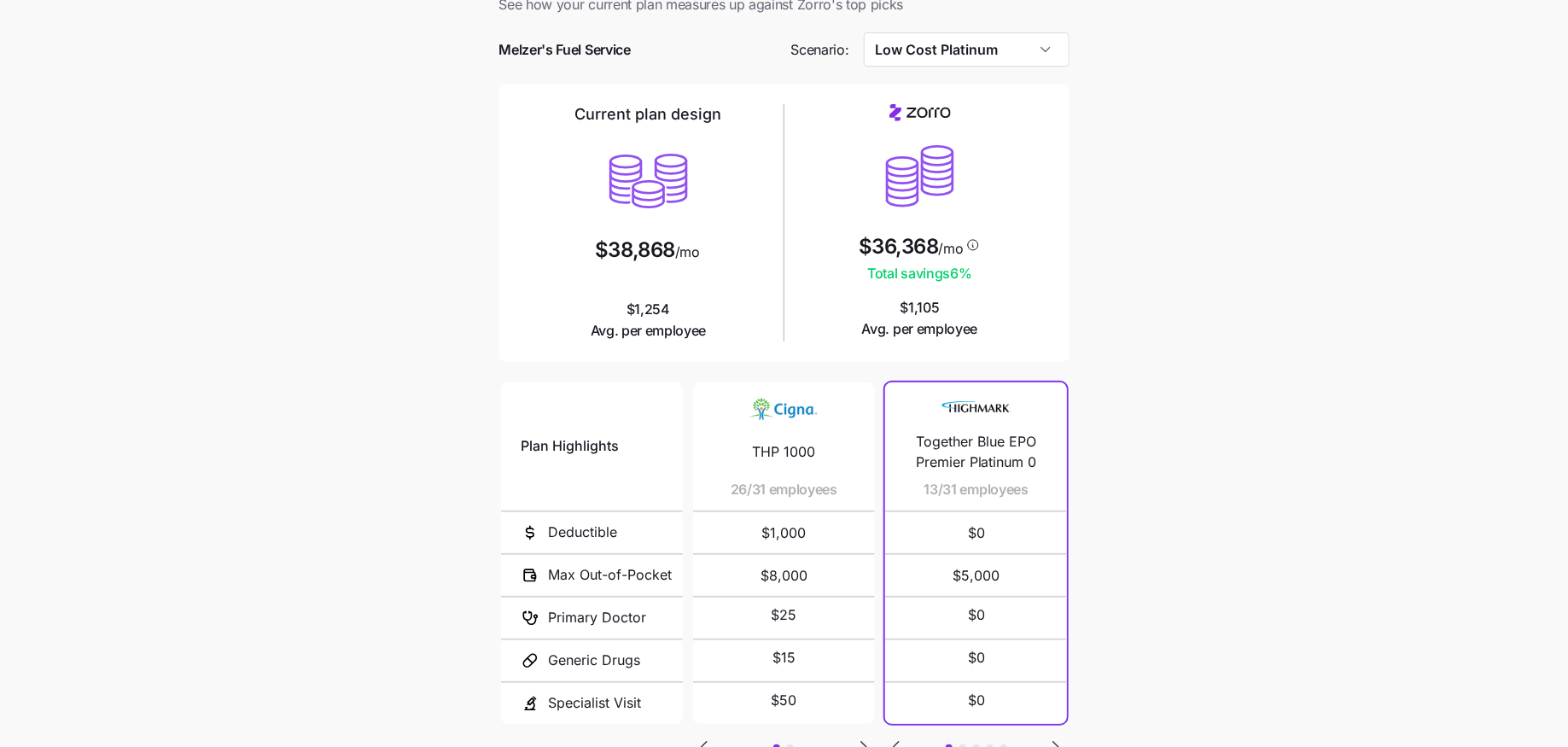 scroll, scrollTop: 58, scrollLeft: 0, axis: vertical 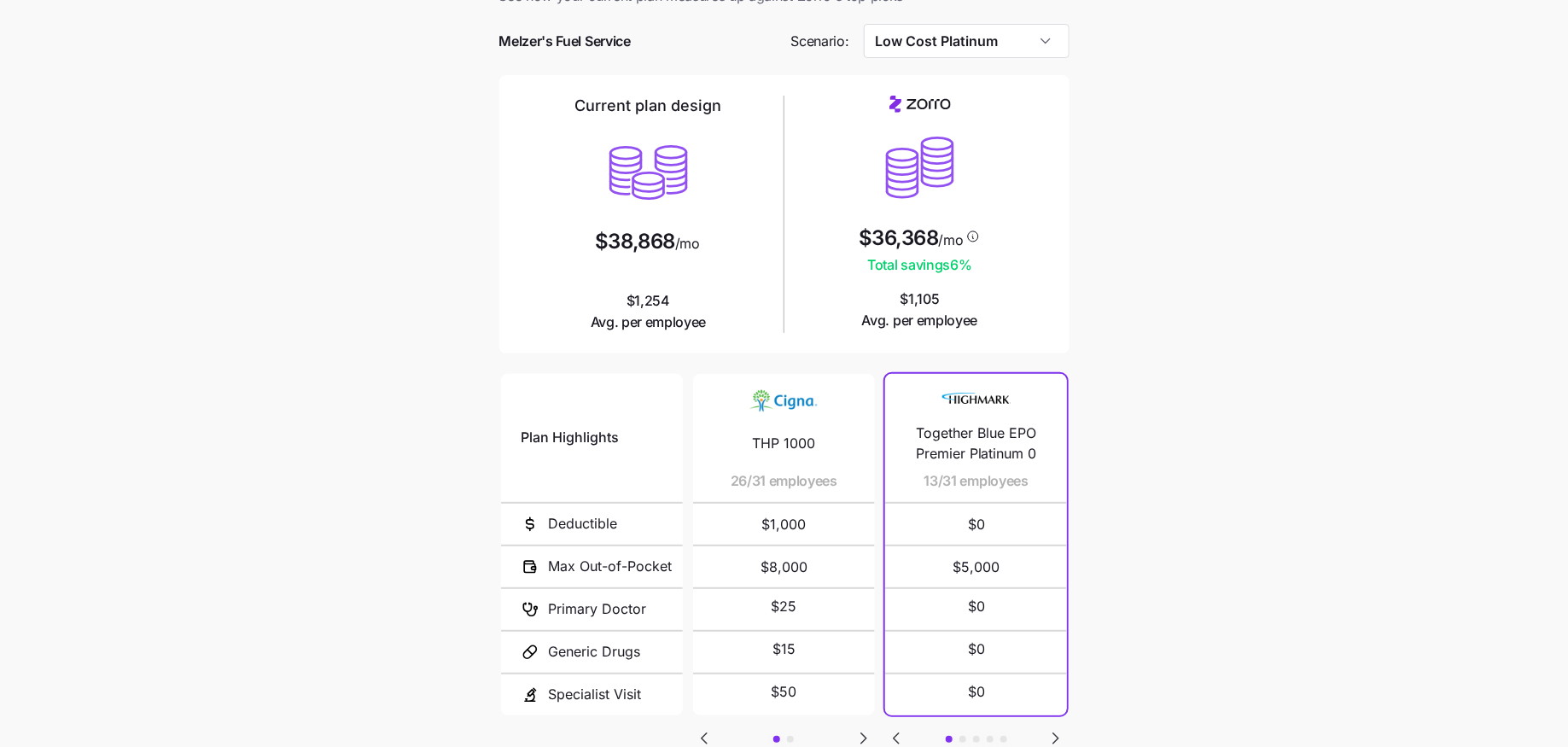 click at bounding box center (784, 15) 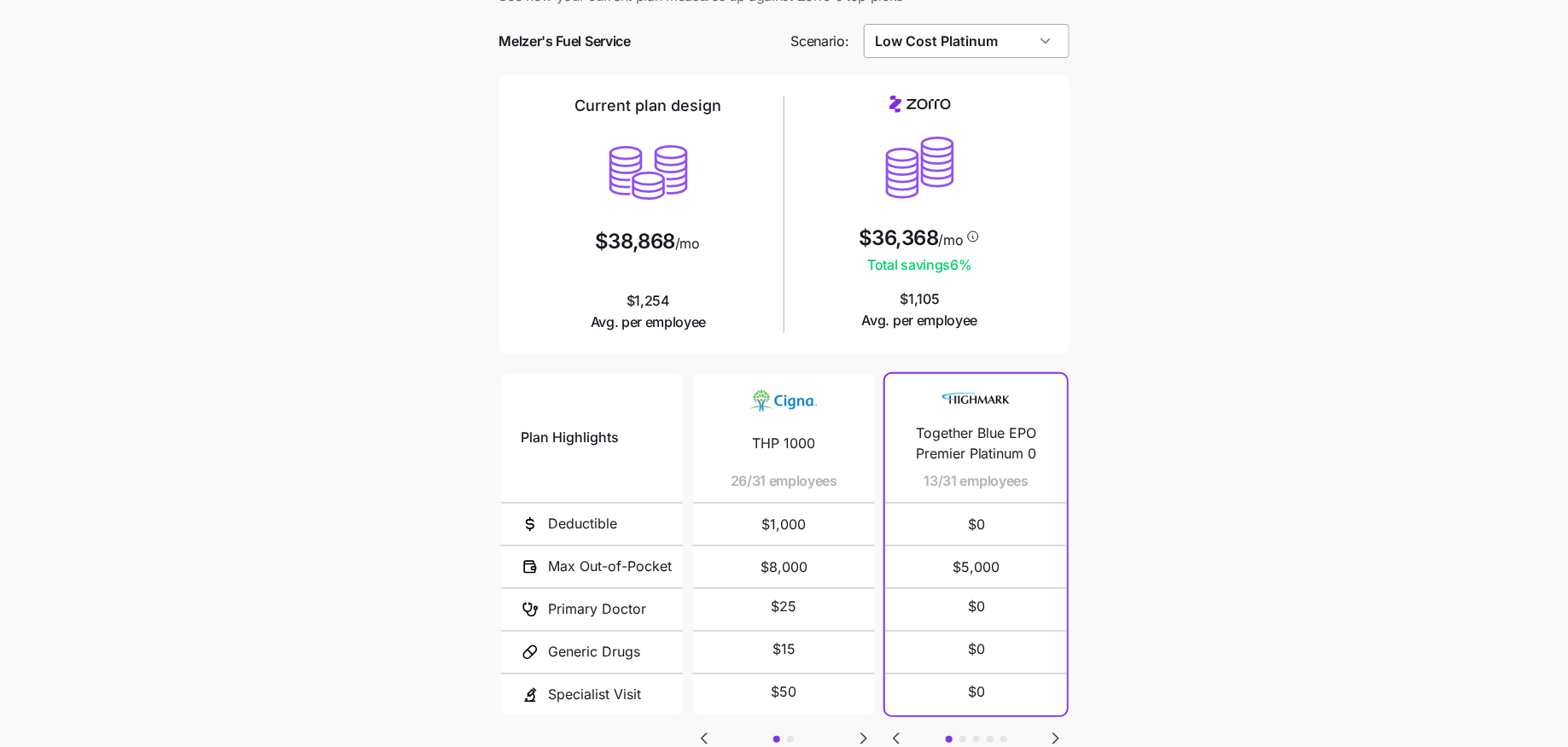 click on "Low Cost Platinum" at bounding box center [966, 41] 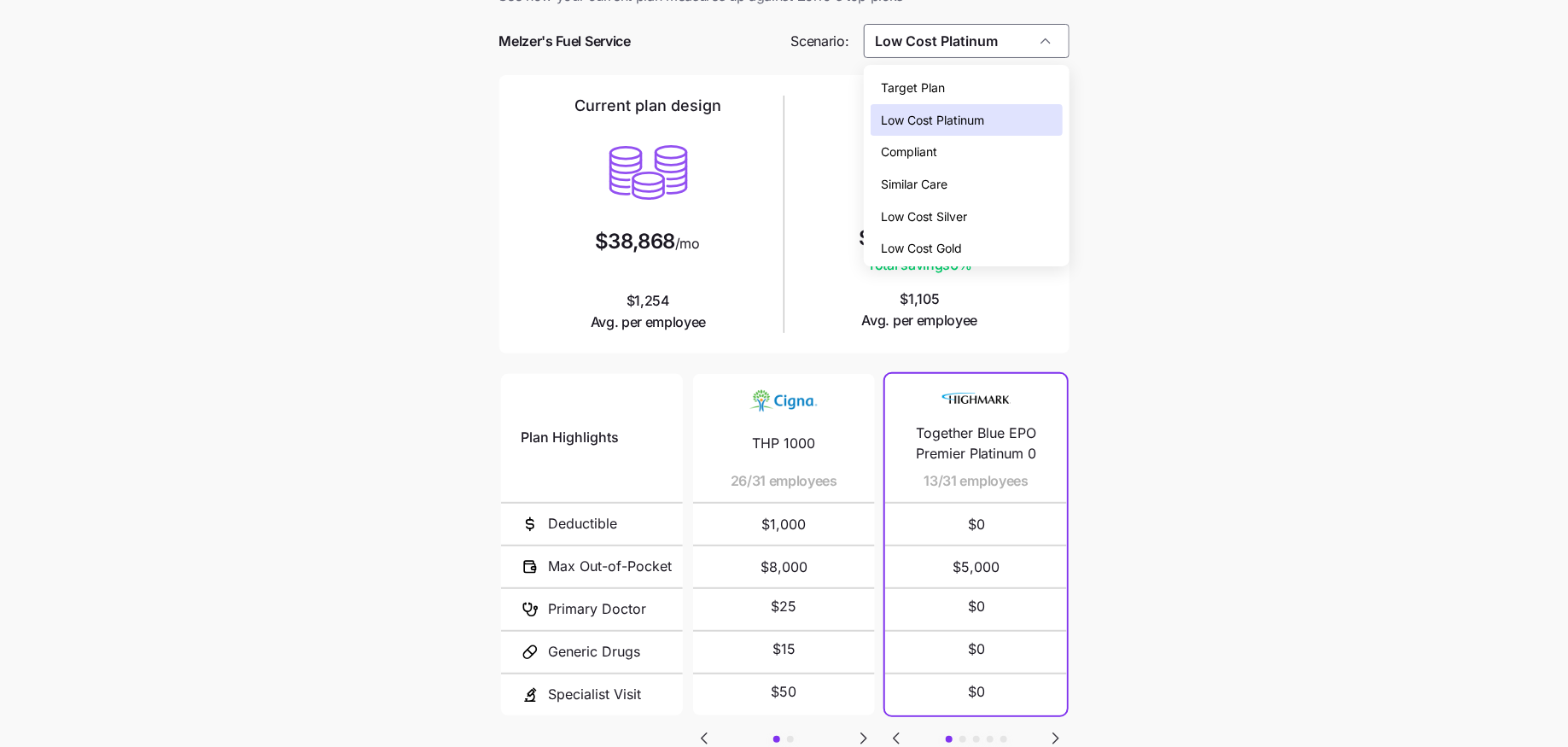 click on "Low Cost Gold" at bounding box center (921, 248) 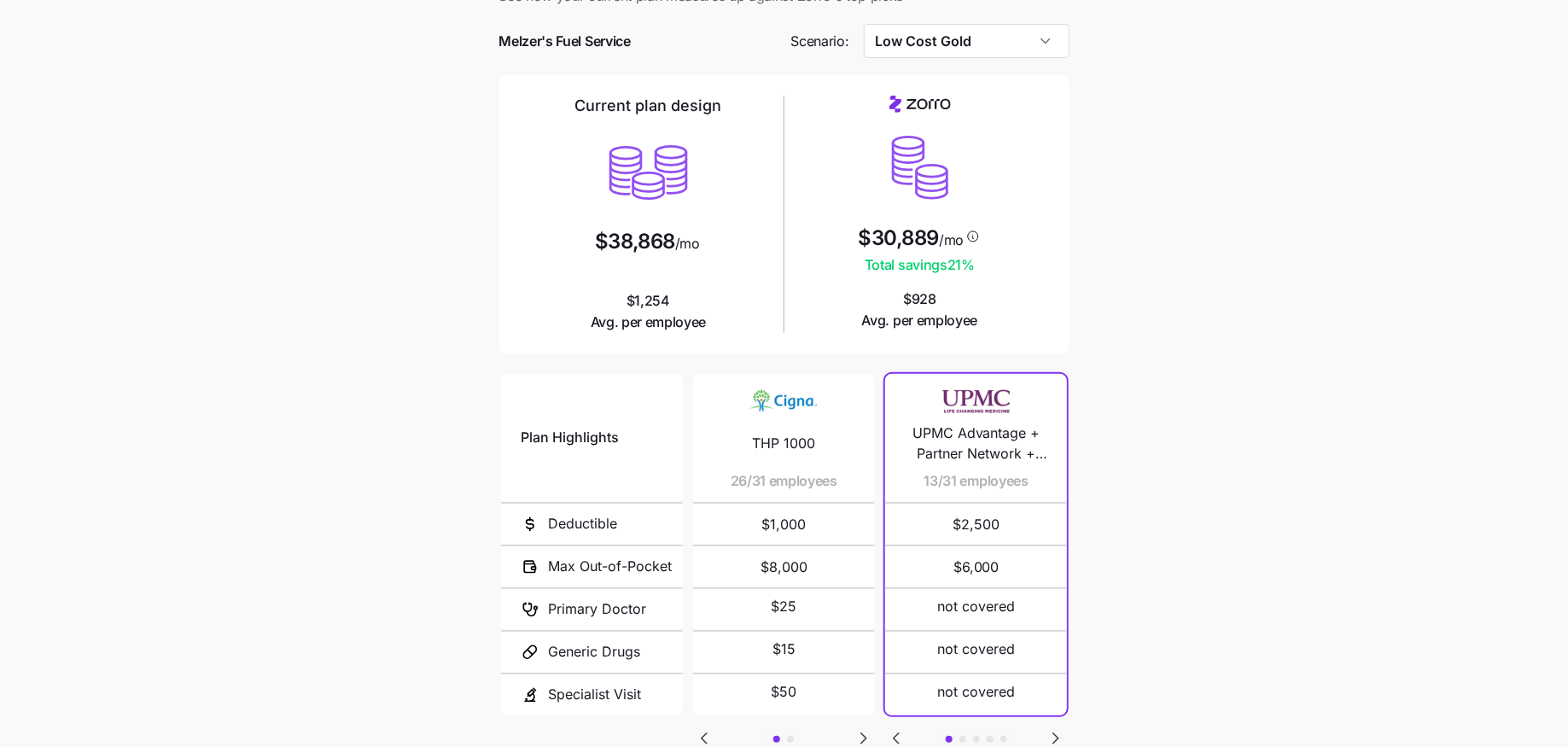 scroll, scrollTop: 184, scrollLeft: 0, axis: vertical 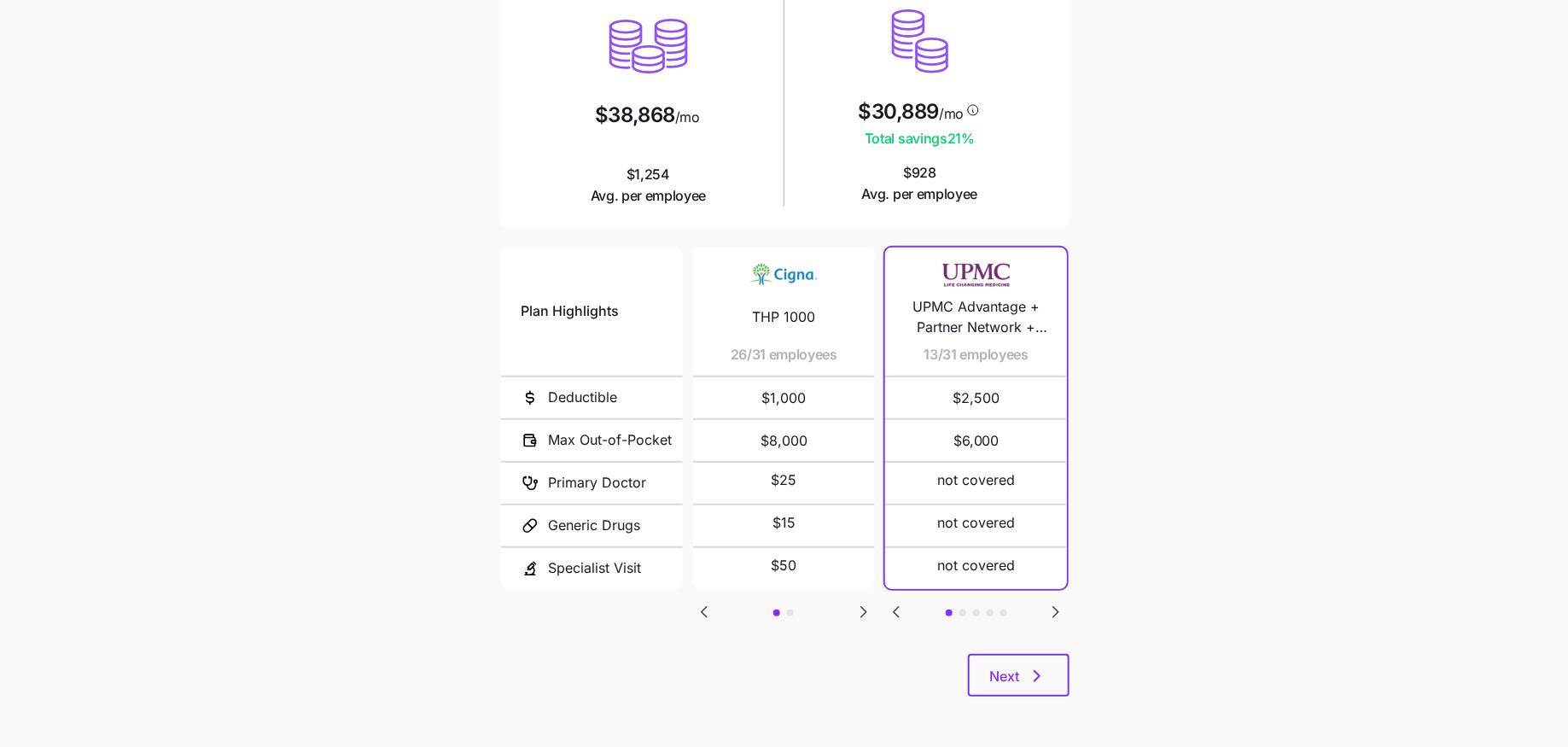 click 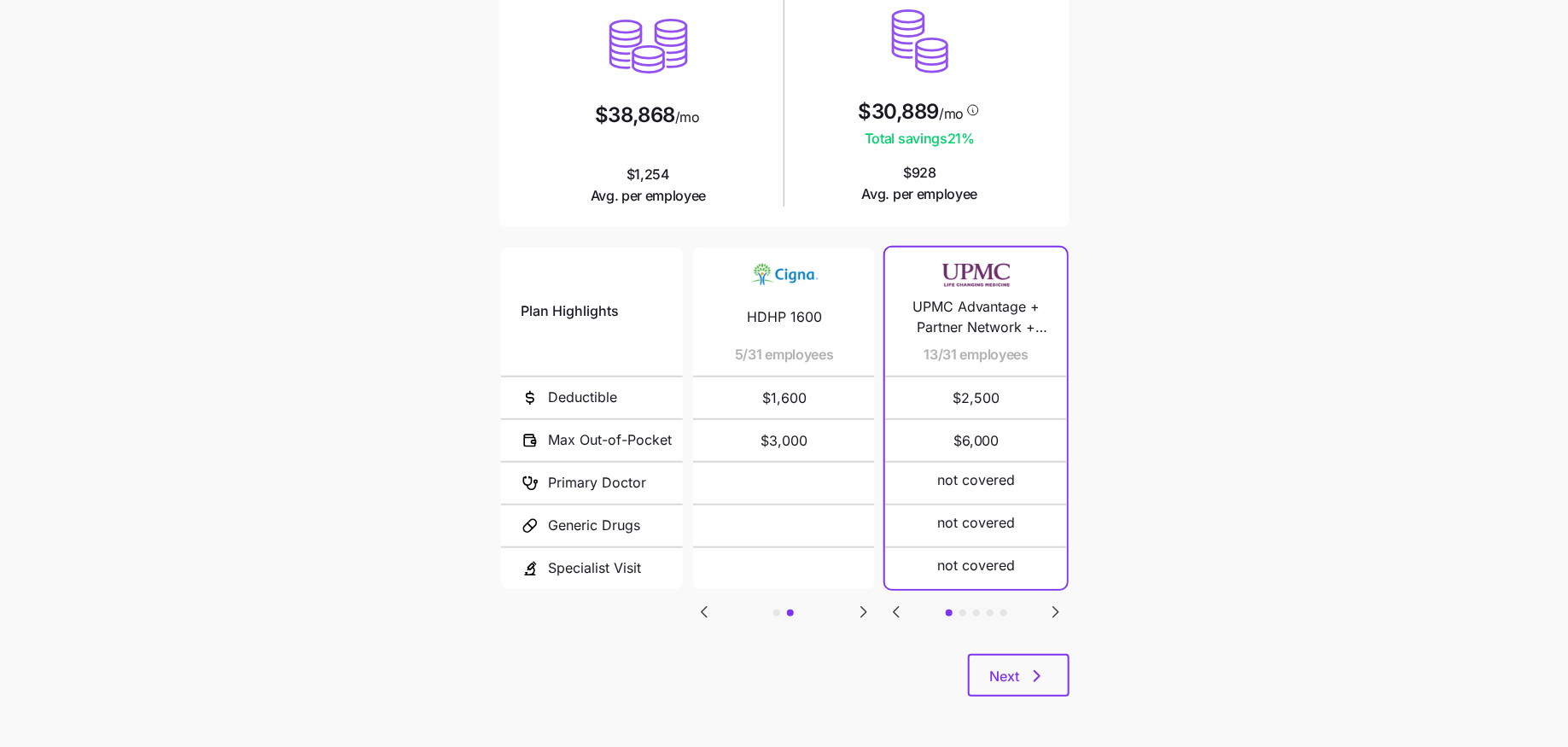 click 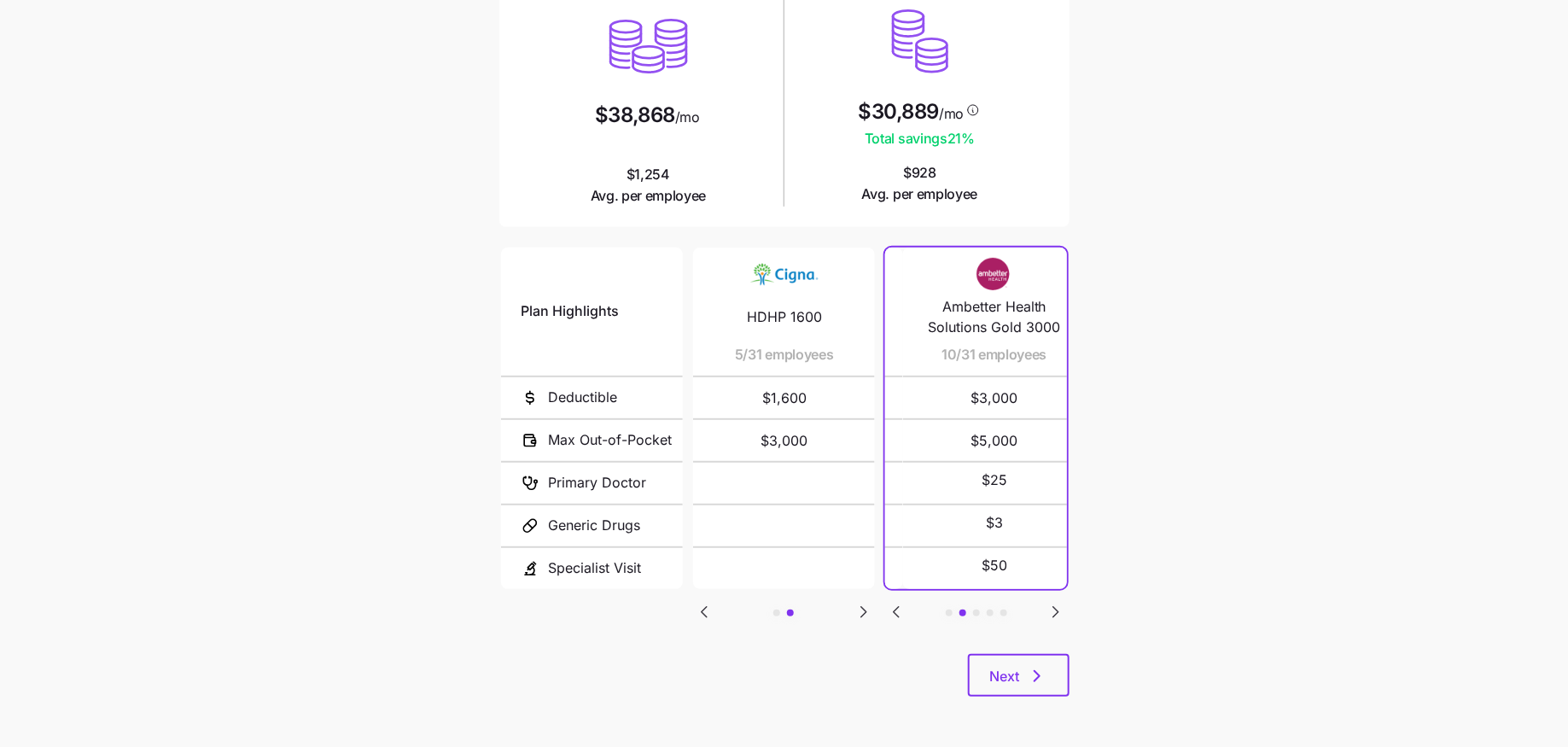 click 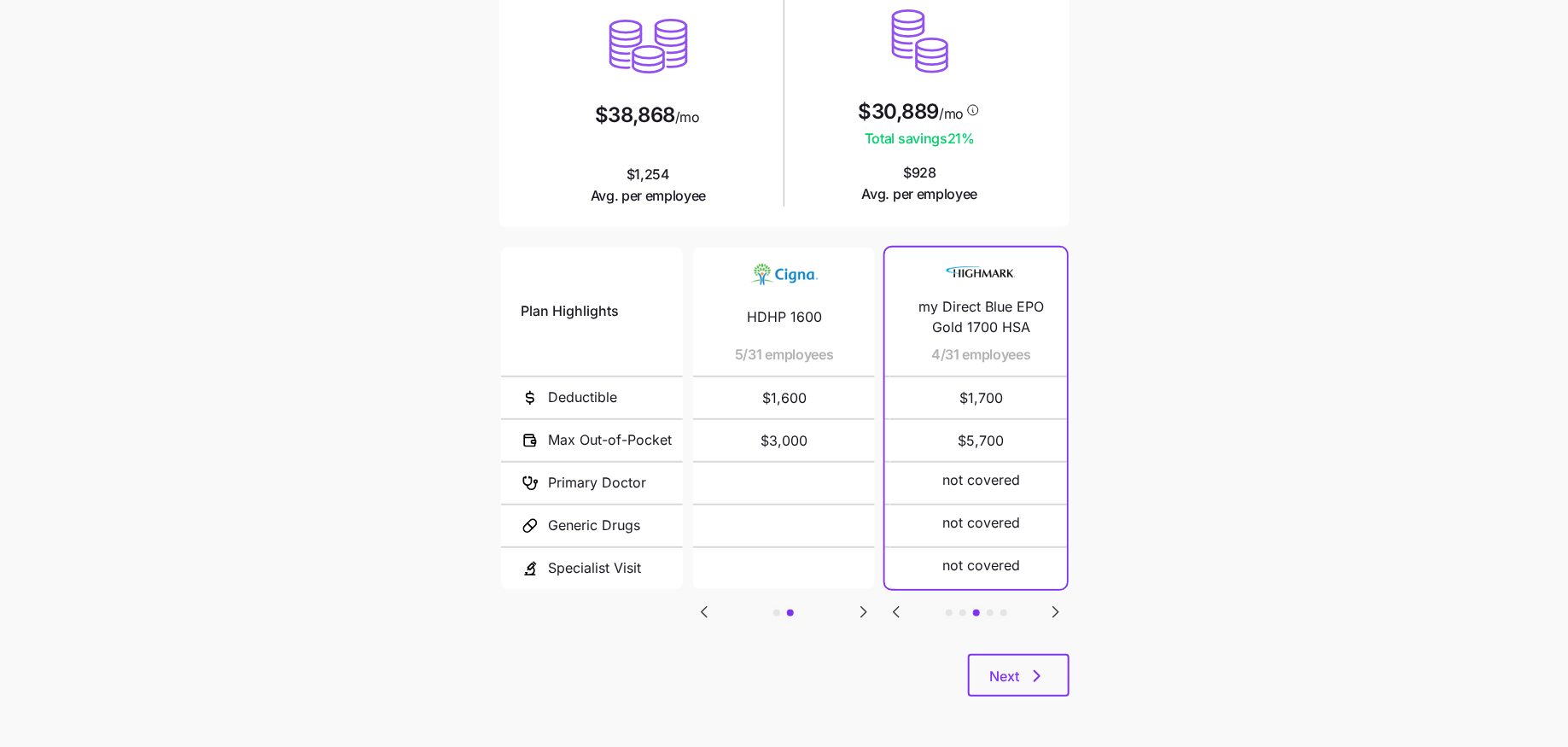 click 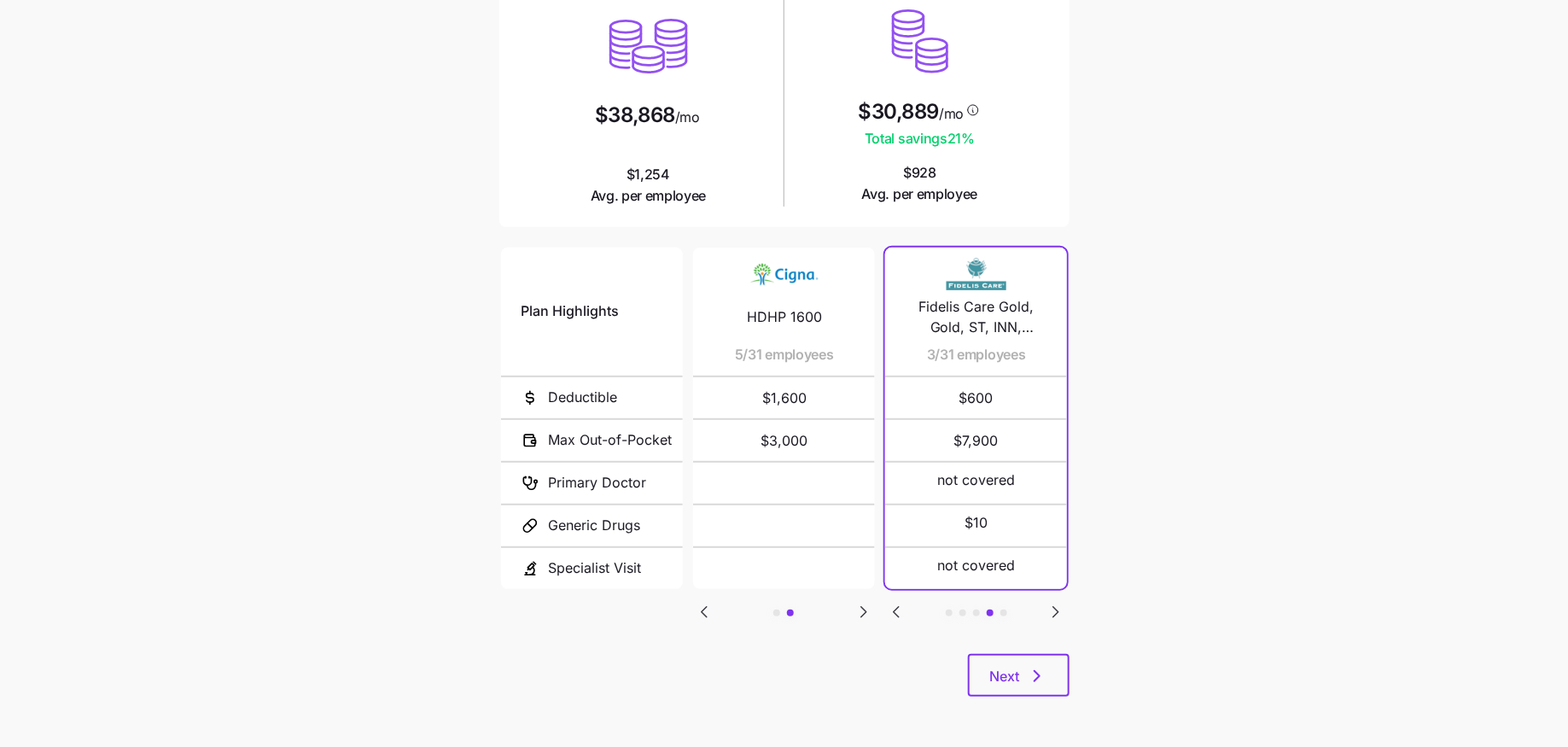click 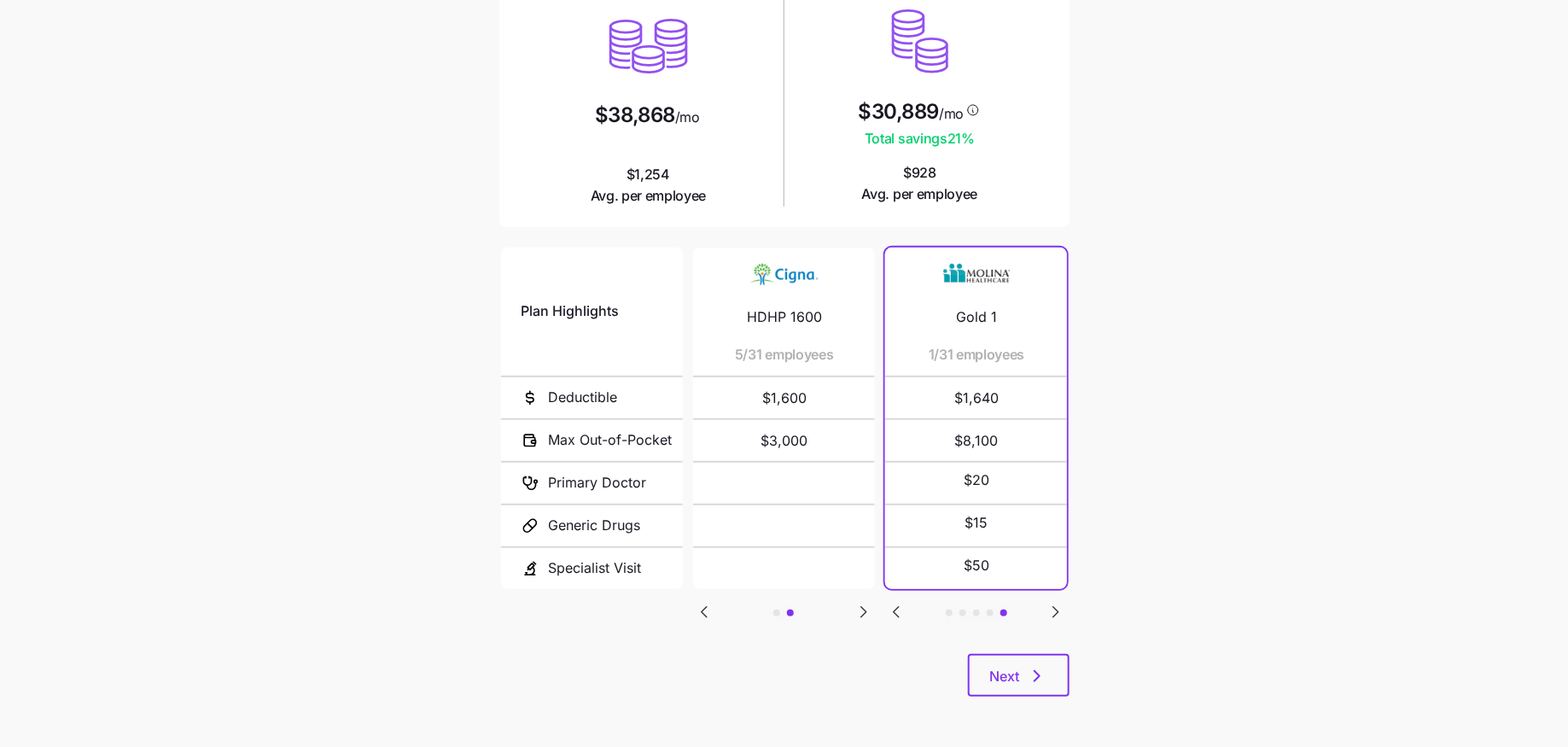 click 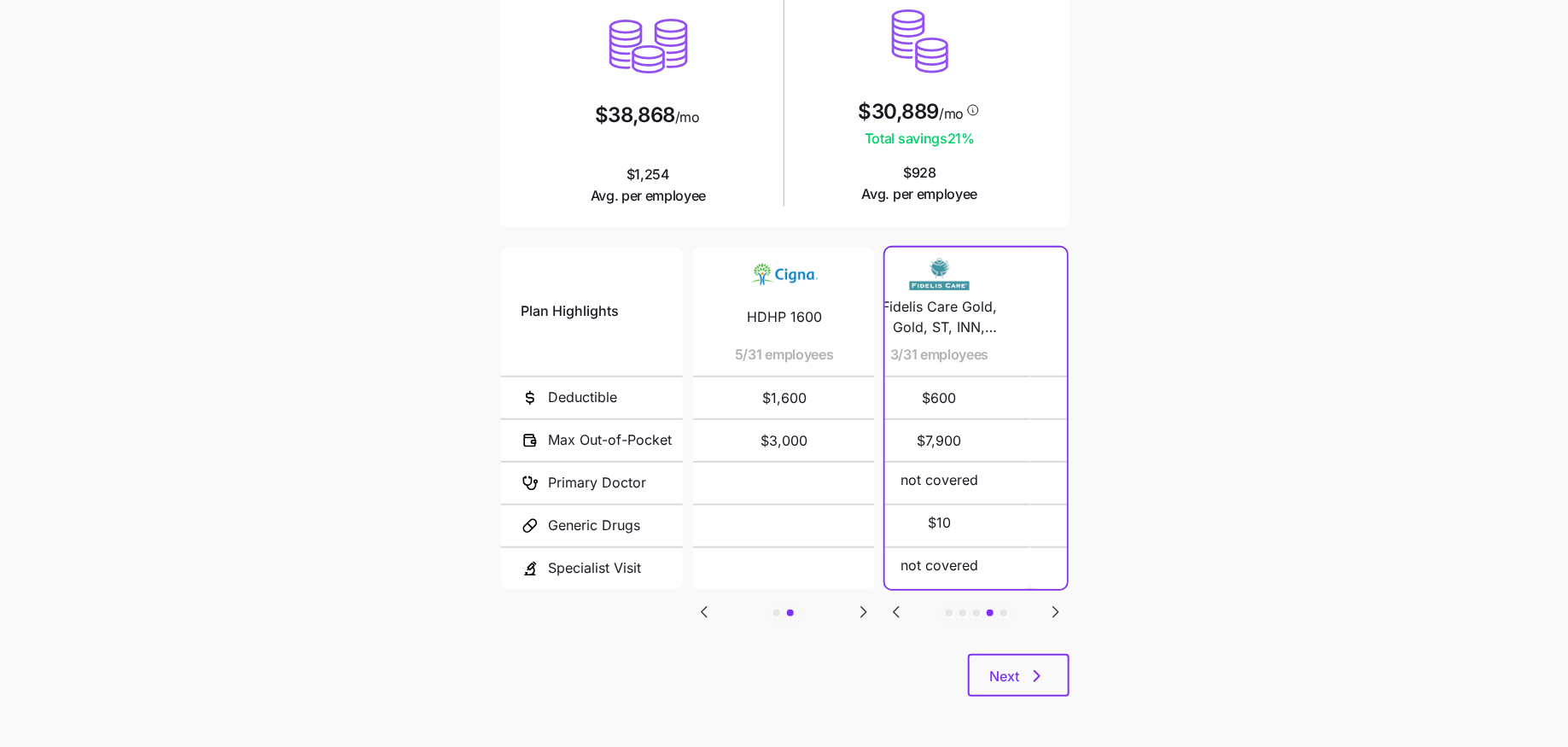 click 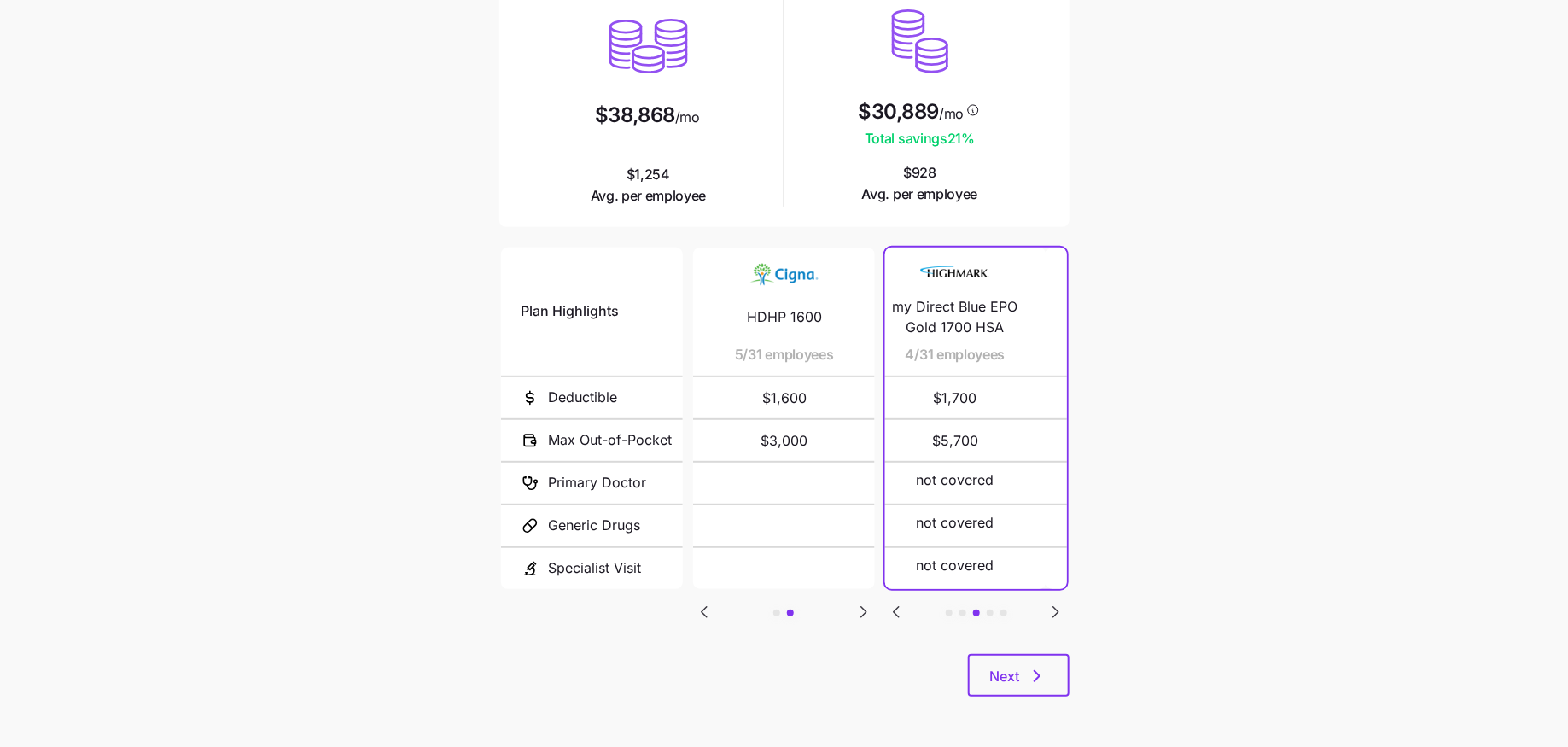click 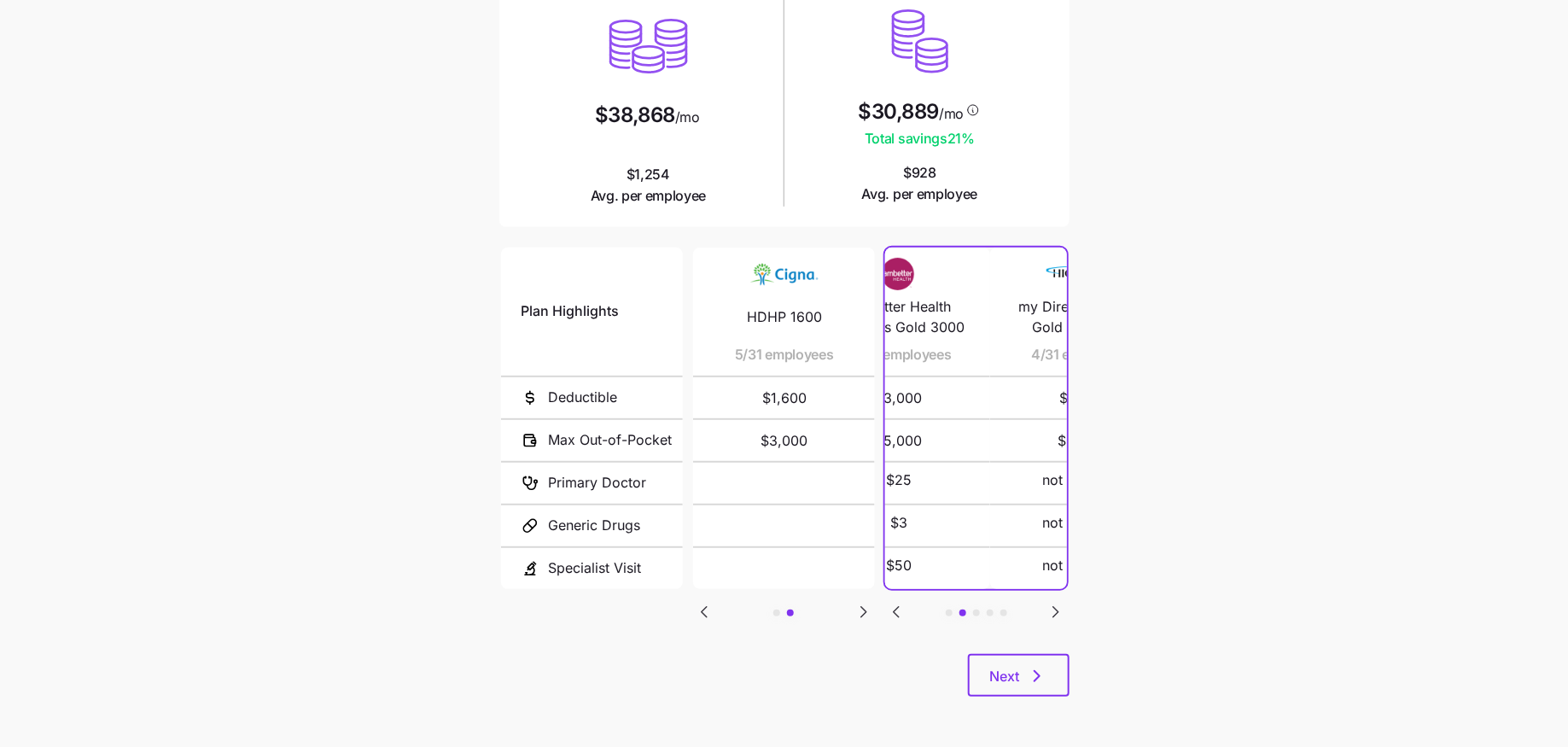 click 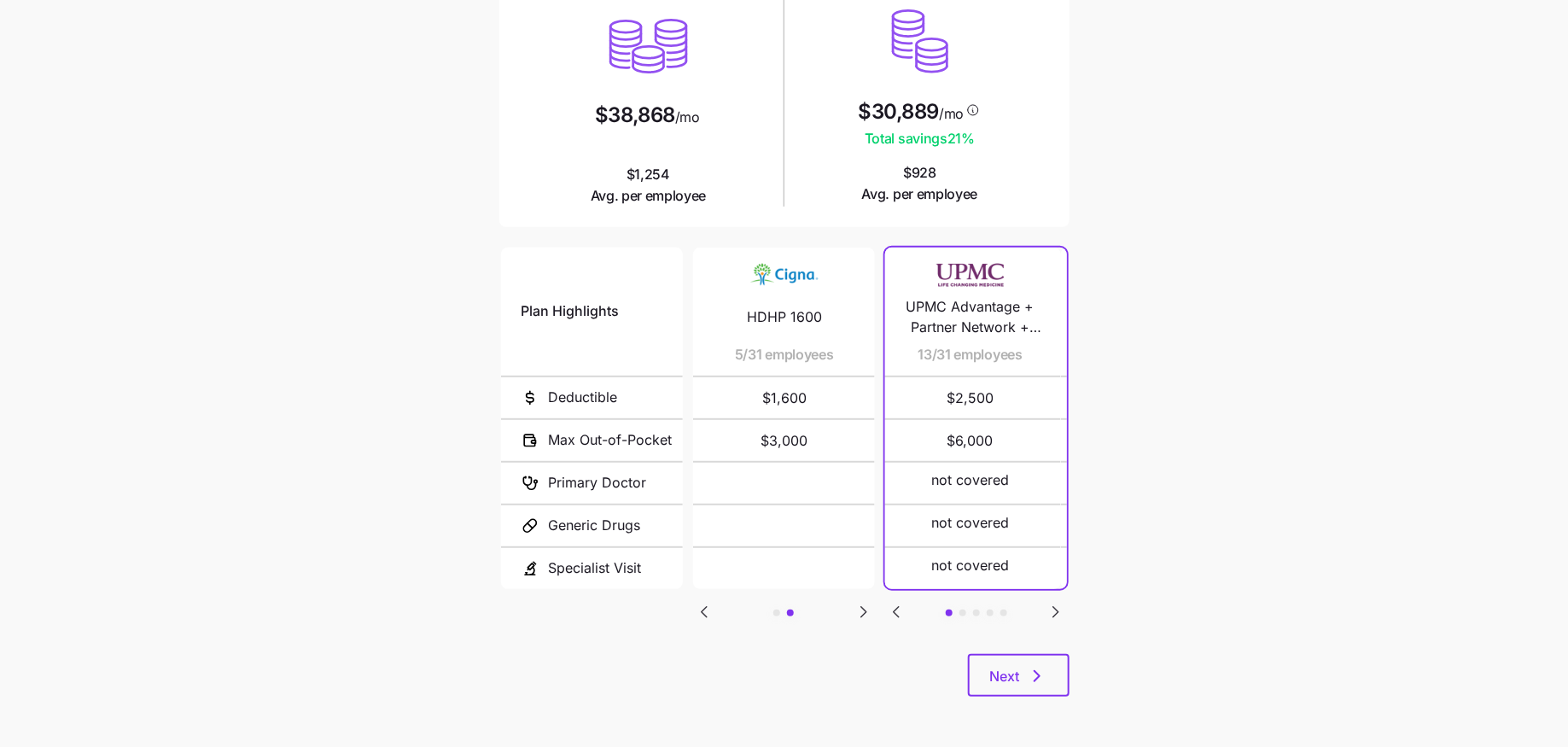 click 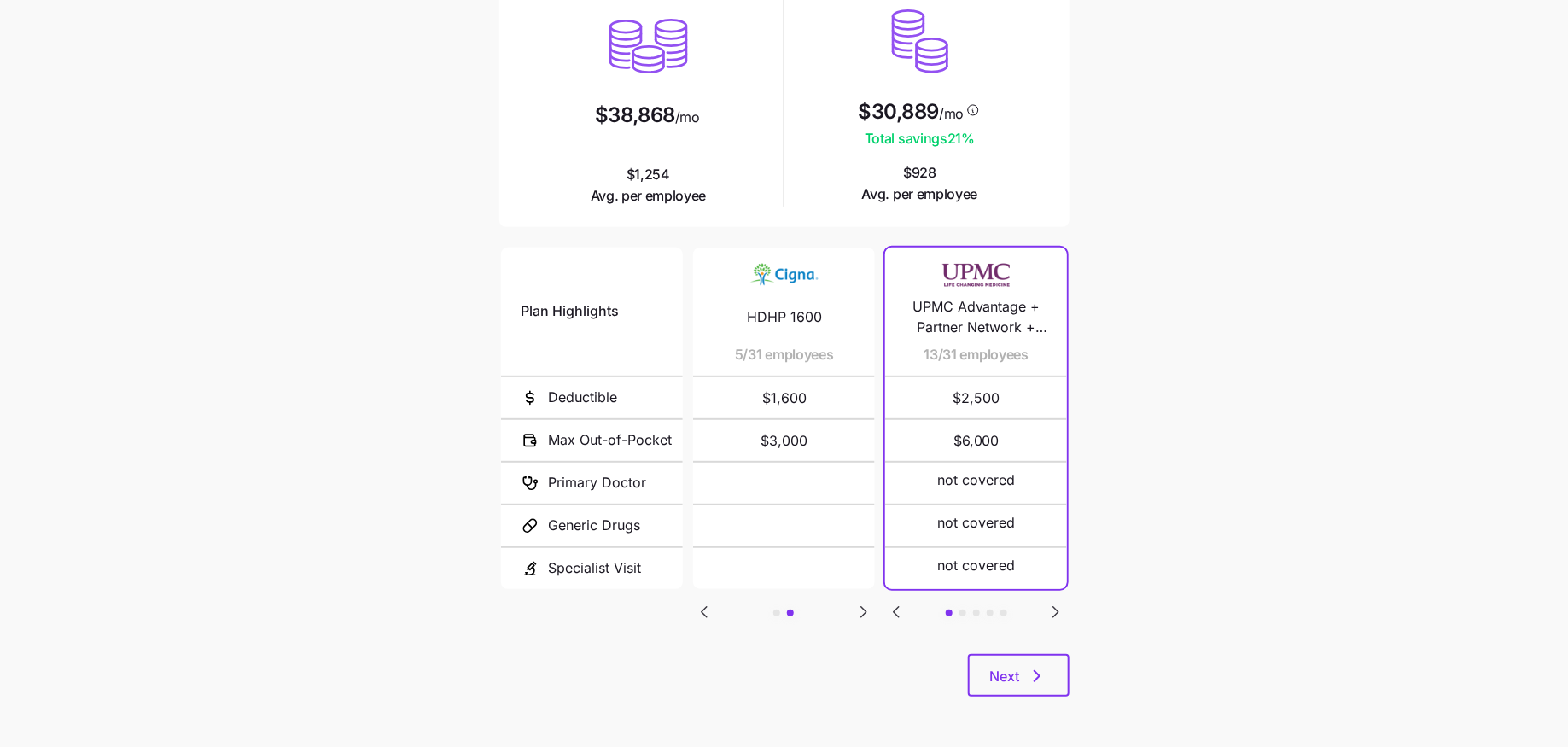 click 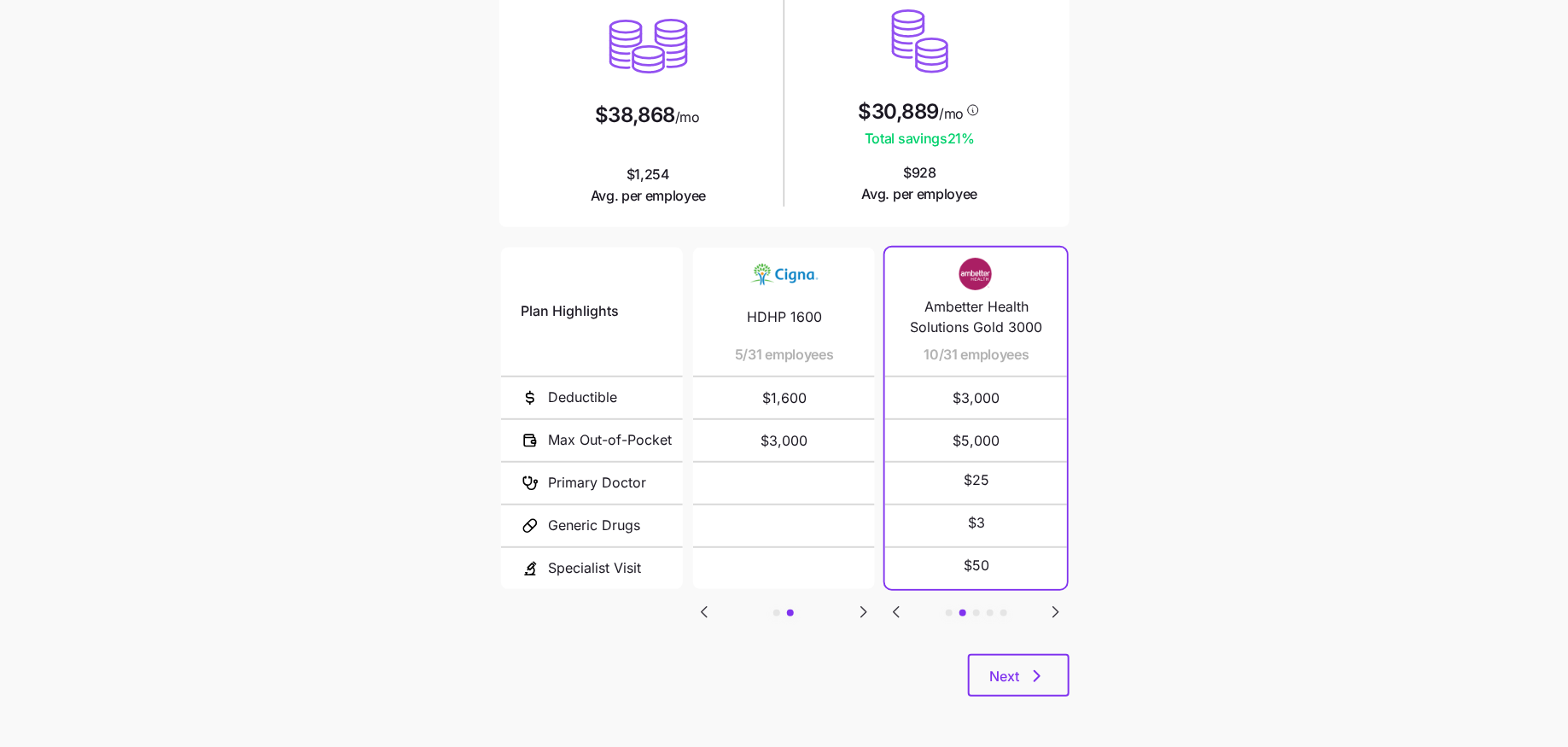 click 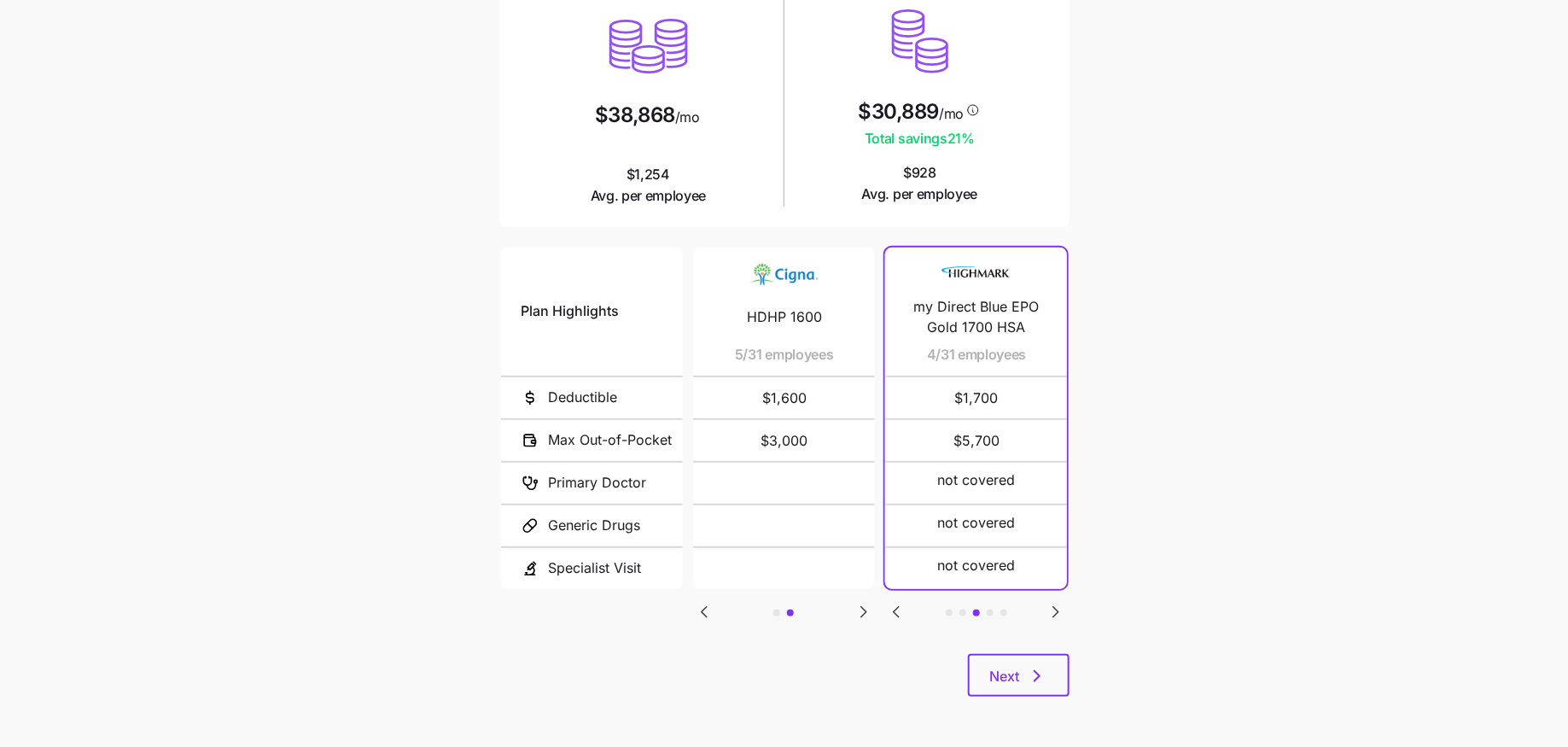 click 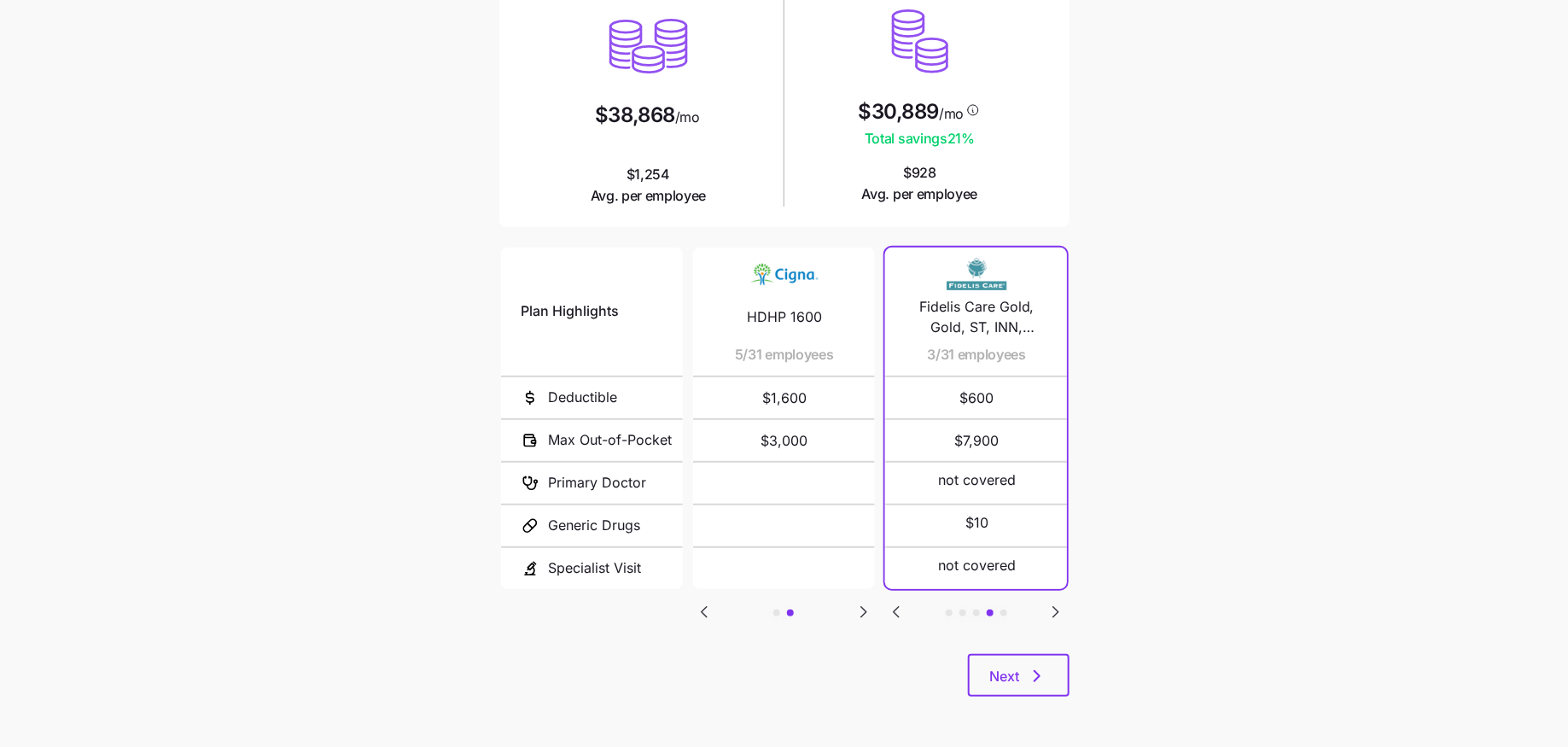 click 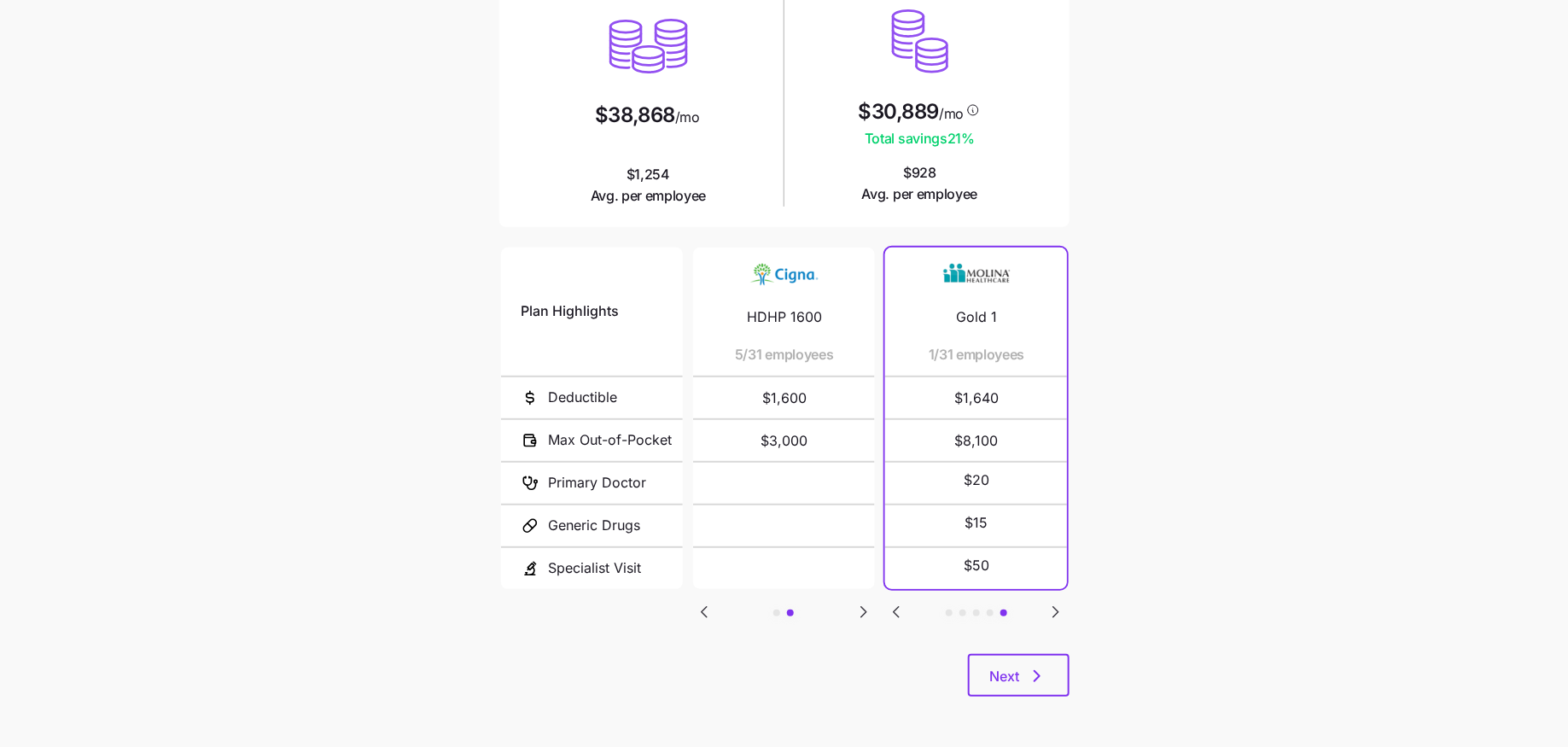 click 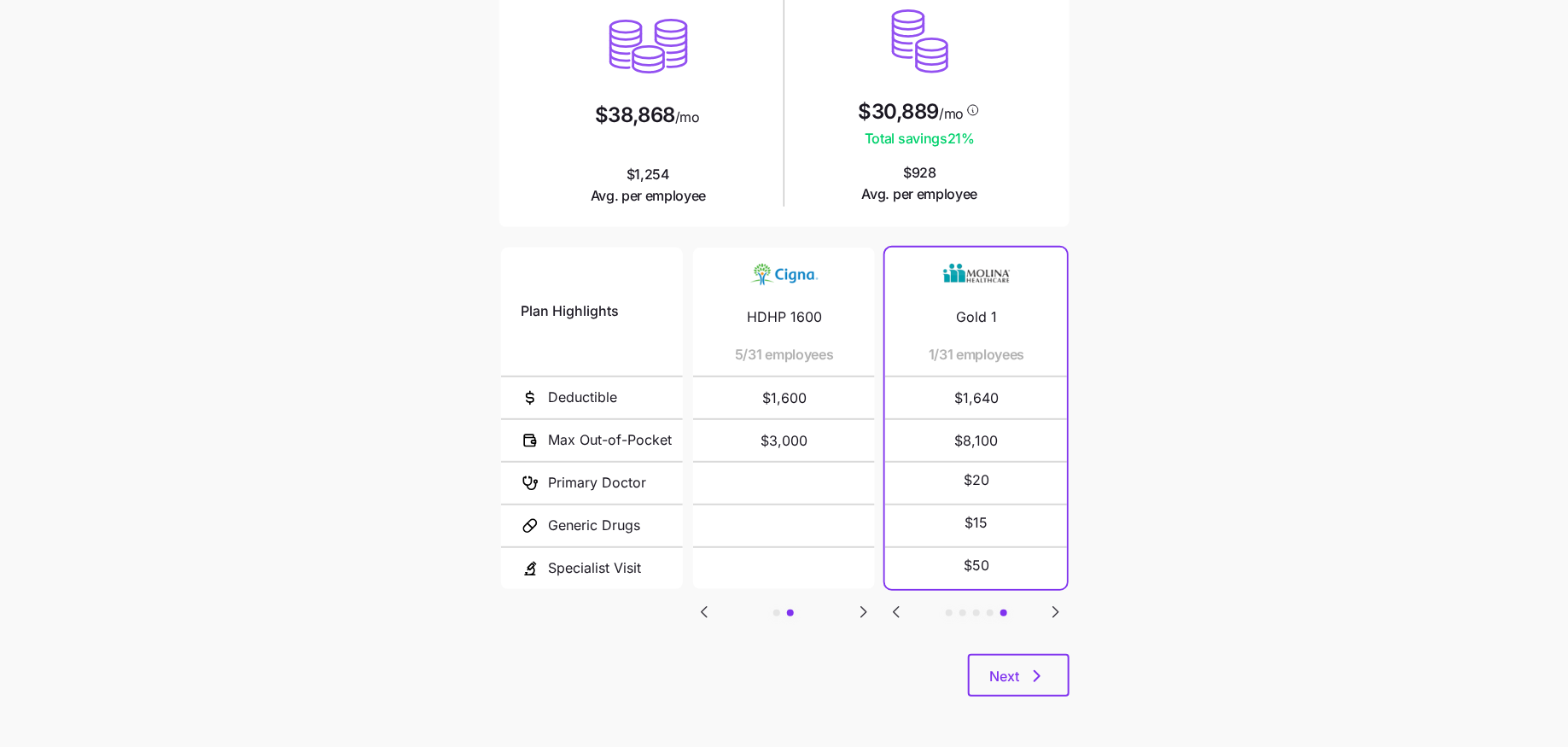 click 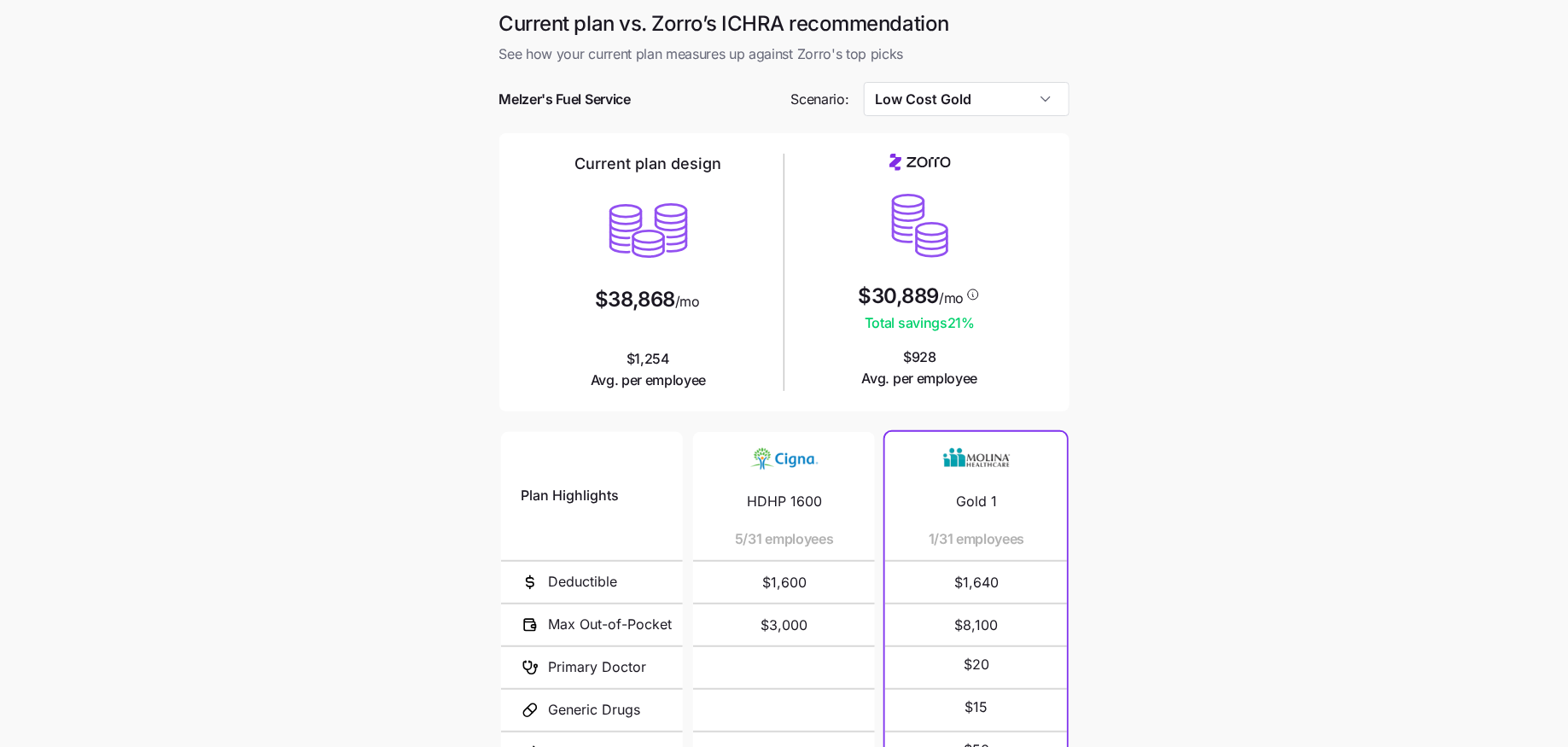 scroll, scrollTop: 154, scrollLeft: 0, axis: vertical 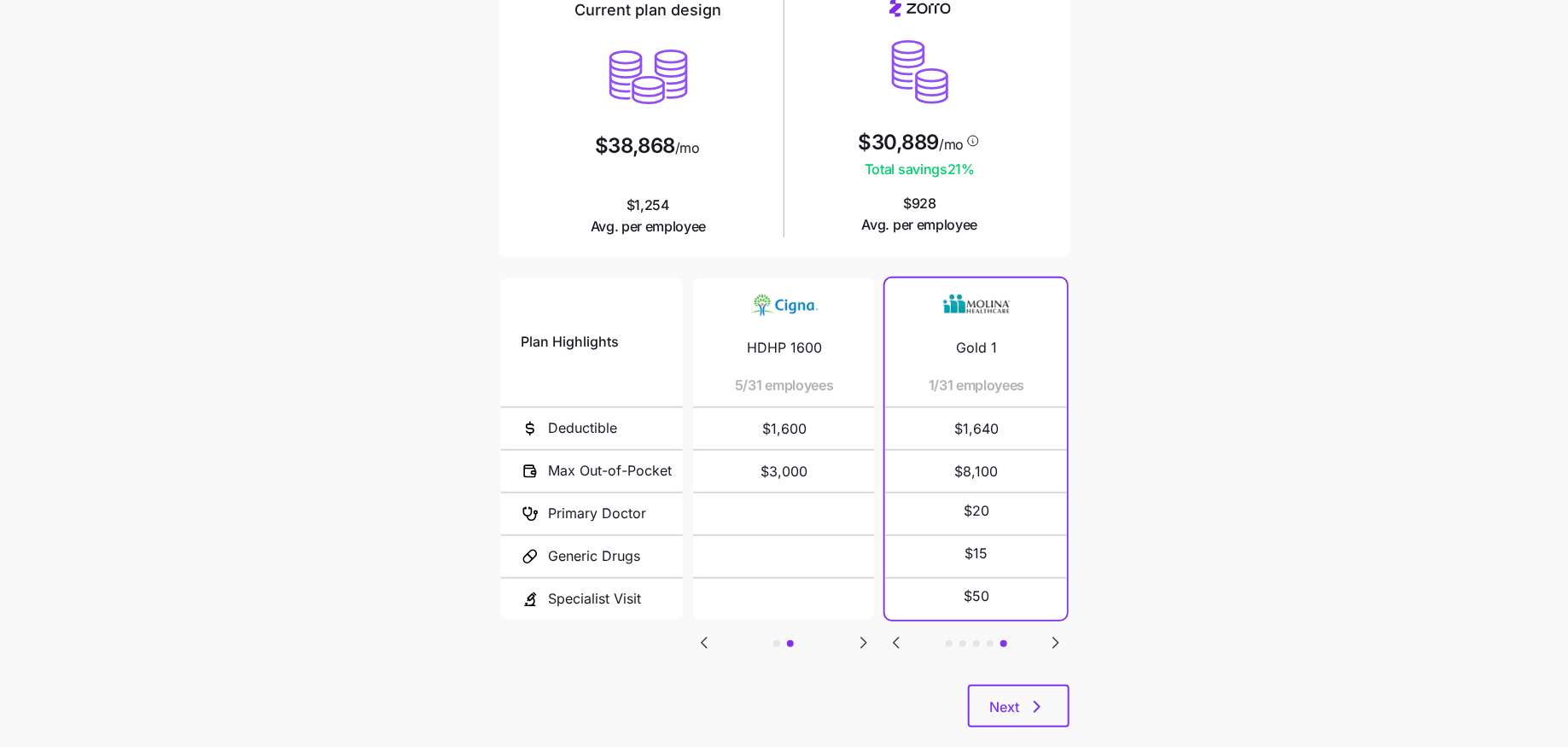 click 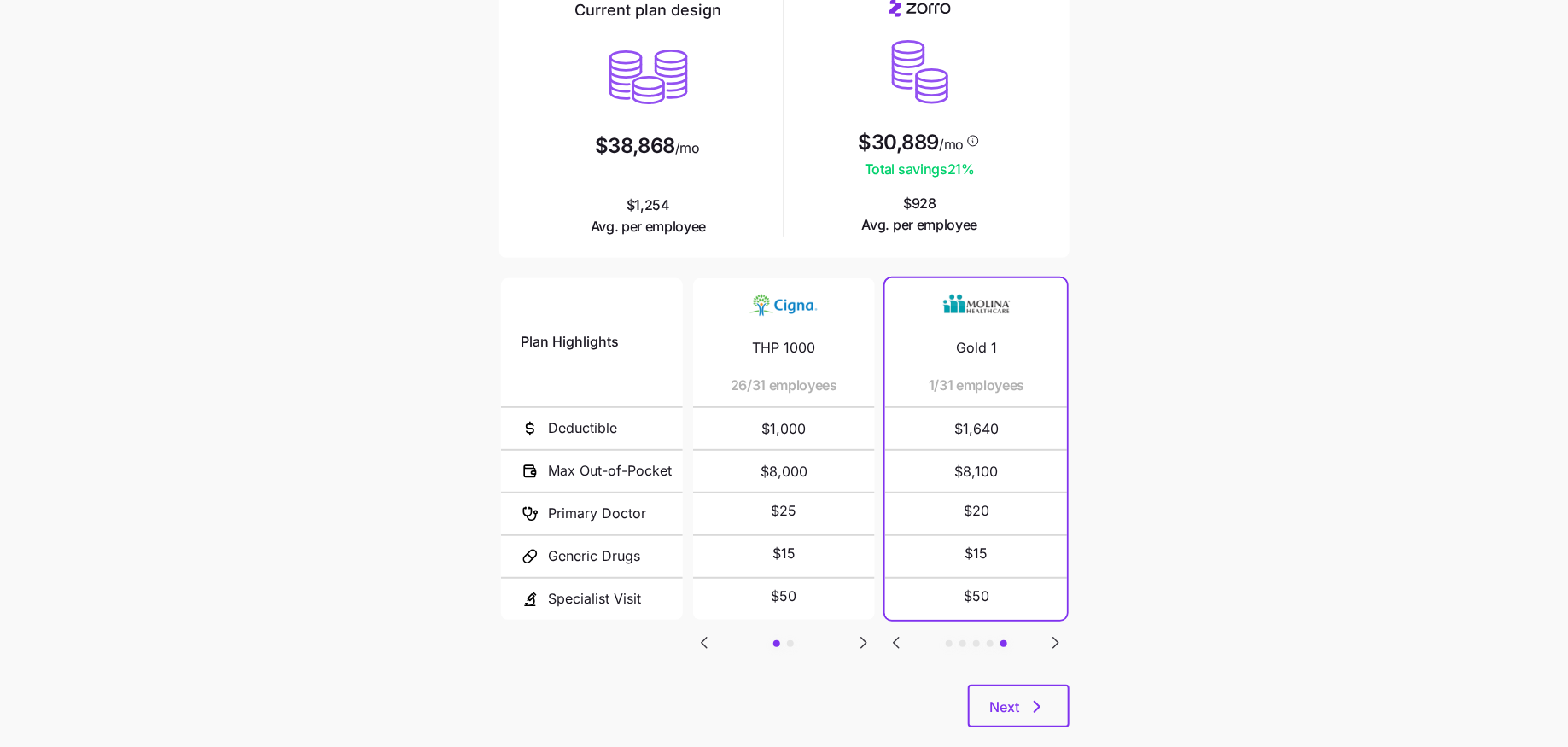 click 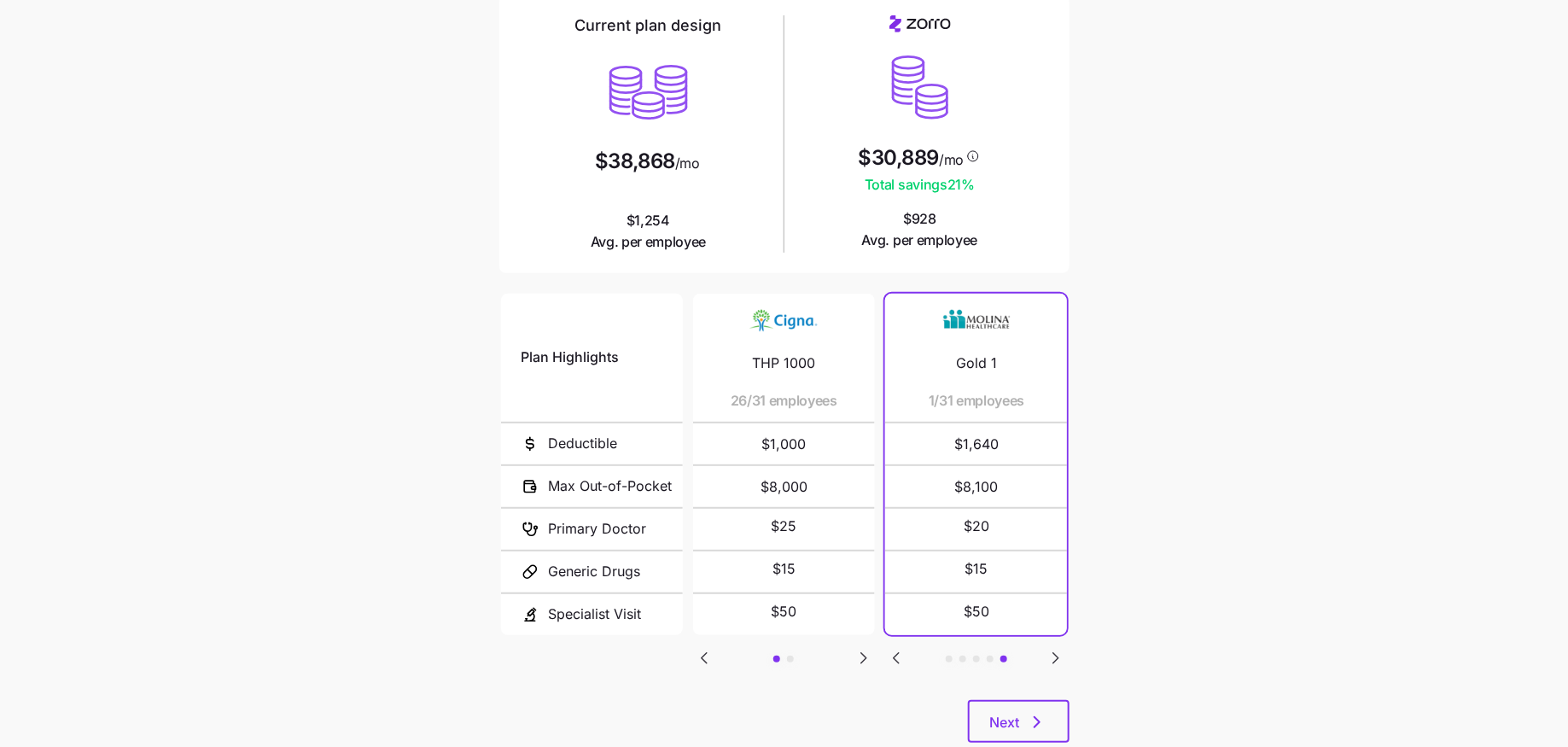 scroll, scrollTop: 154, scrollLeft: 0, axis: vertical 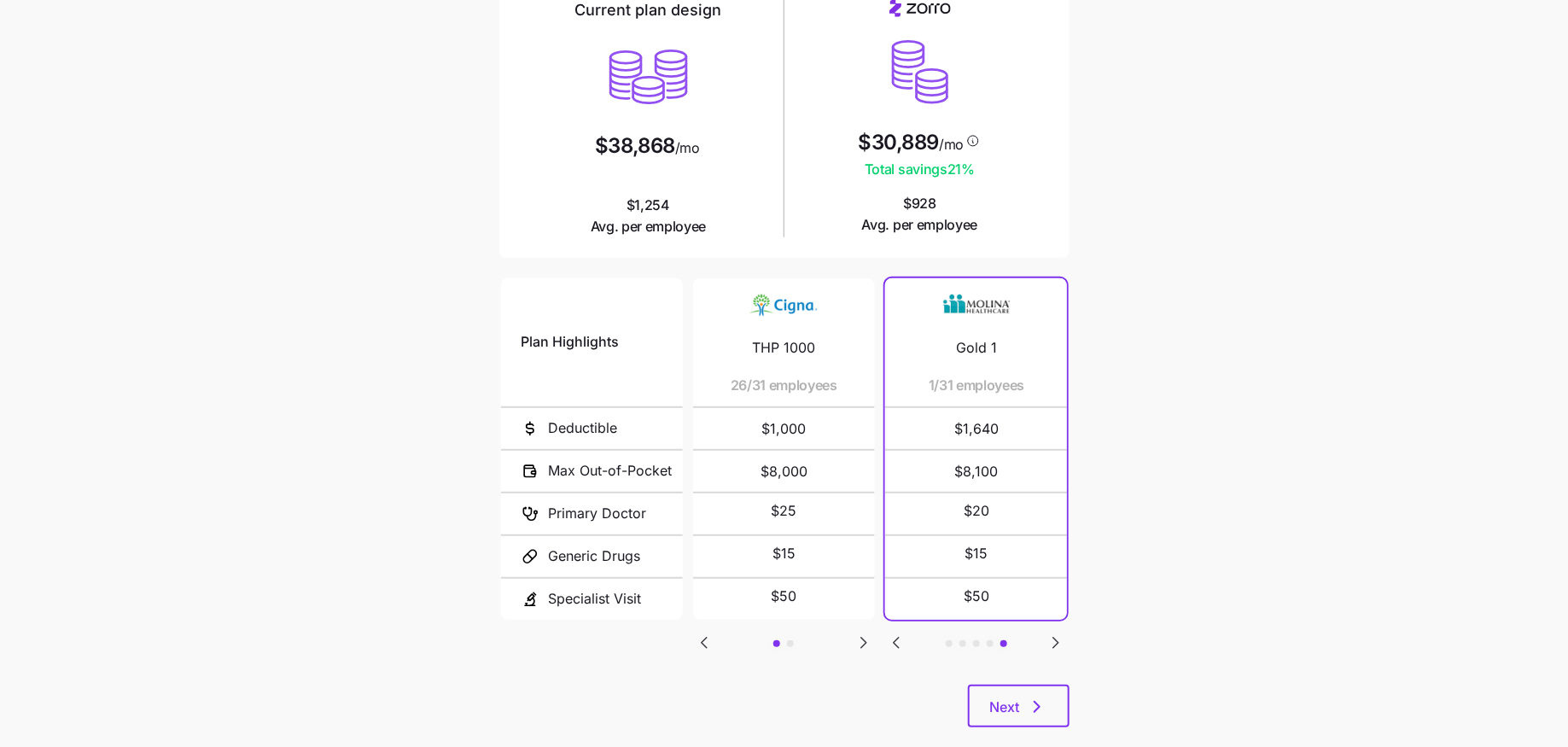 click 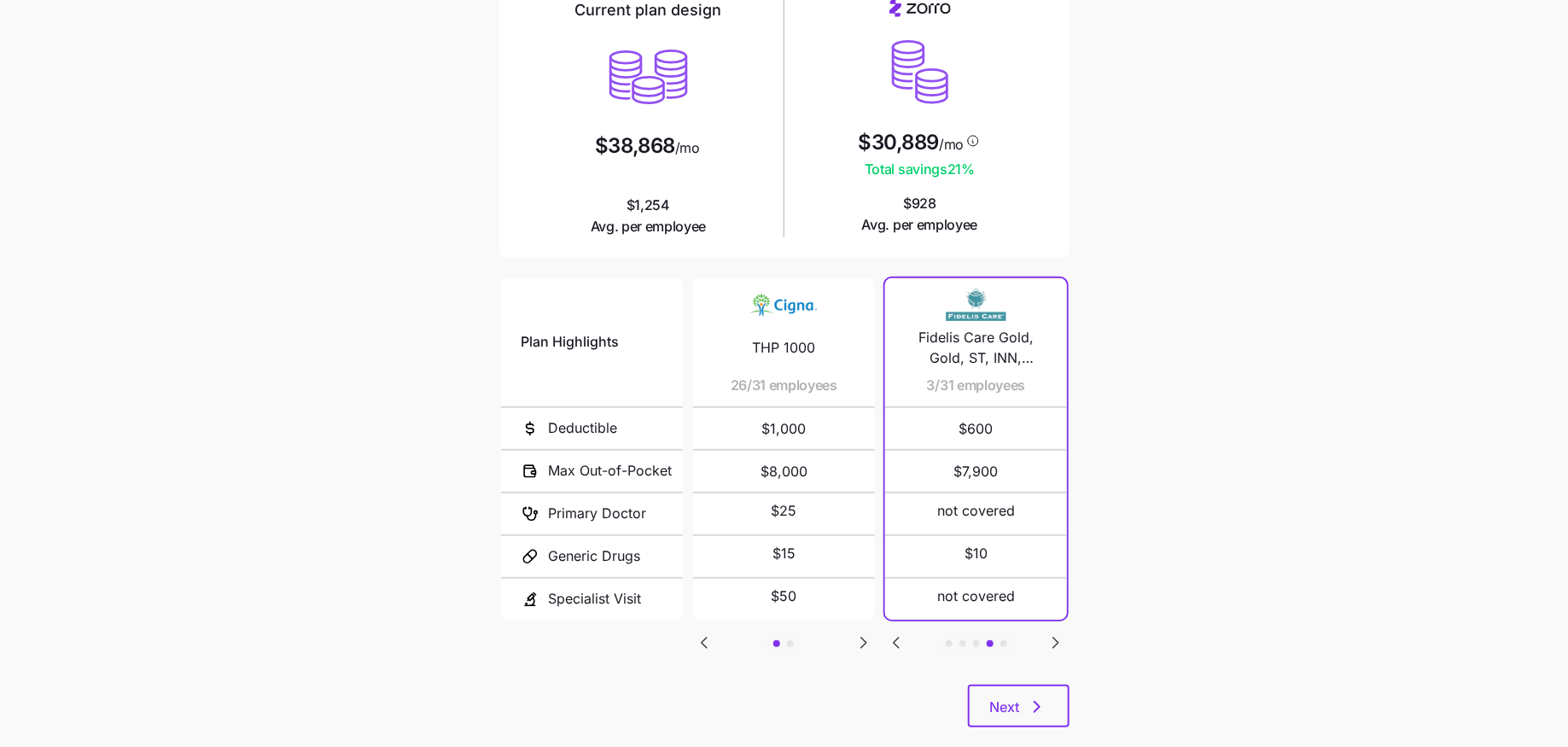 click 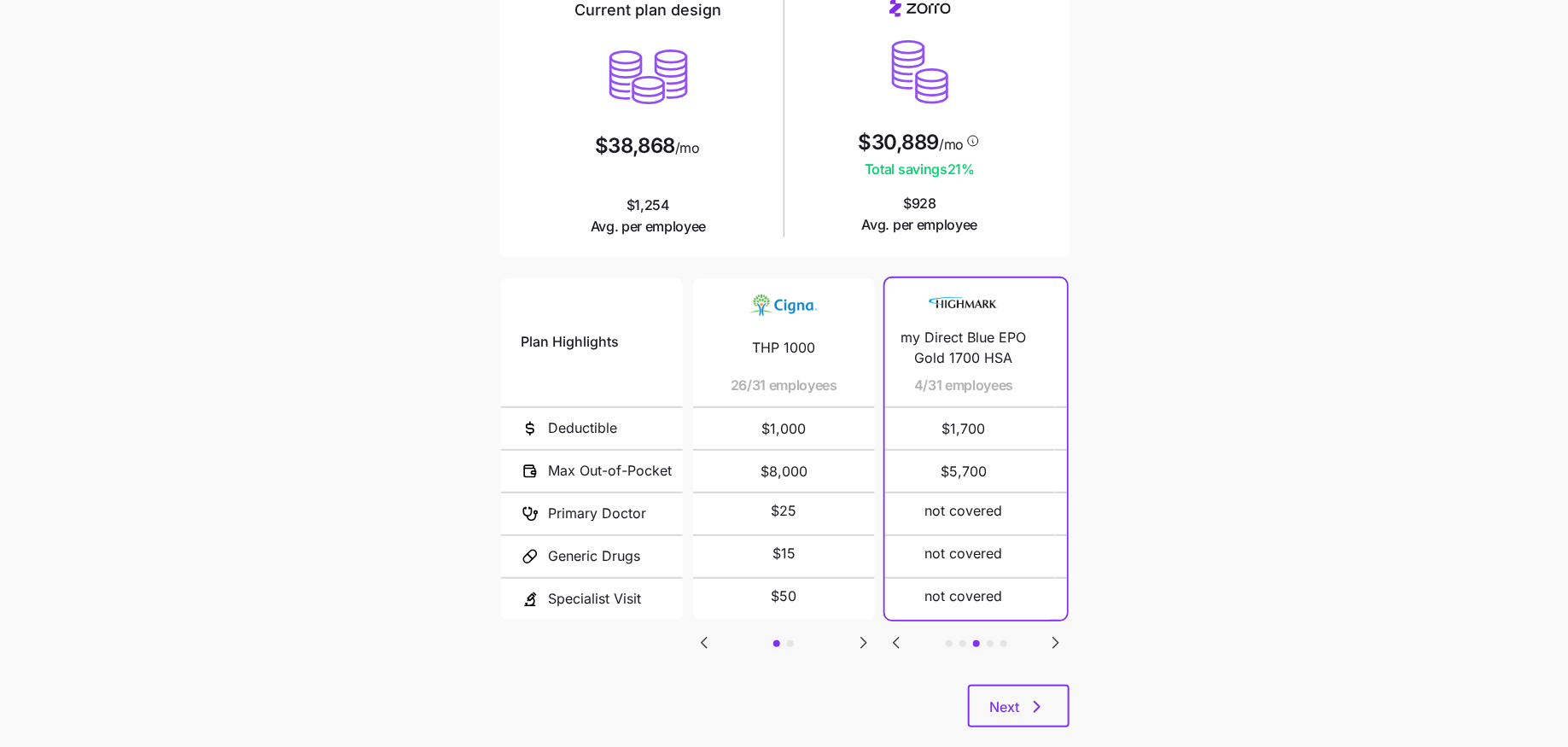 click 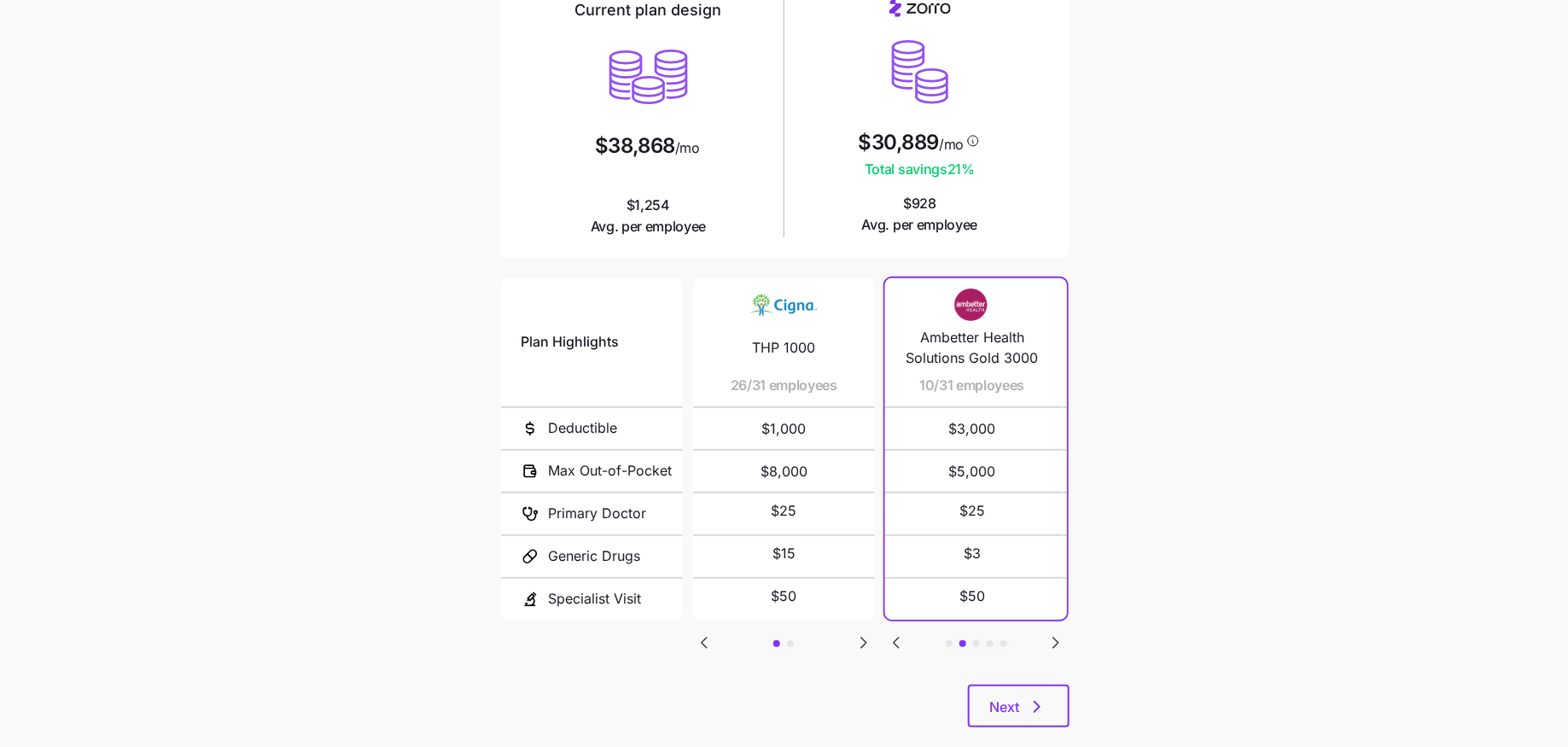 click 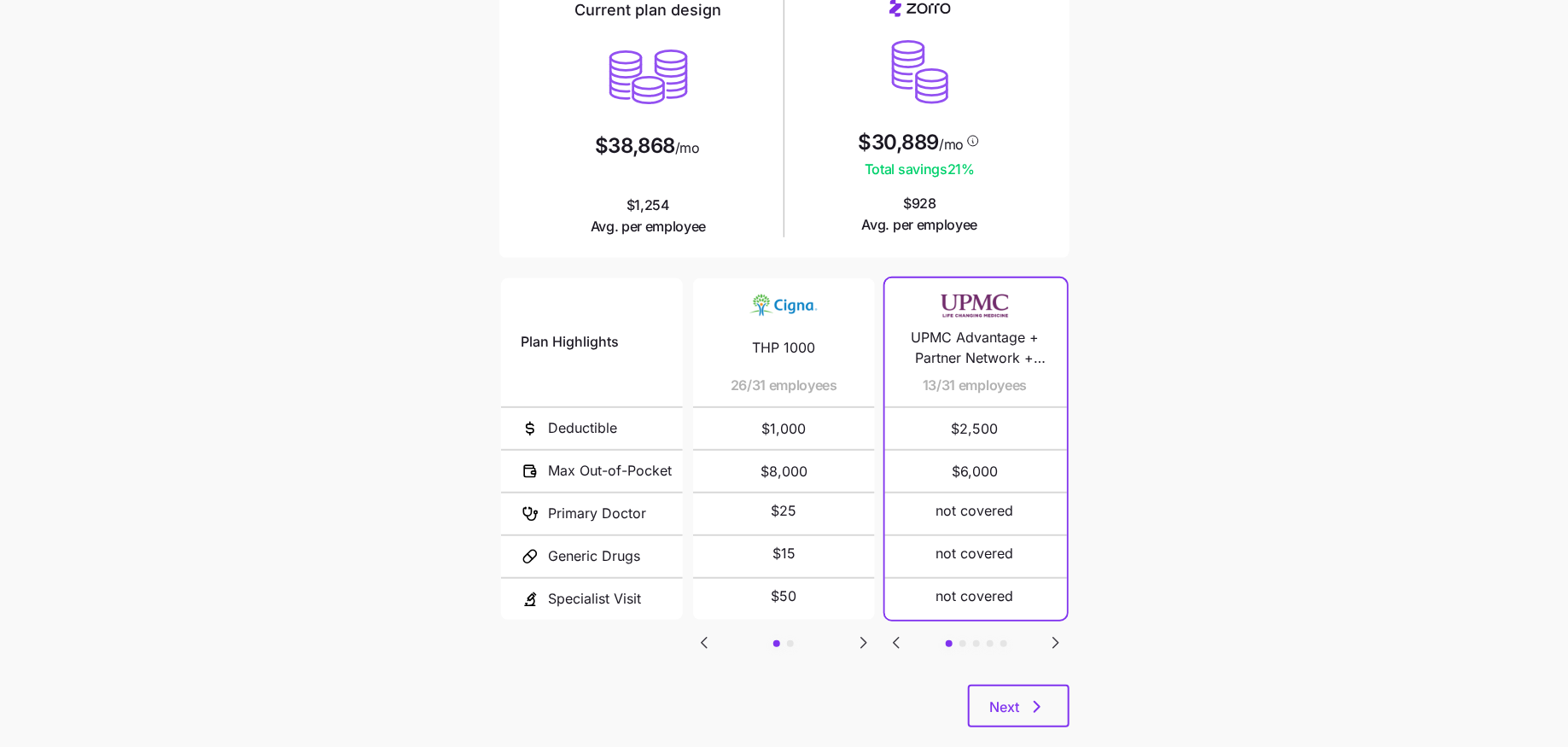 click 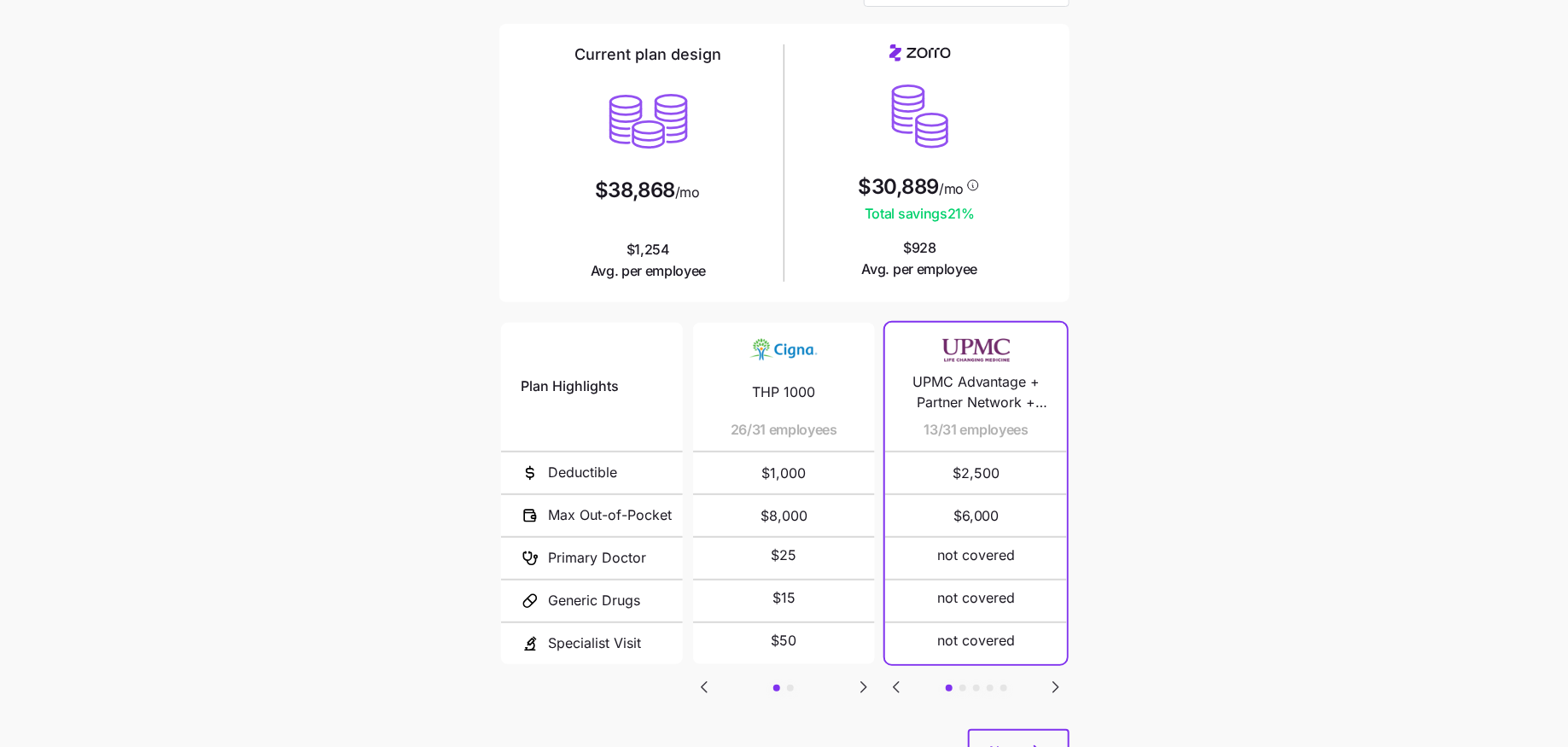 scroll, scrollTop: 113, scrollLeft: 0, axis: vertical 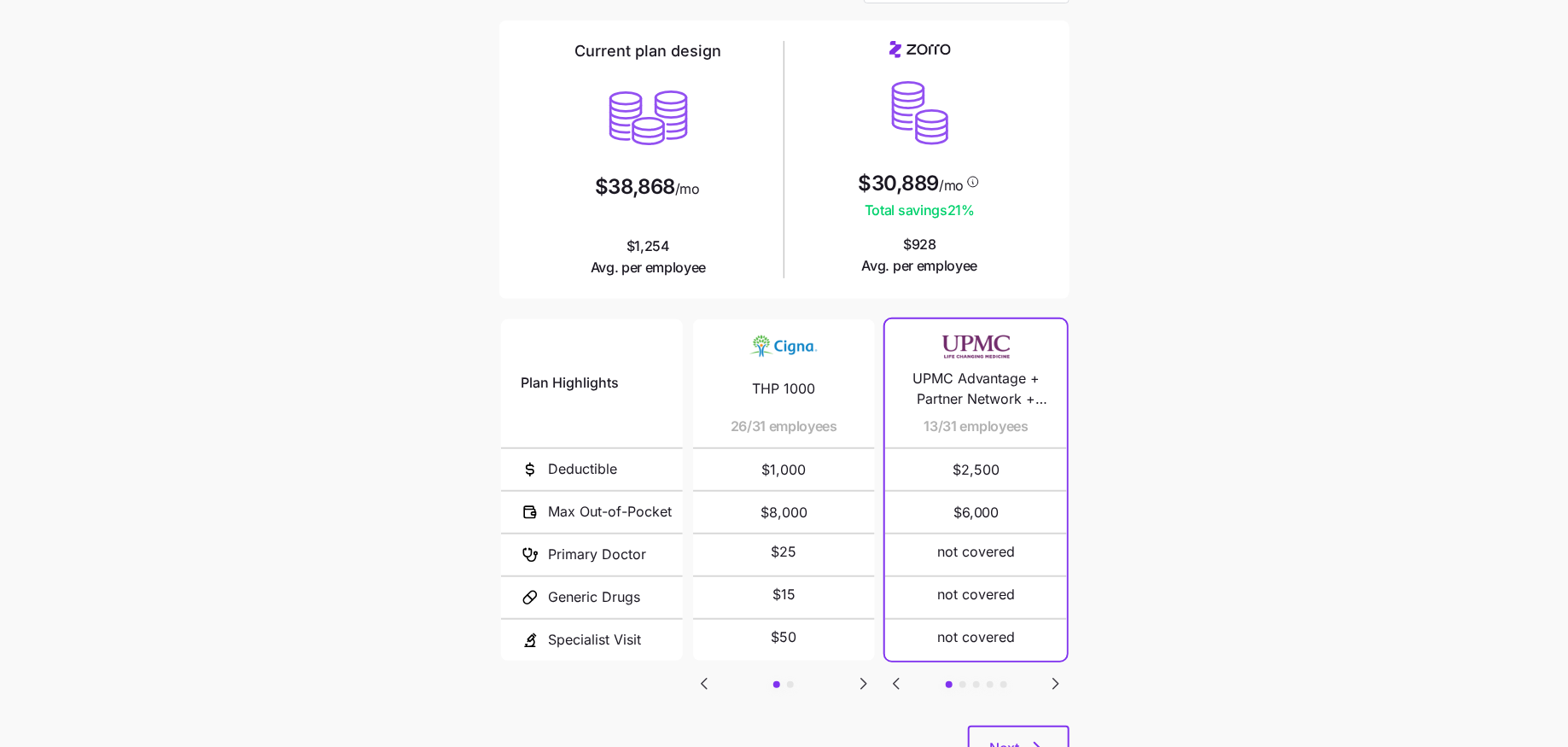 click 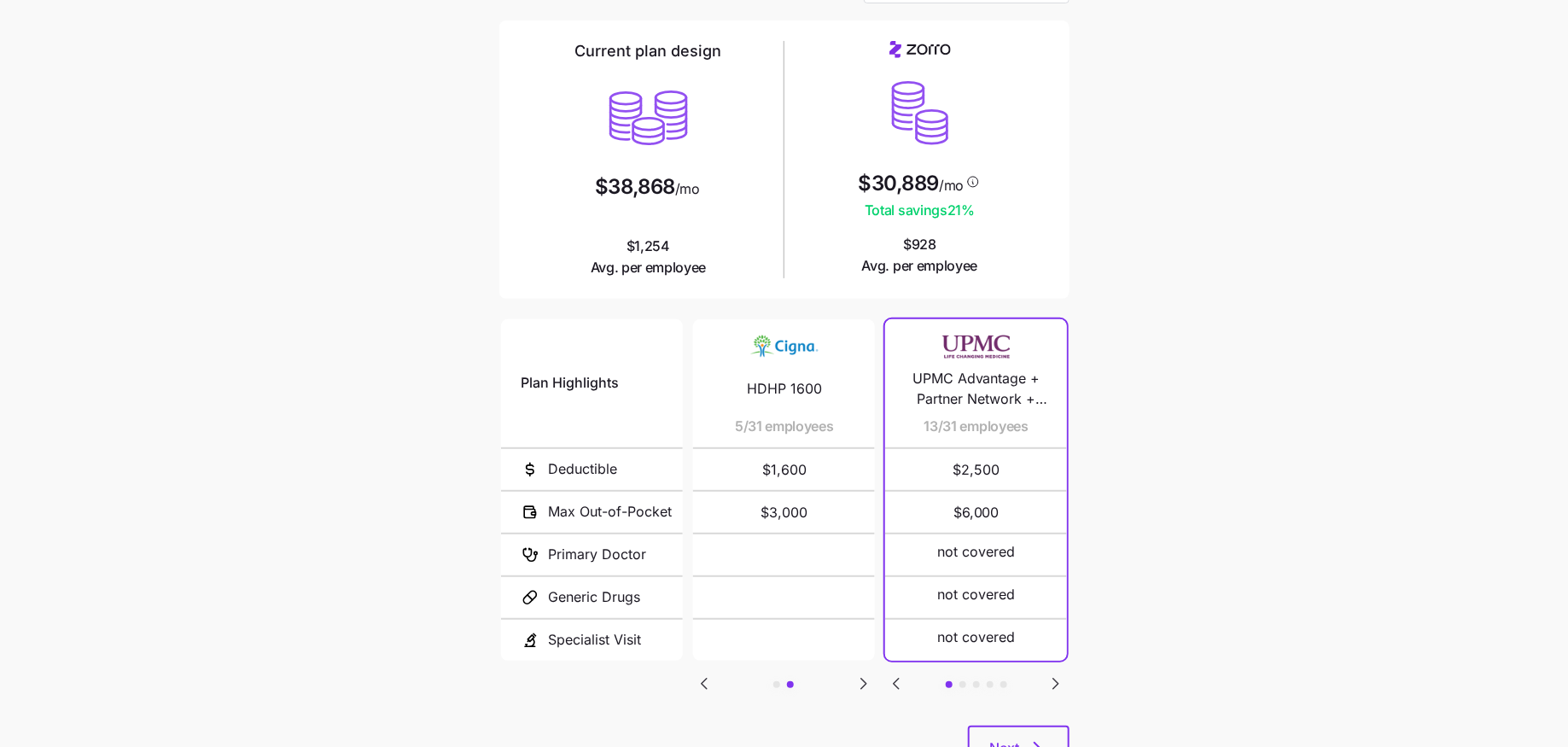 click 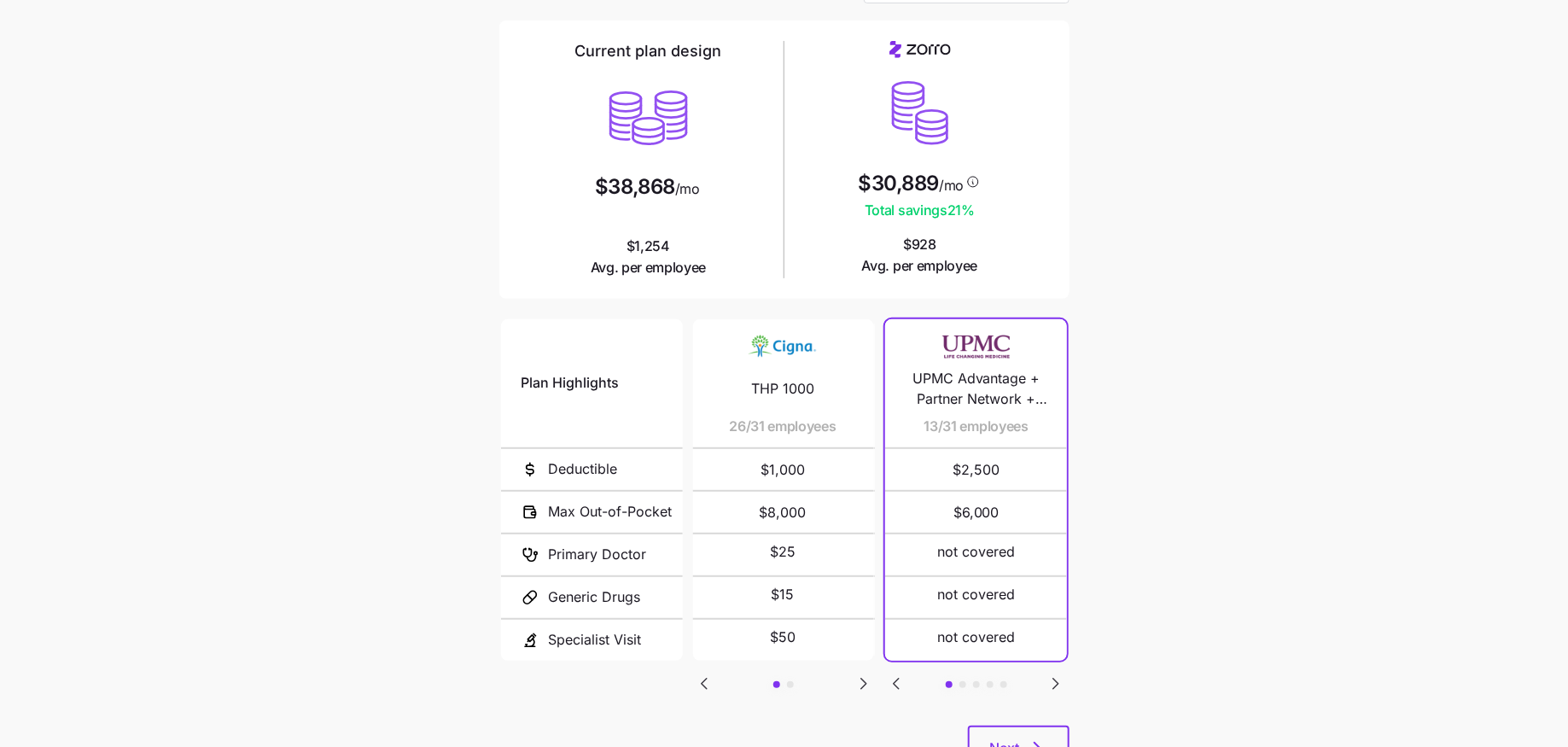 click 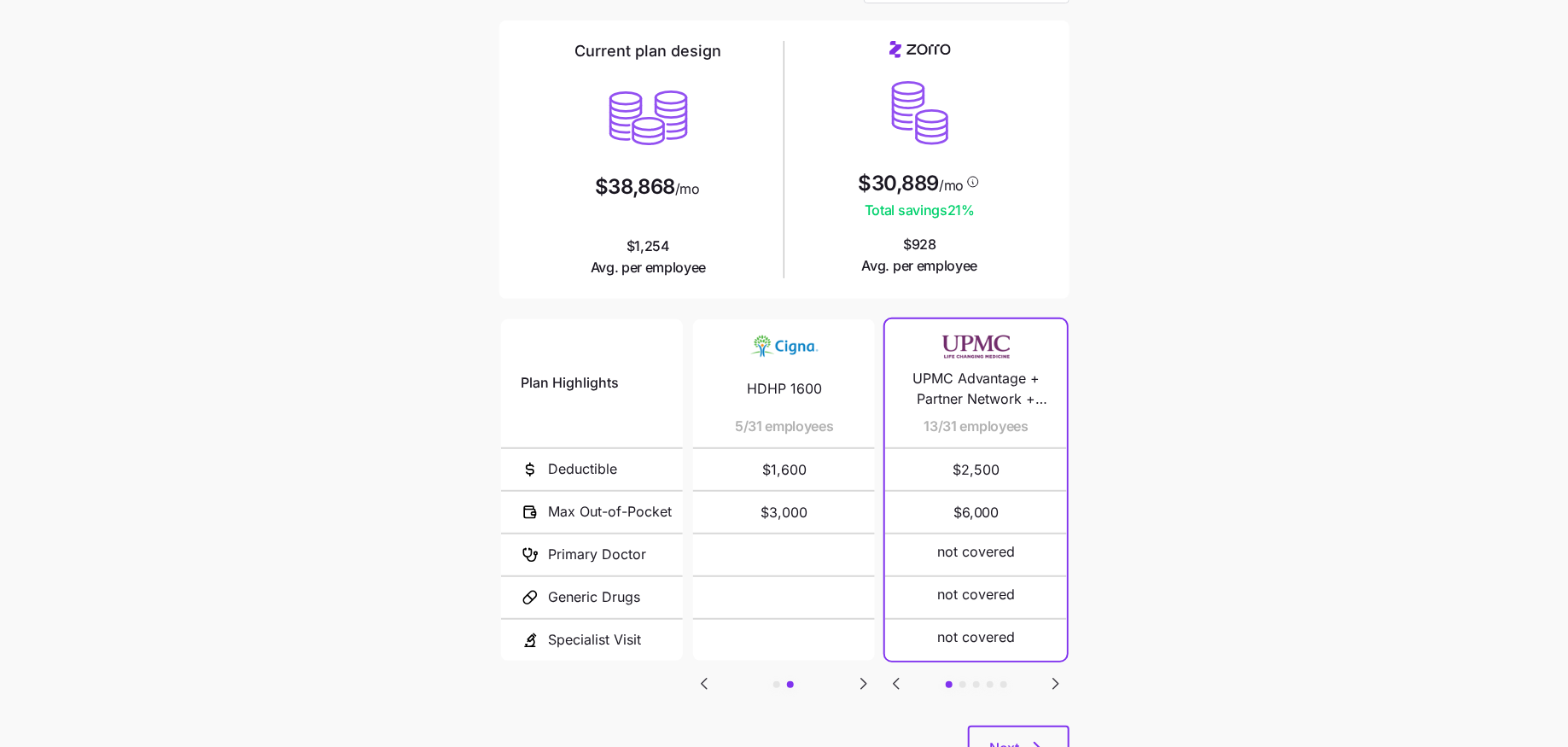 click 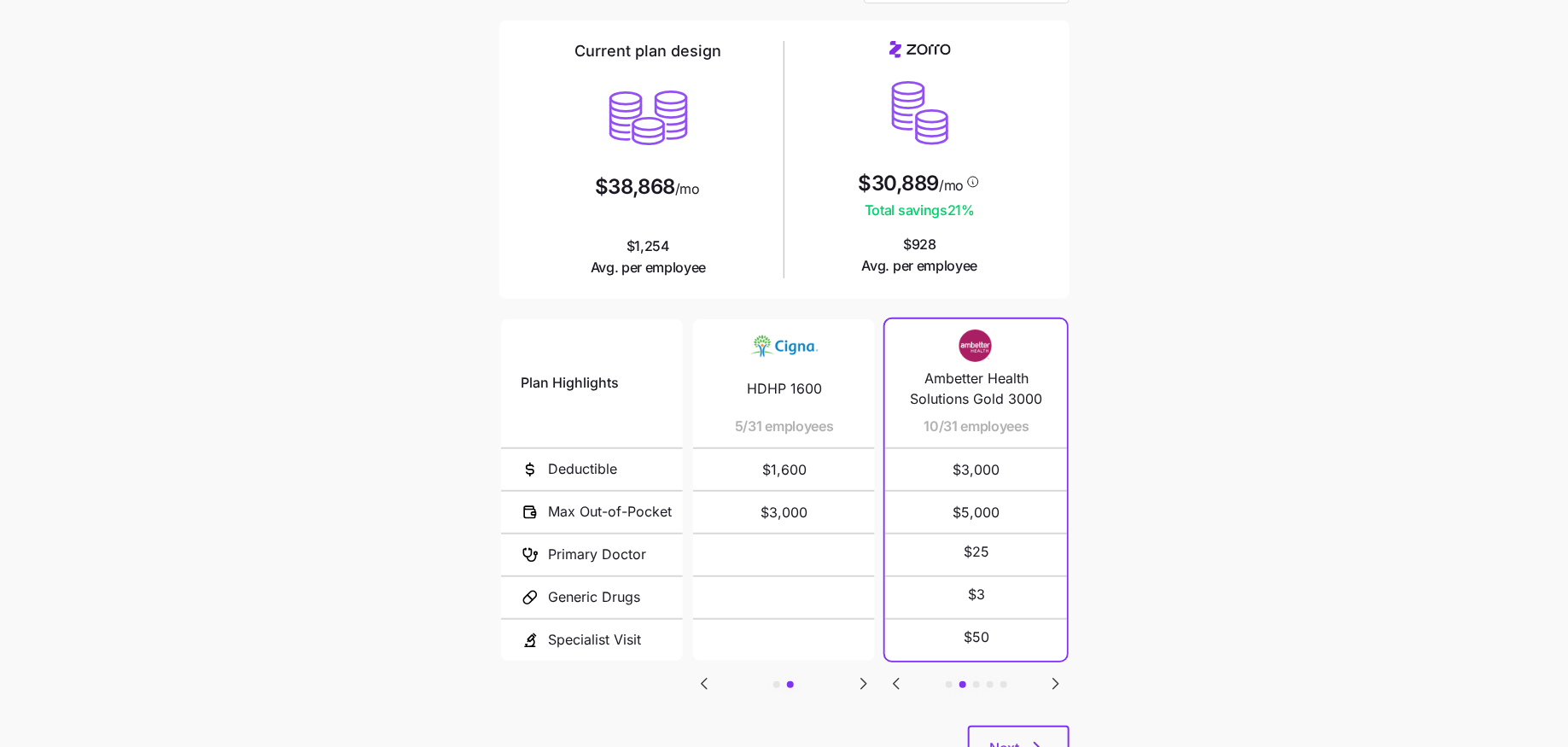 scroll, scrollTop: 184, scrollLeft: 0, axis: vertical 